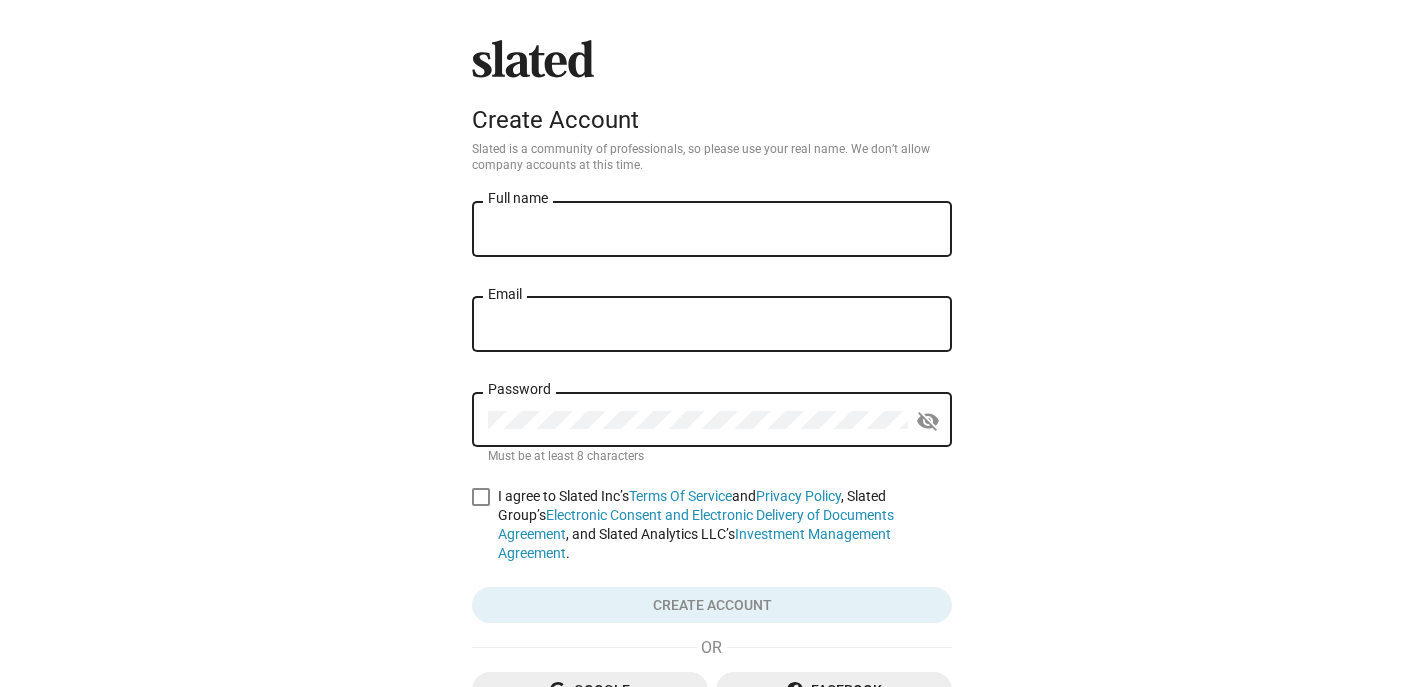 scroll, scrollTop: 0, scrollLeft: 0, axis: both 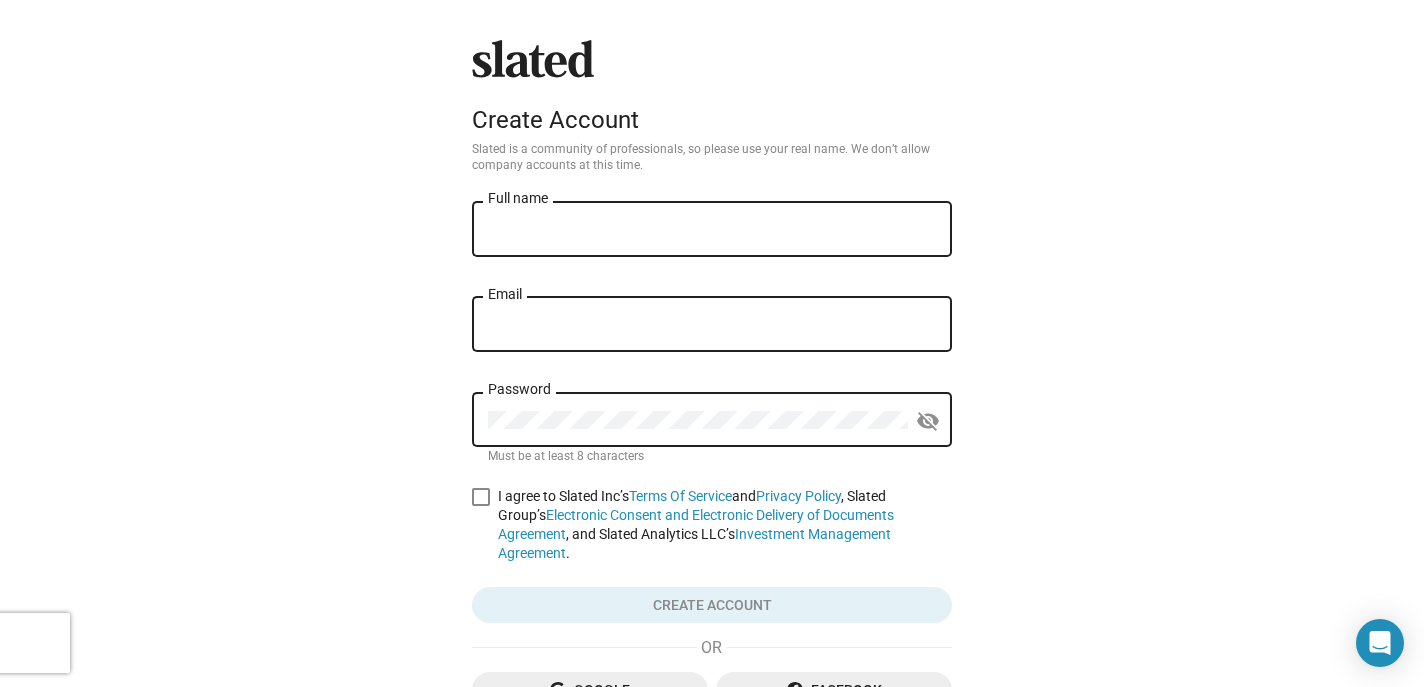 click on "Full name" at bounding box center [712, 230] 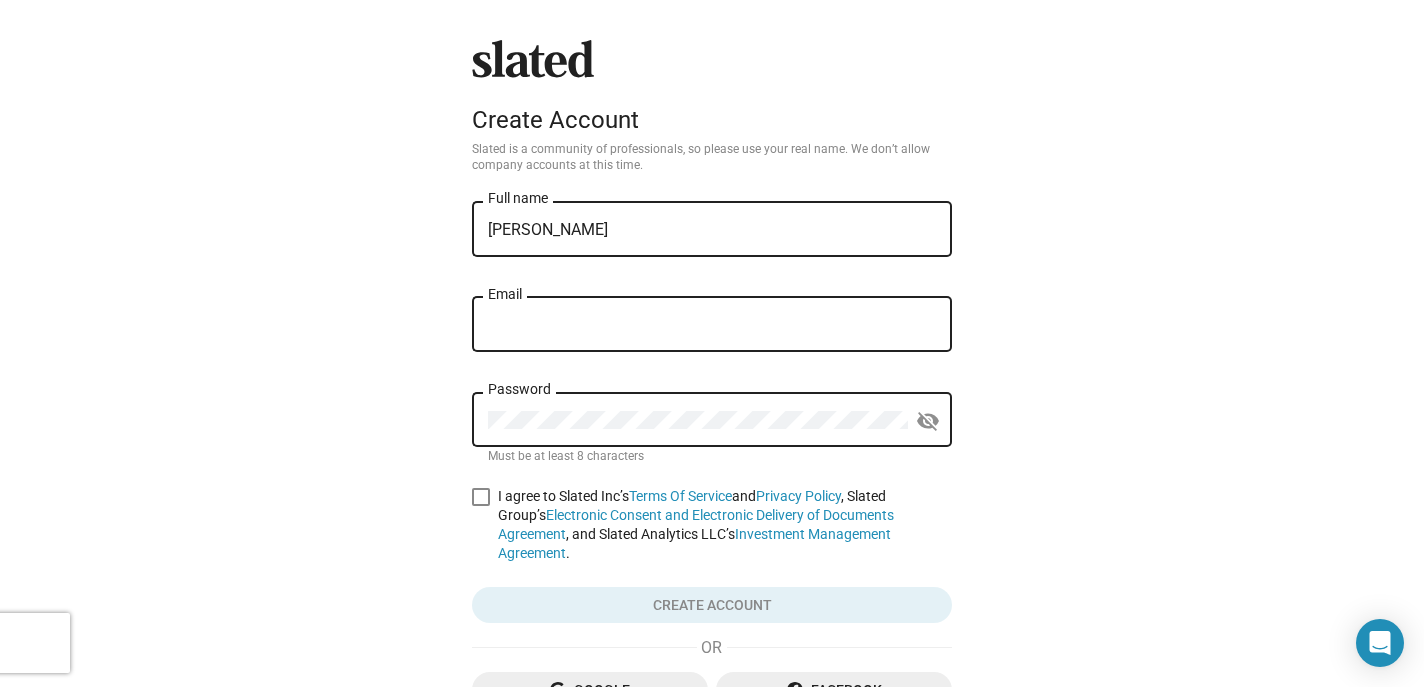 type on "[EMAIL_ADDRESS][DOMAIN_NAME]" 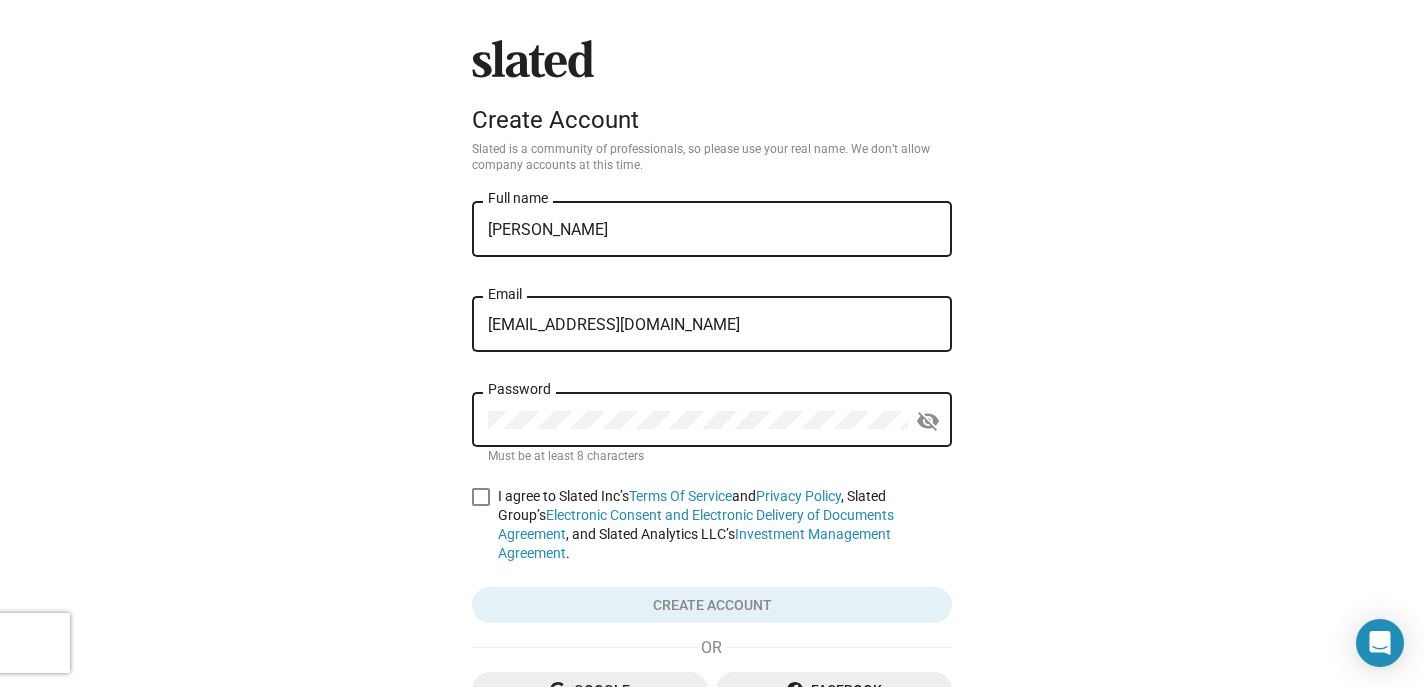 click on "Password" 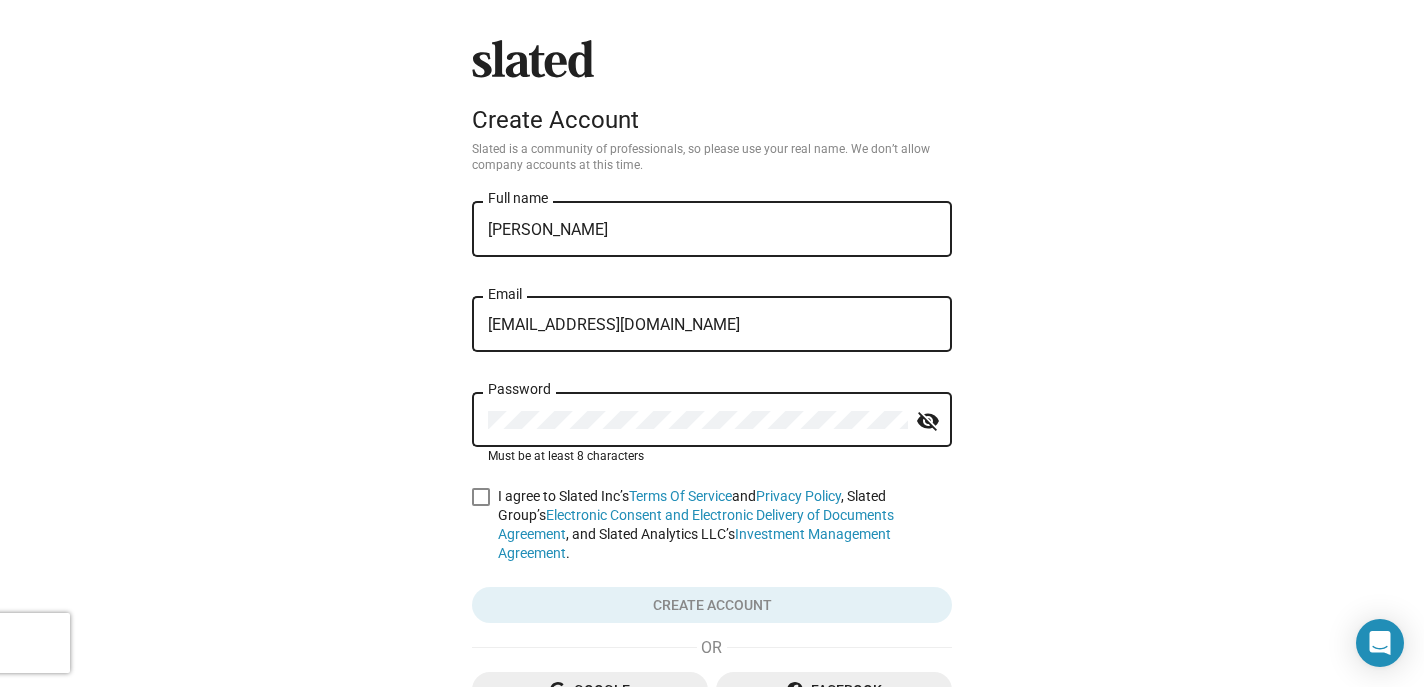 click at bounding box center (481, 497) 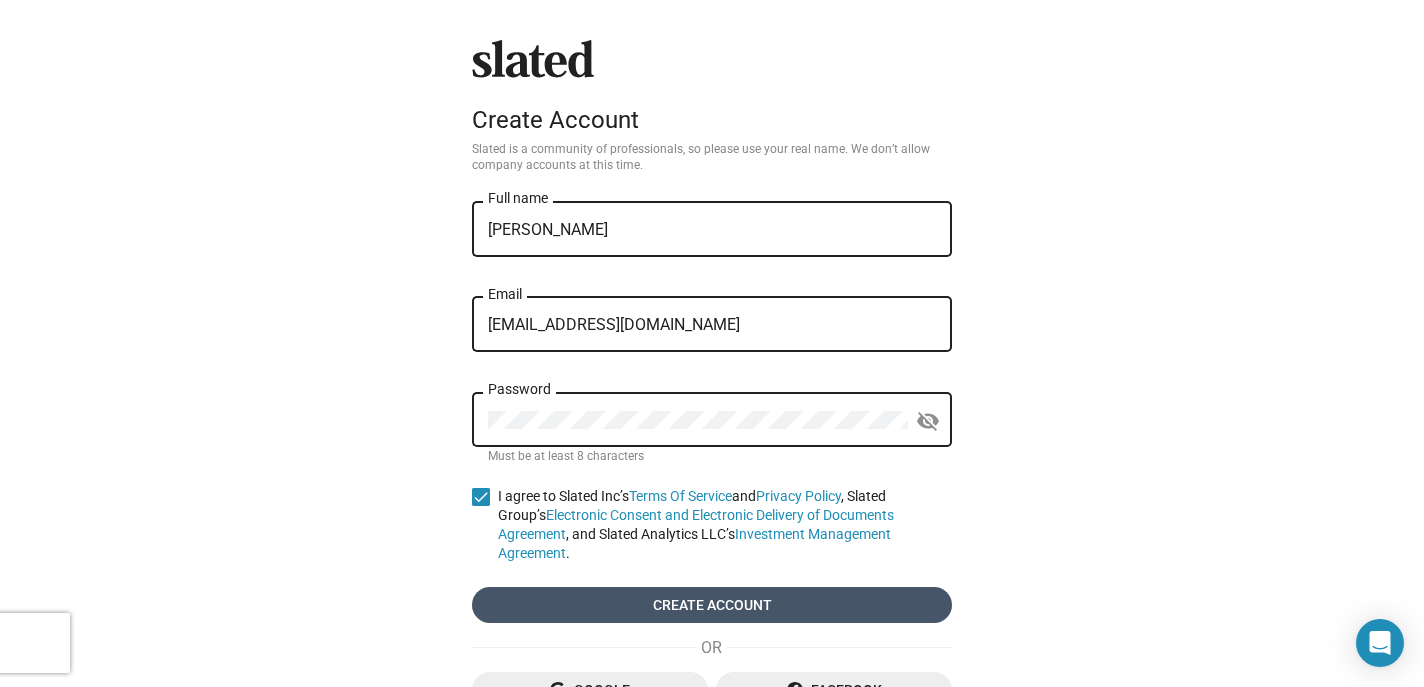 click on "Create account" 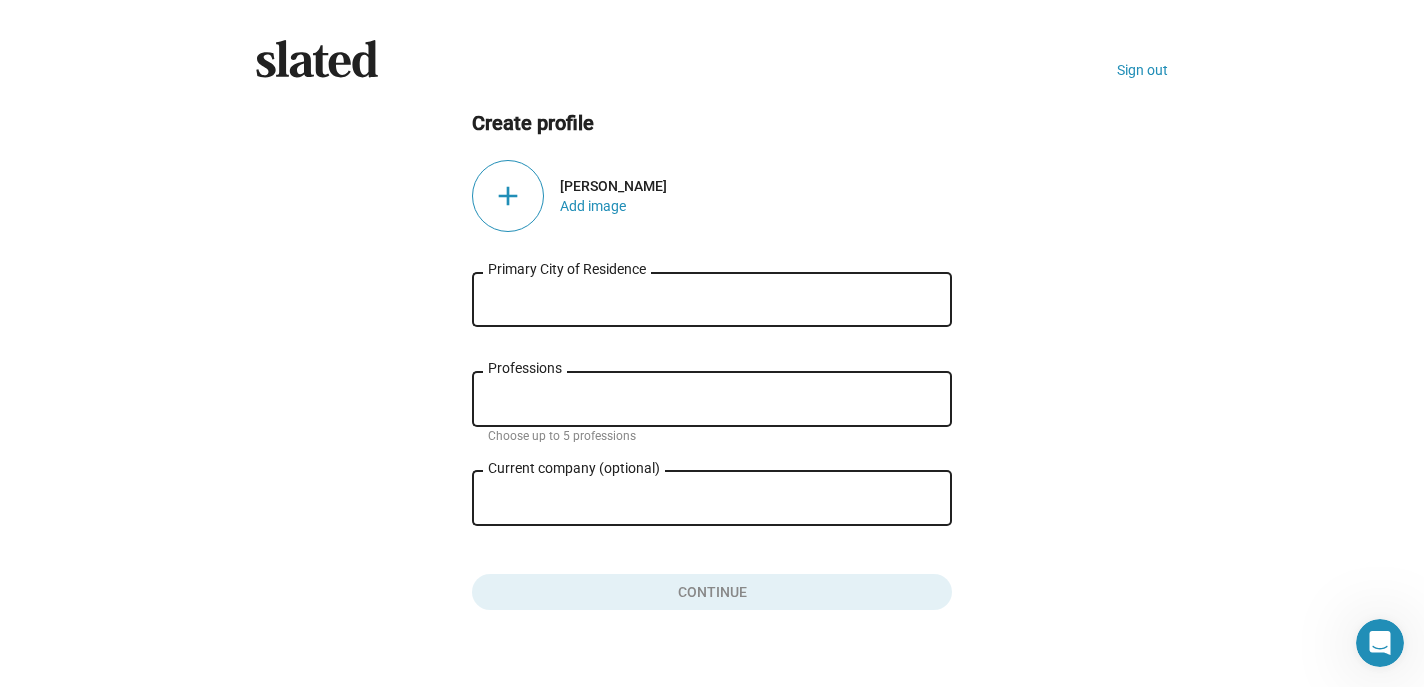 scroll, scrollTop: 0, scrollLeft: 0, axis: both 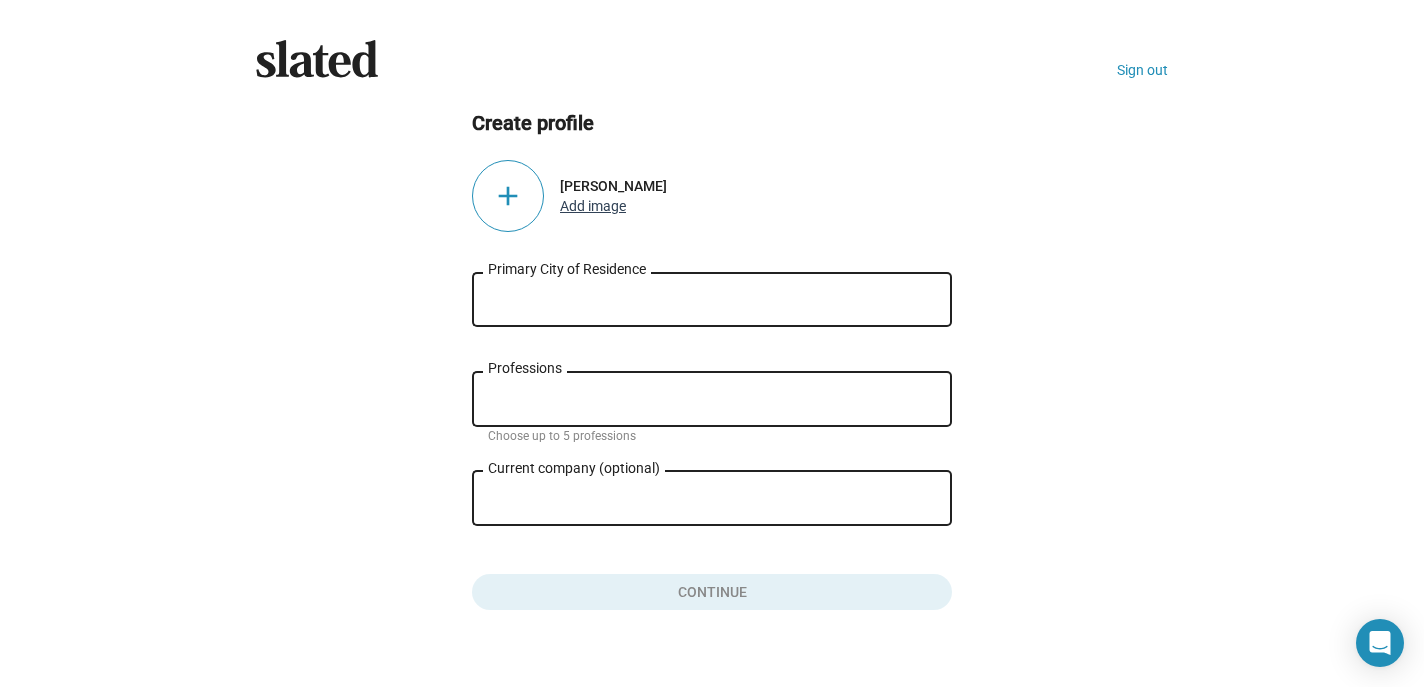 click on "Add image" 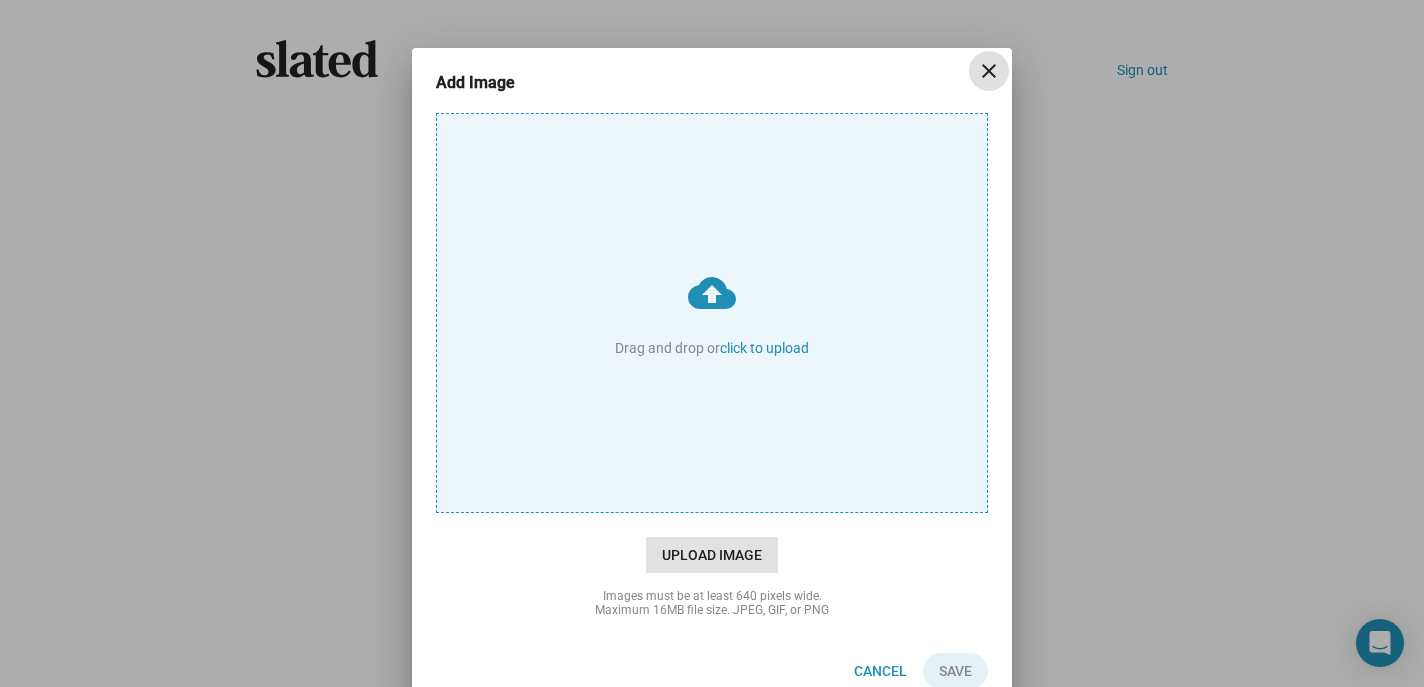 click on "Upload Image" 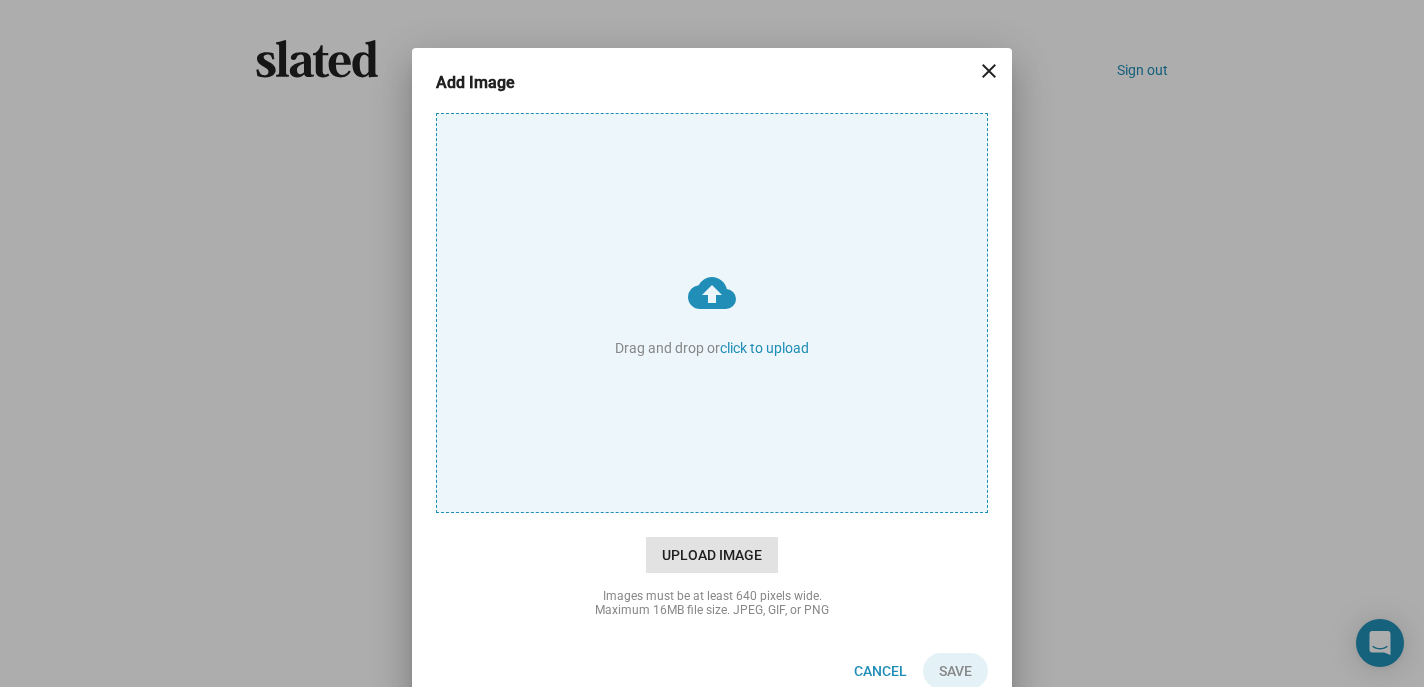 type on "C:\fakepath\P1002507.jpeg" 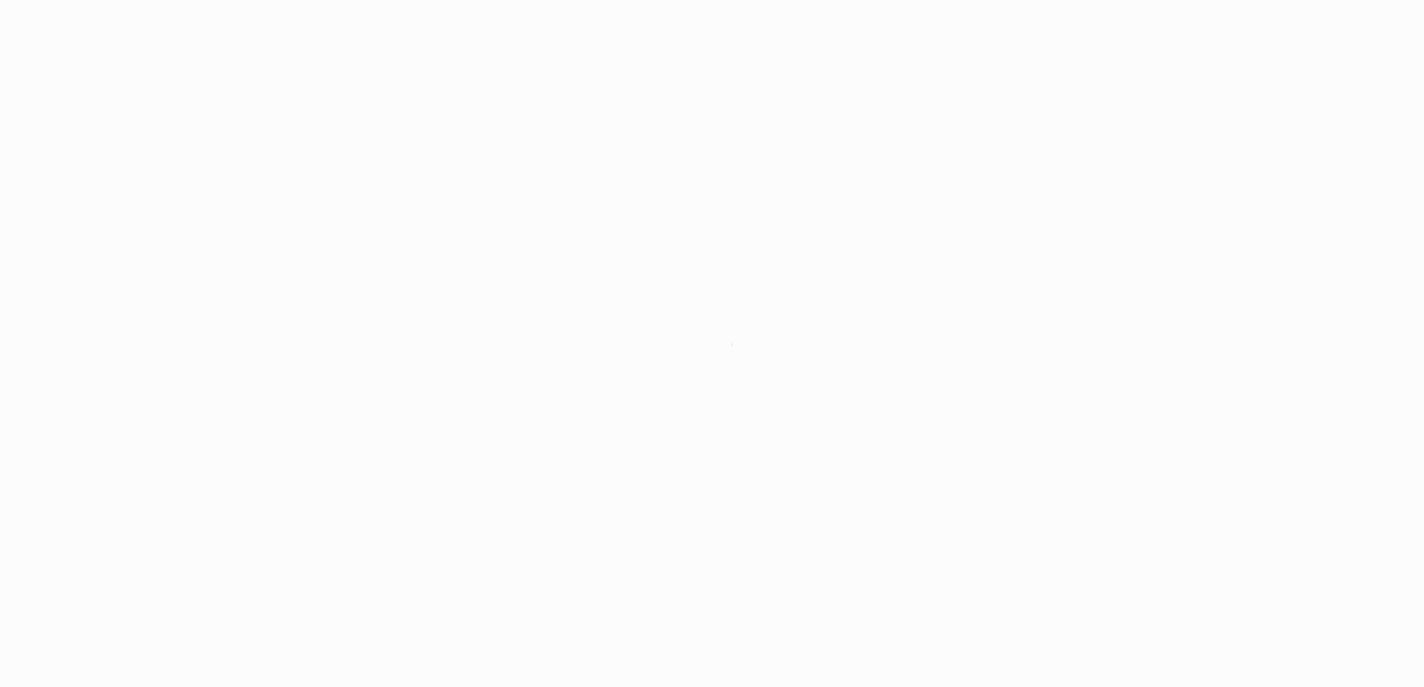 scroll, scrollTop: 0, scrollLeft: 0, axis: both 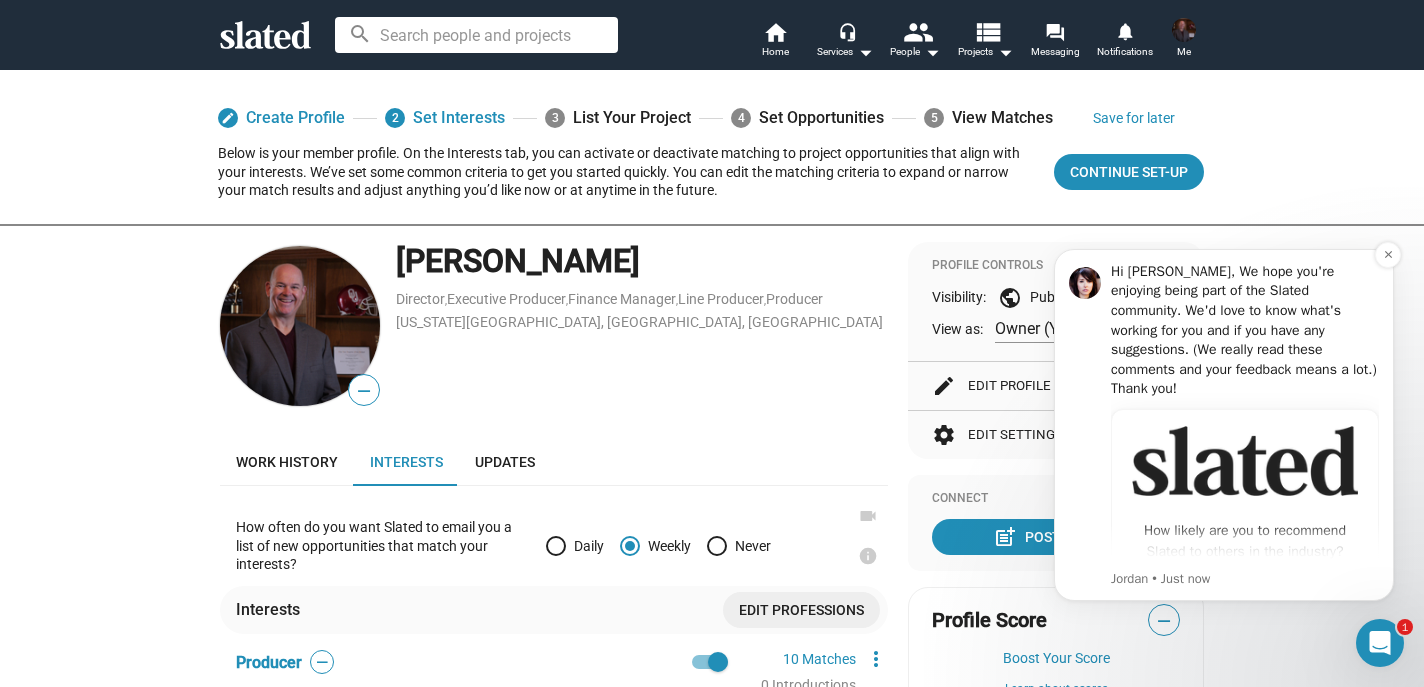 click on "How likely are you to recommend Slated to others in the industry?" at bounding box center [1245, 541] 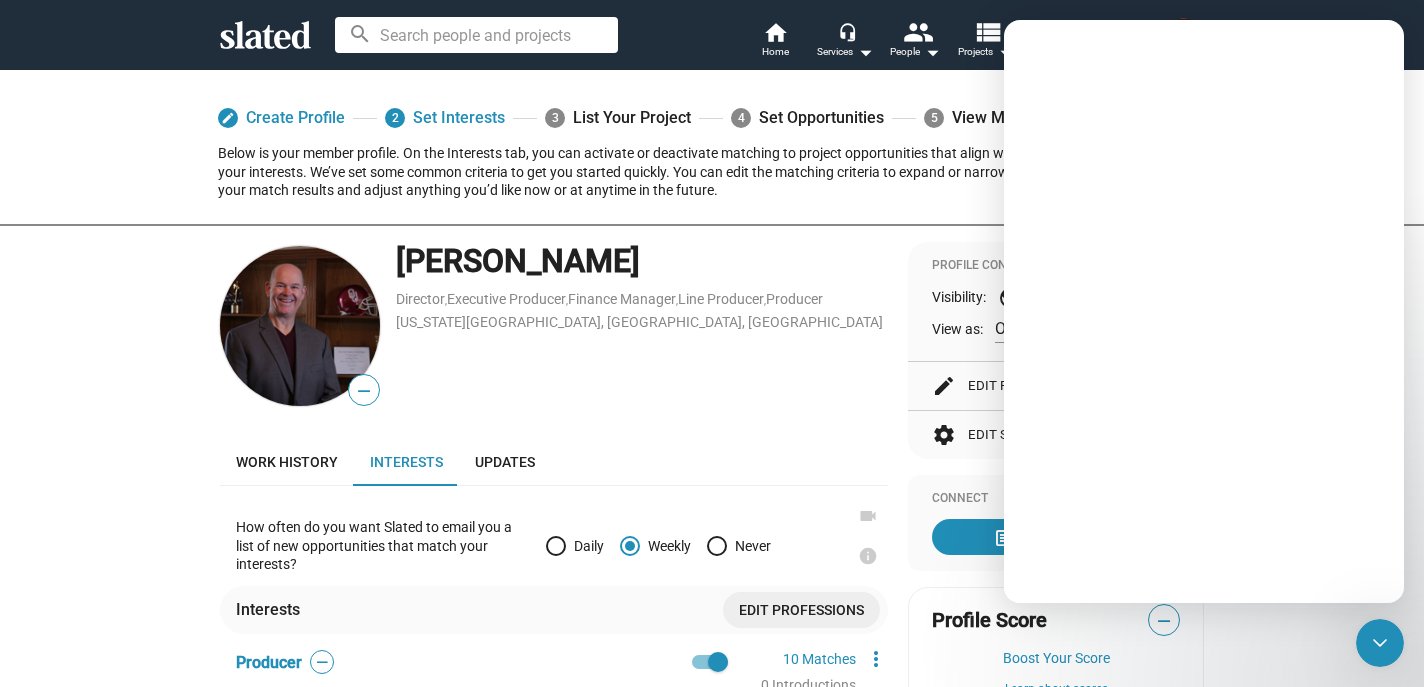scroll, scrollTop: 0, scrollLeft: 0, axis: both 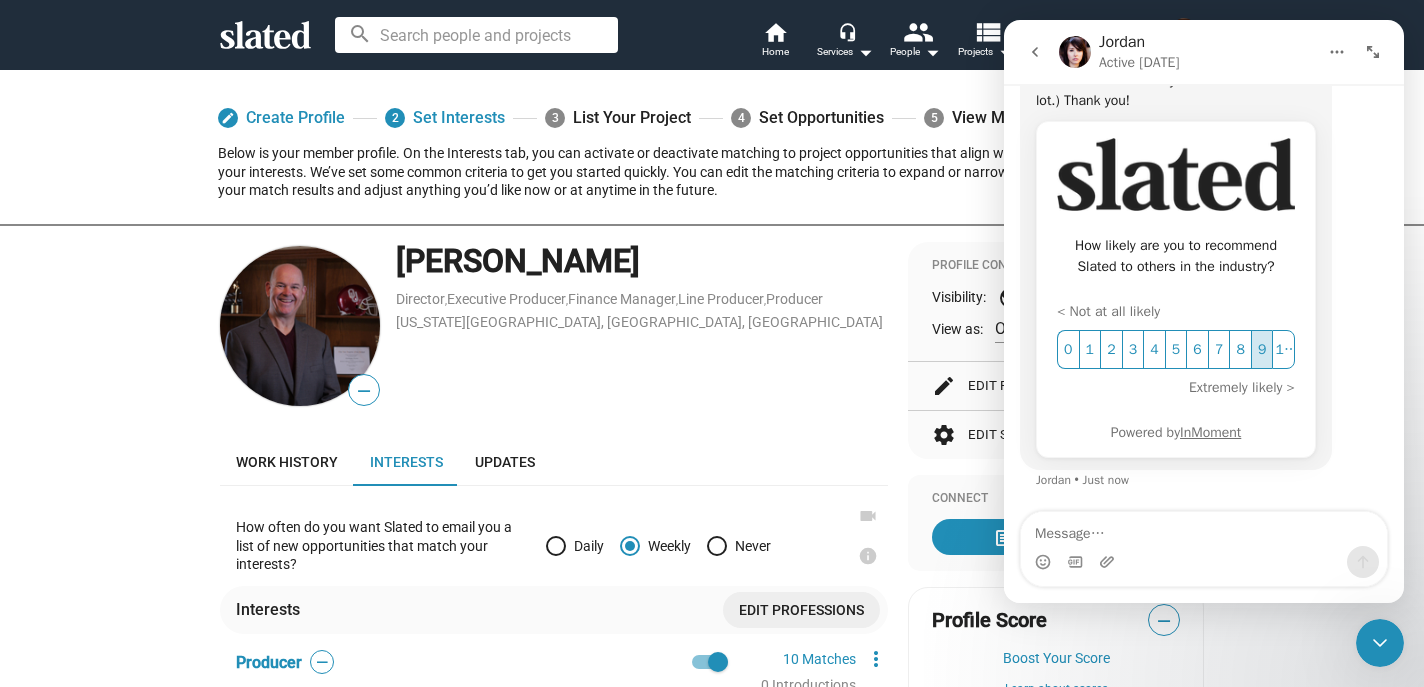 click on "9" at bounding box center [1262, 349] 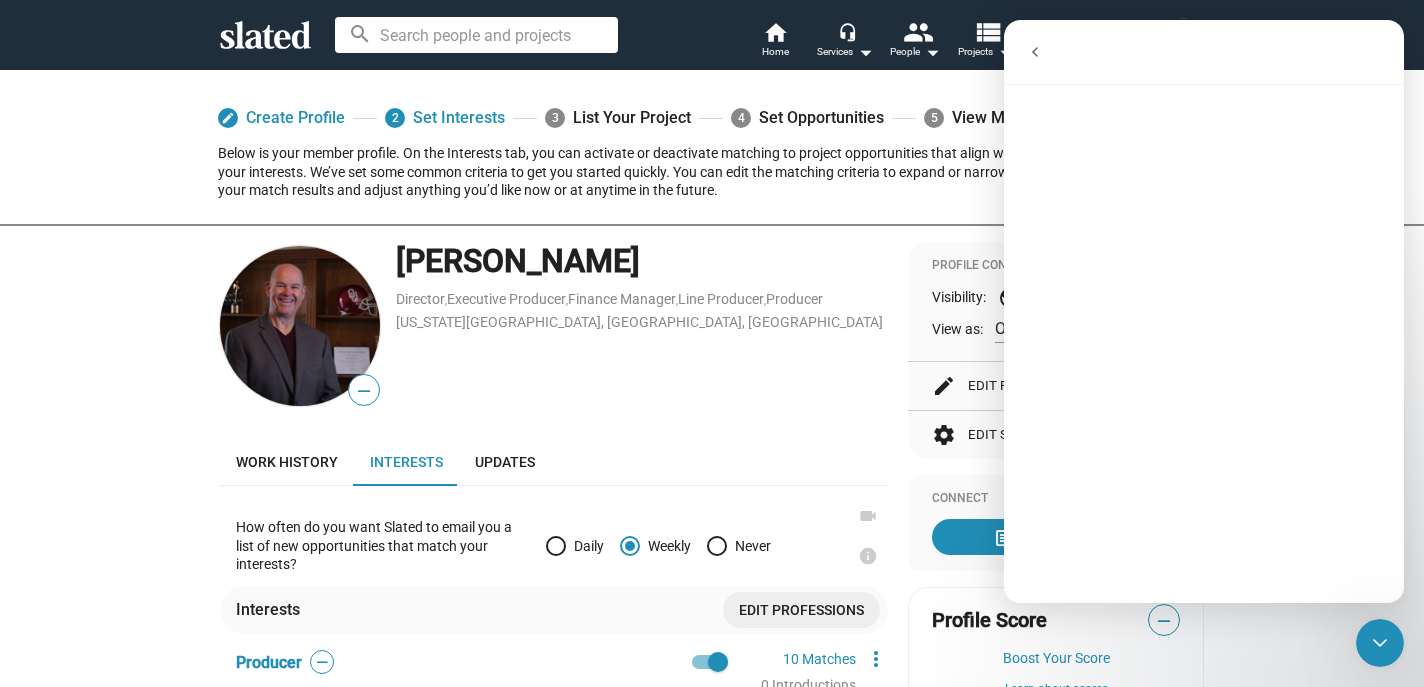 scroll, scrollTop: 0, scrollLeft: 0, axis: both 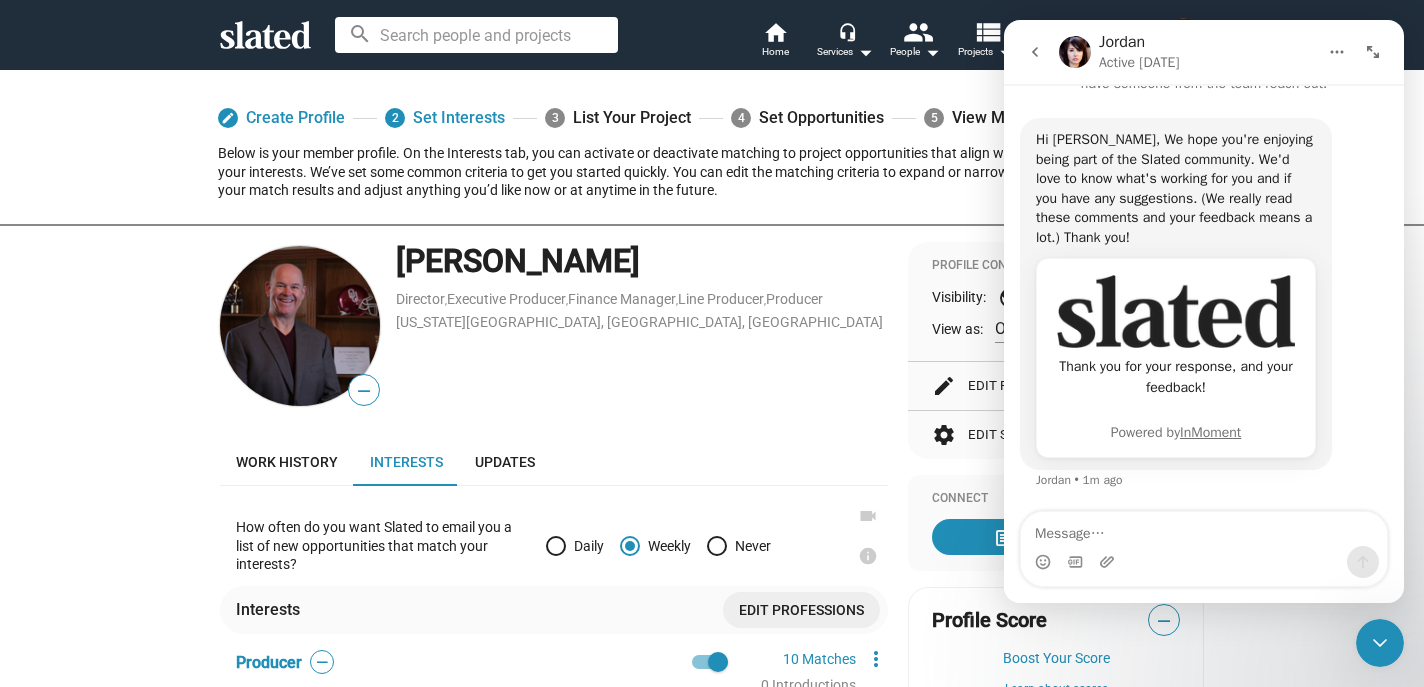 click 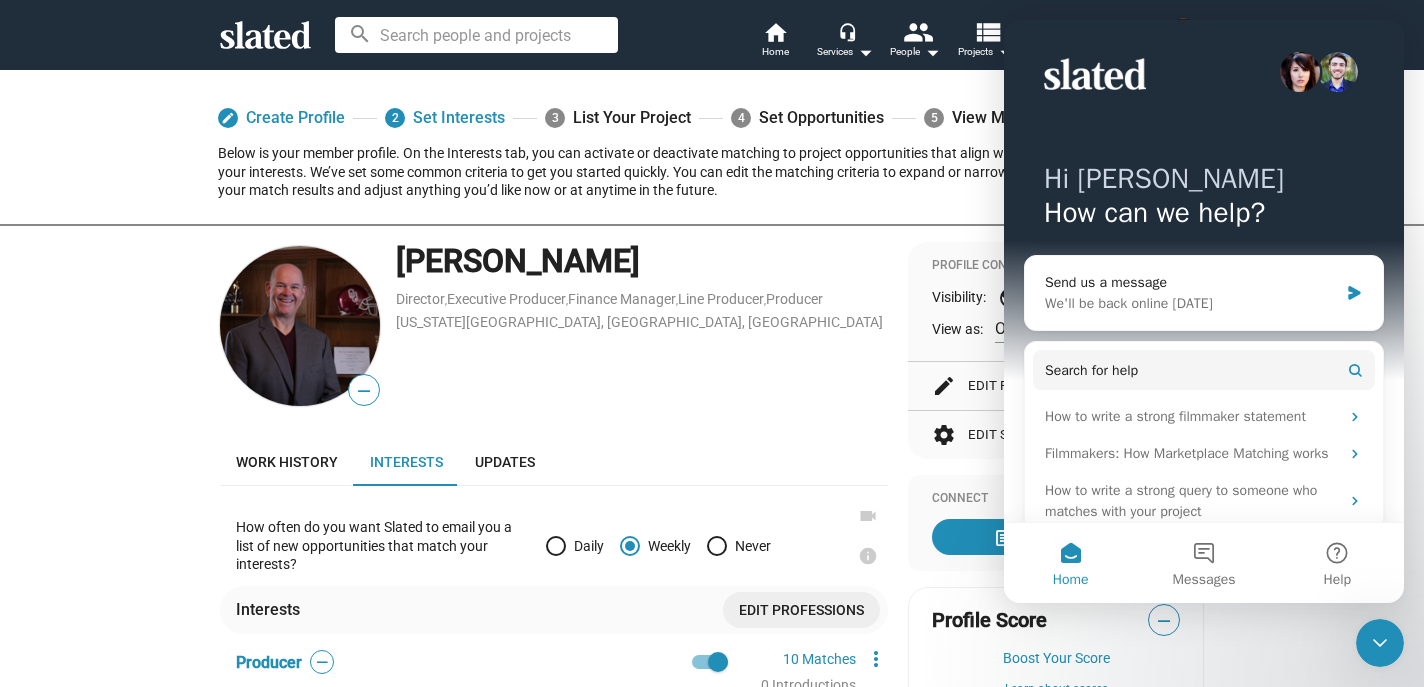 scroll, scrollTop: 0, scrollLeft: 0, axis: both 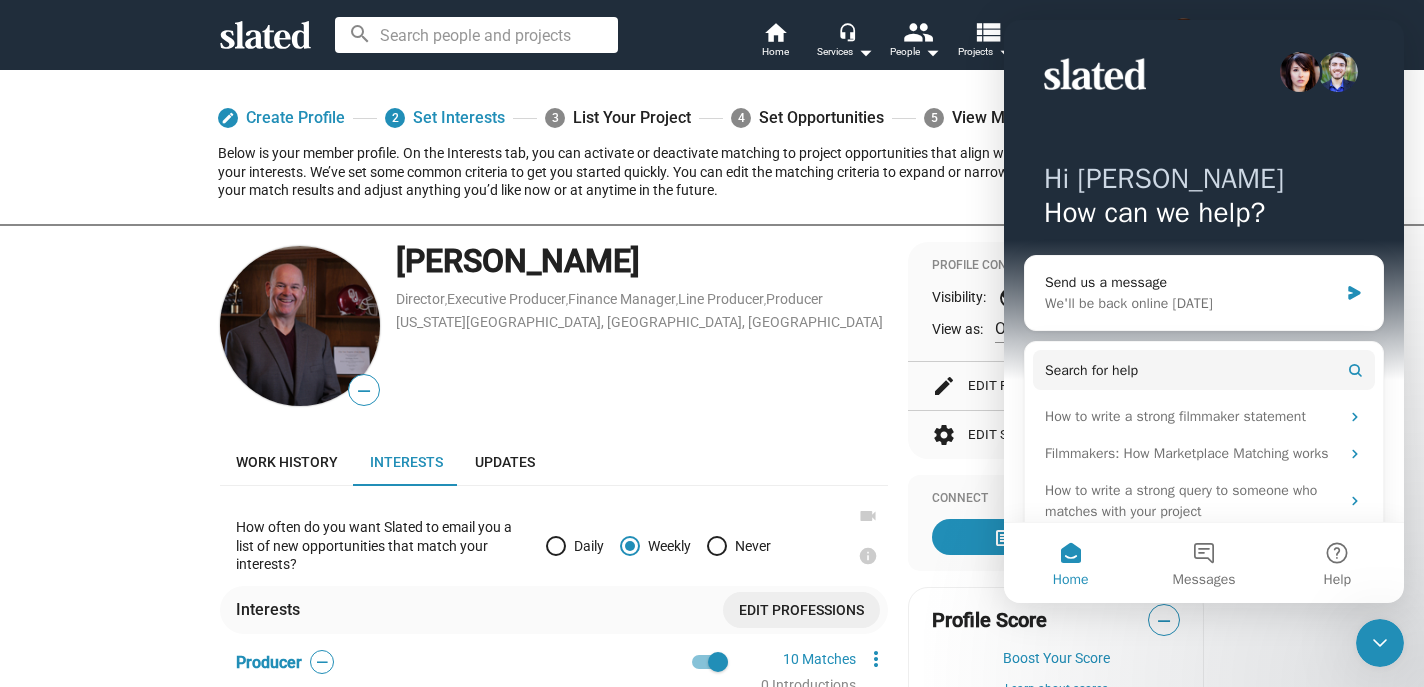 click on "Hi Chris How can we help? Send us a message We'll be back online tomorrow Search for help How to write a strong filmmaker statement Filmmakers: How Marketplace Matching works How to write a strong query to someone who matches with your project Getting Started: 10 Tips for Filmmakers" at bounding box center (1204, 303) 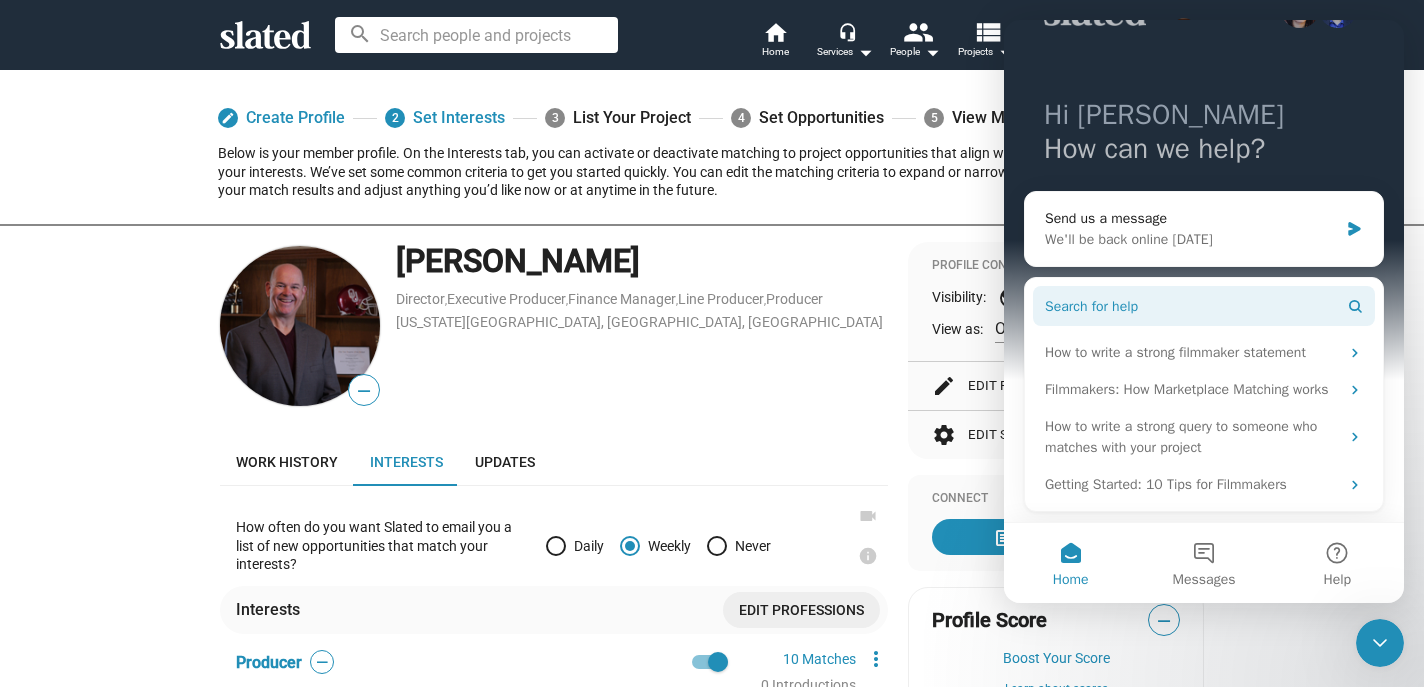 scroll, scrollTop: 0, scrollLeft: 0, axis: both 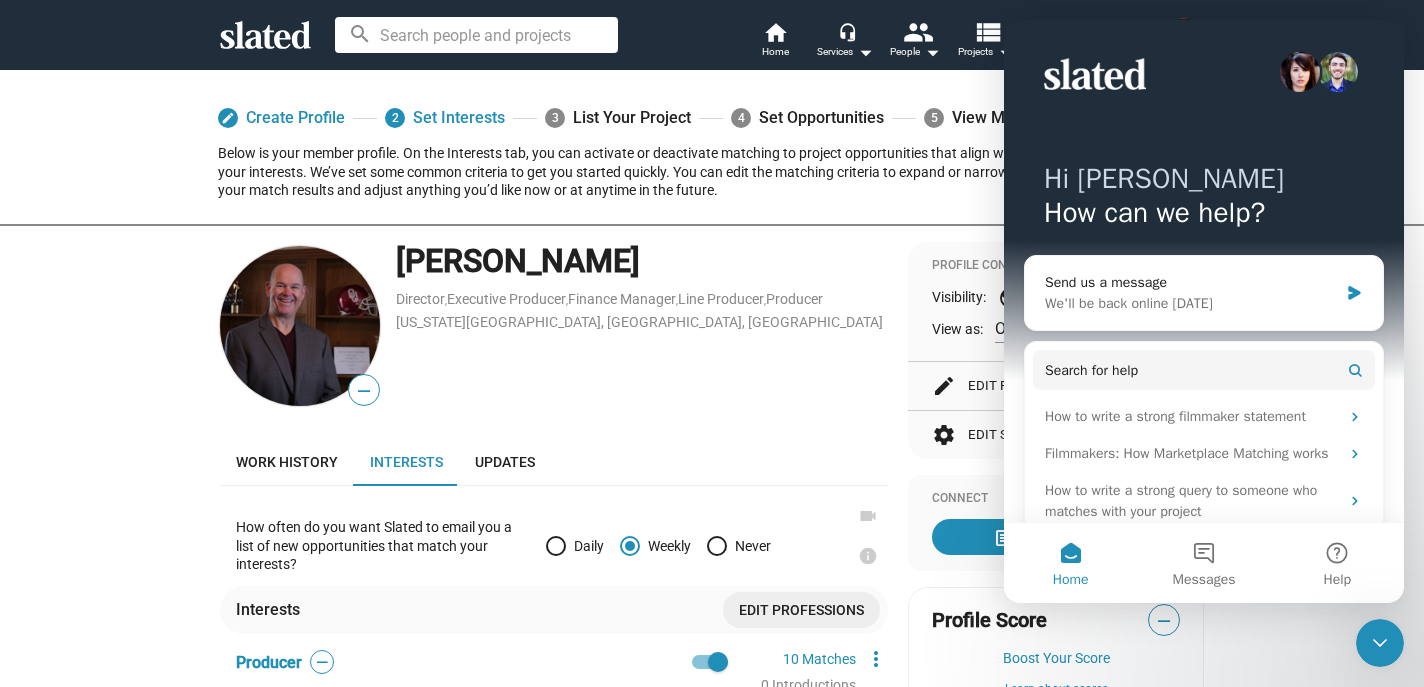 click on "Chris Turner  Director ,  Executive Producer ,  Finance Manager ,  Line Producer ,  Producer Oklahoma City, OK, US" 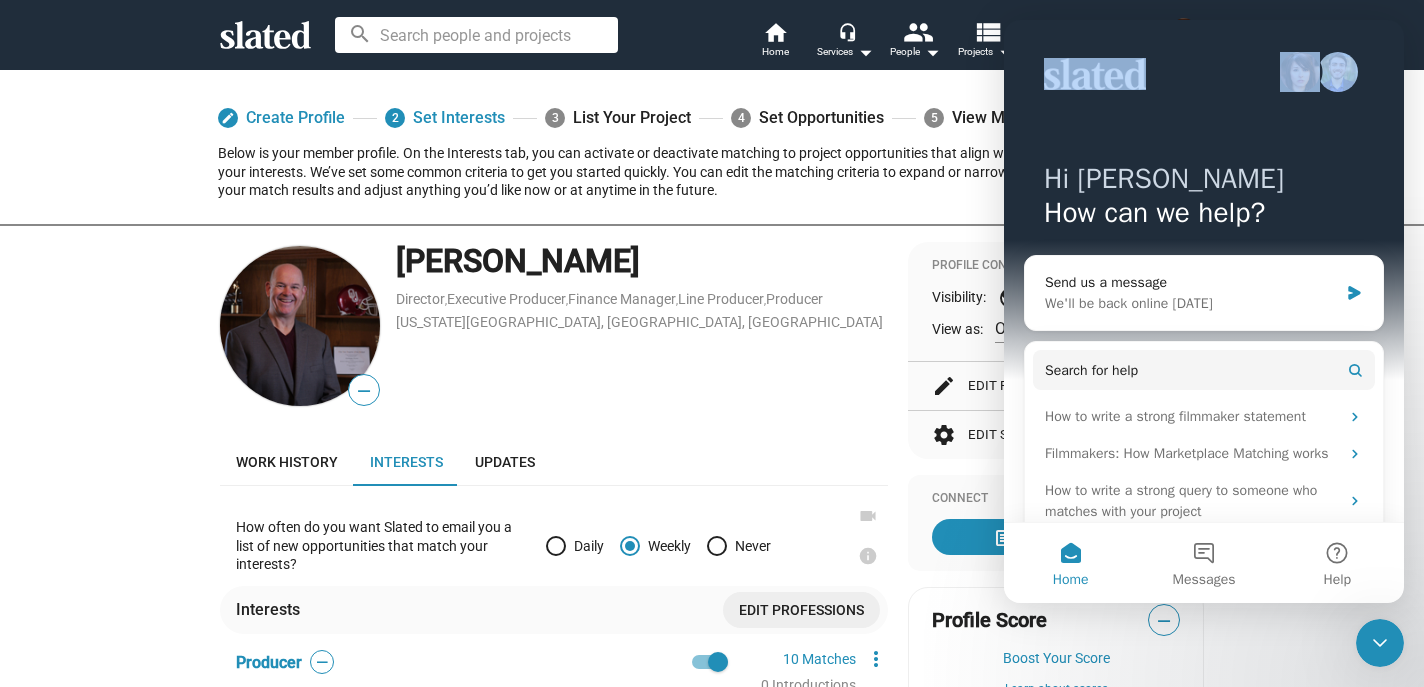 drag, startPoint x: 1198, startPoint y: 50, endPoint x: 1199, endPoint y: 142, distance: 92.00543 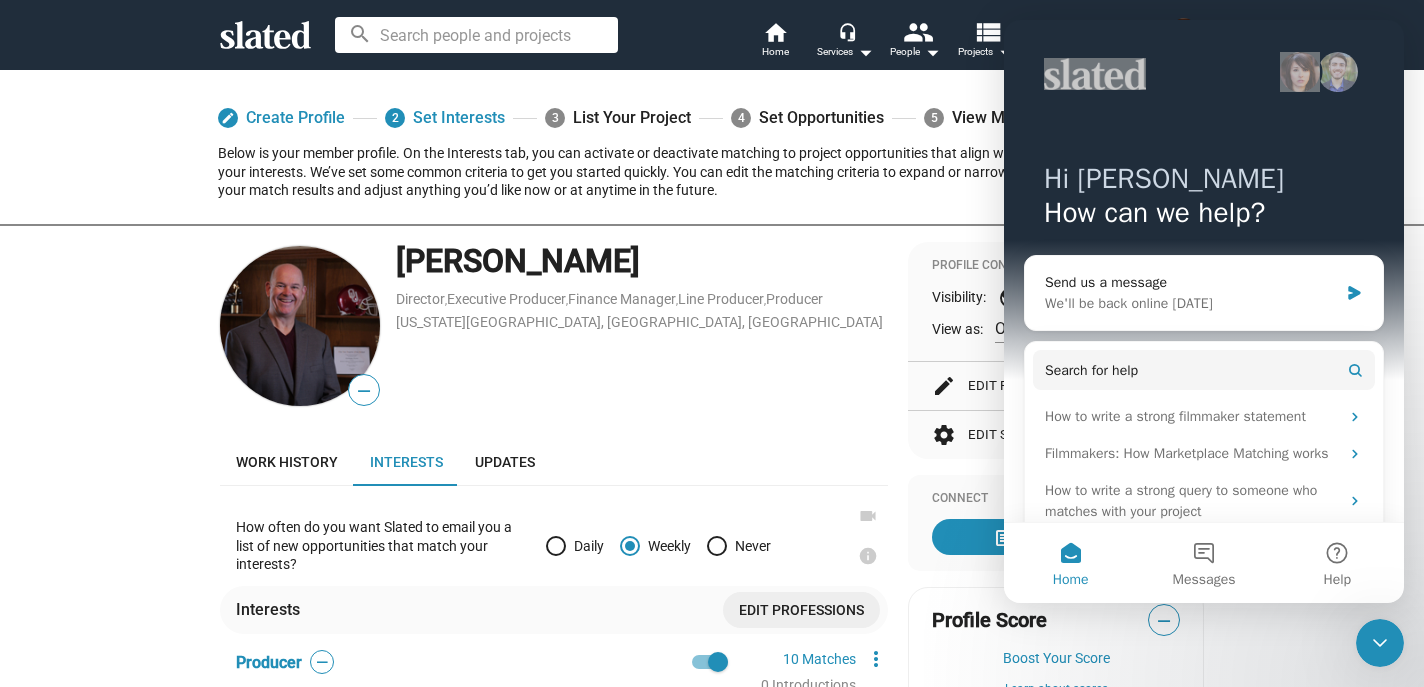 click 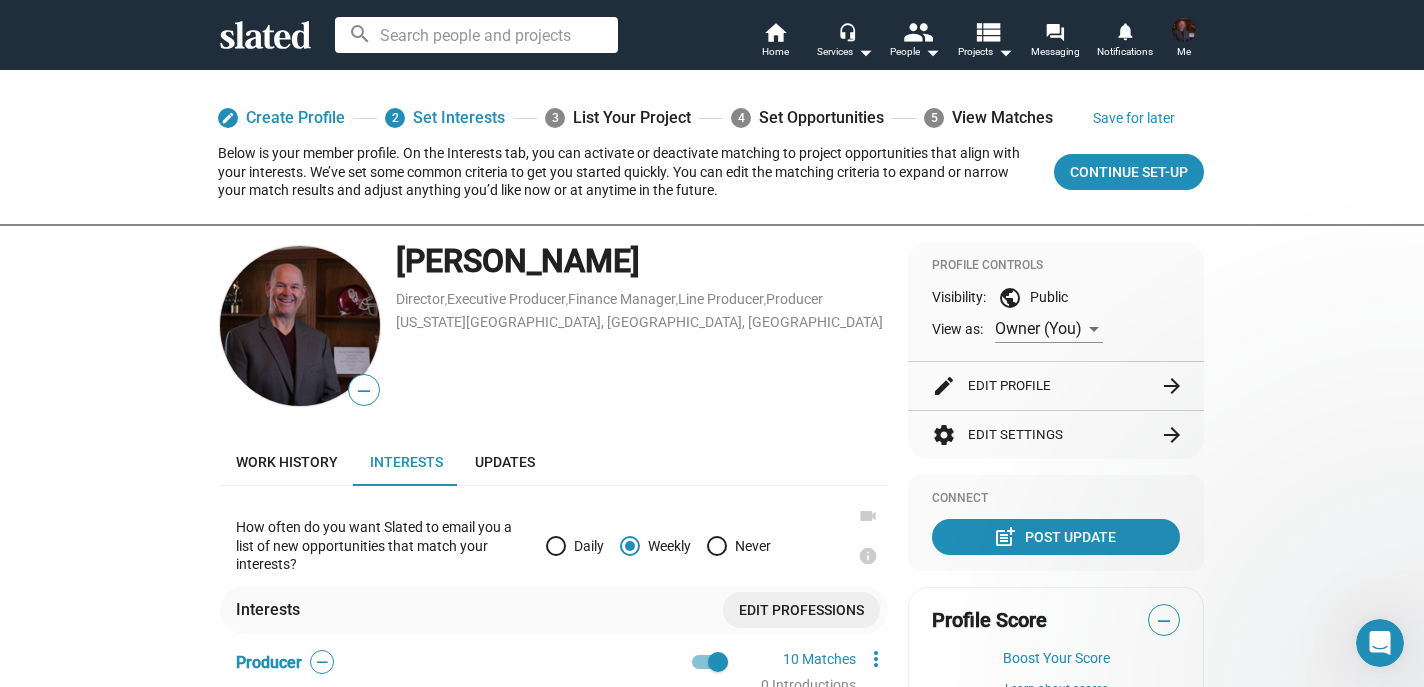 scroll, scrollTop: 0, scrollLeft: 0, axis: both 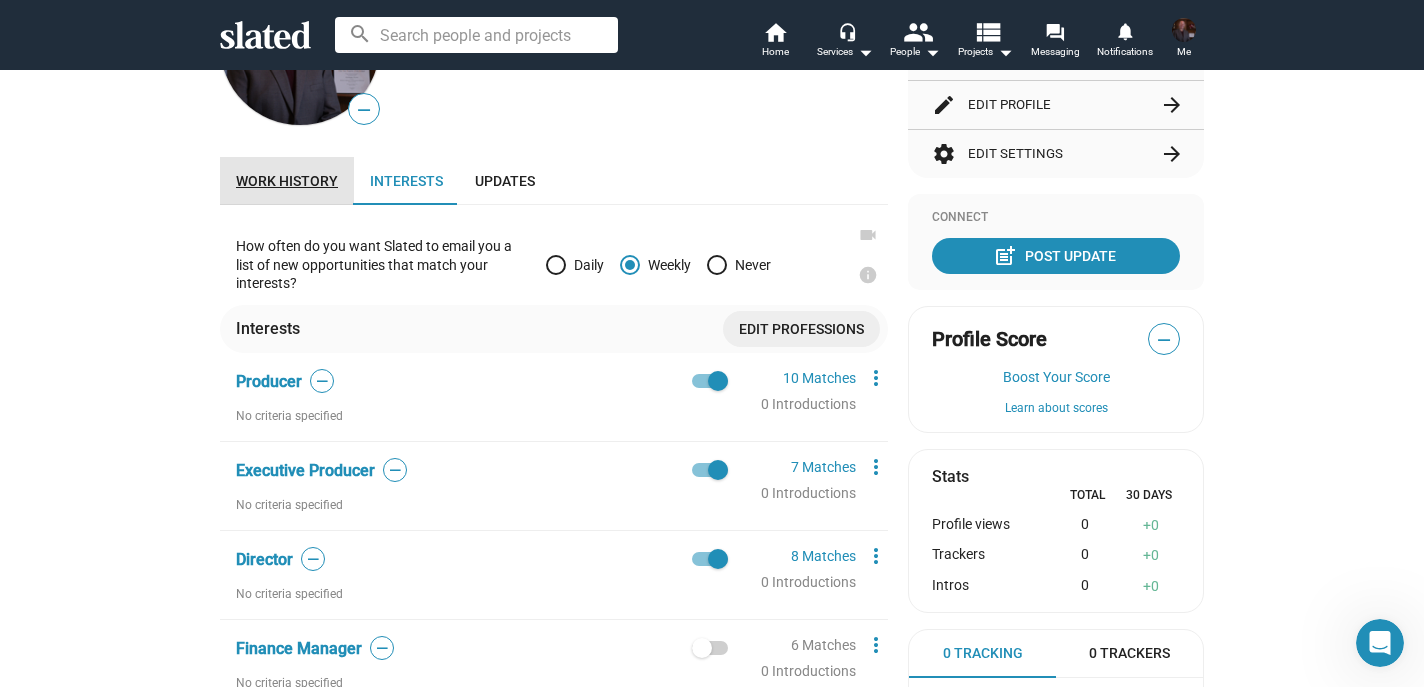 click on "Work history" at bounding box center (287, 181) 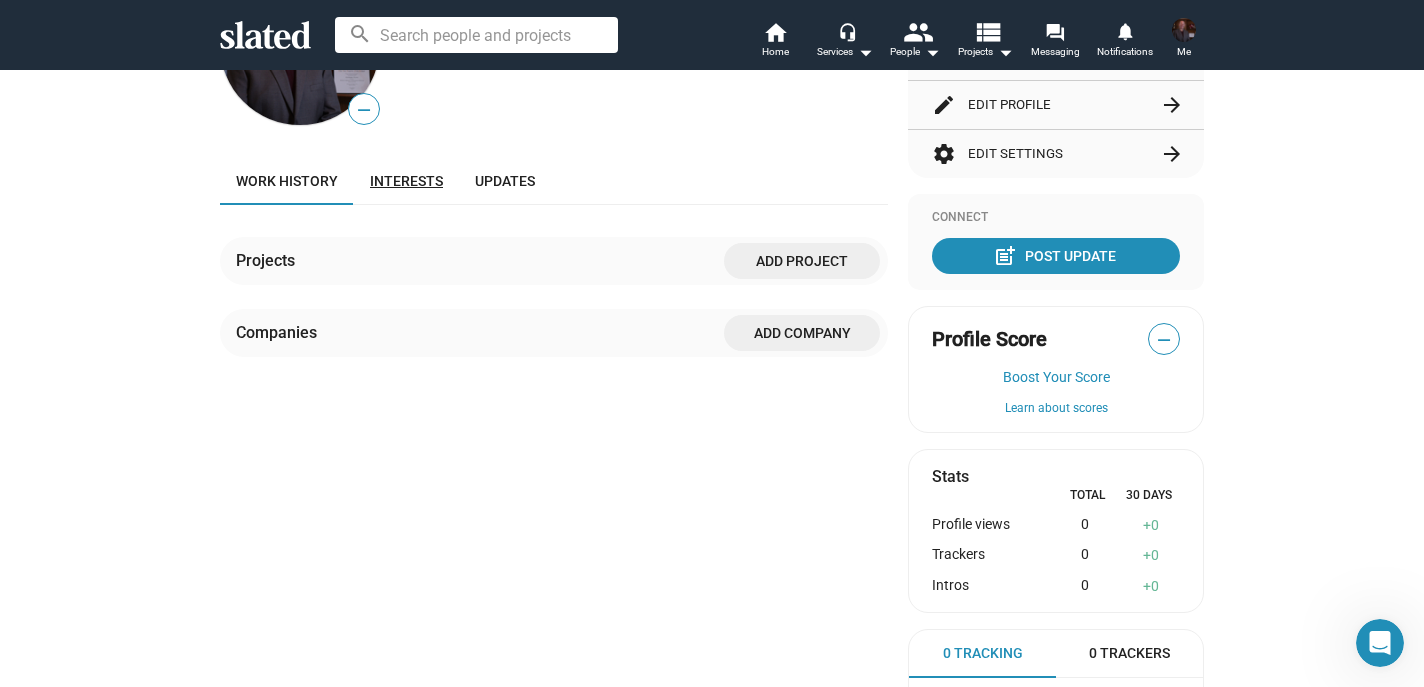 click on "Interests" at bounding box center (406, 181) 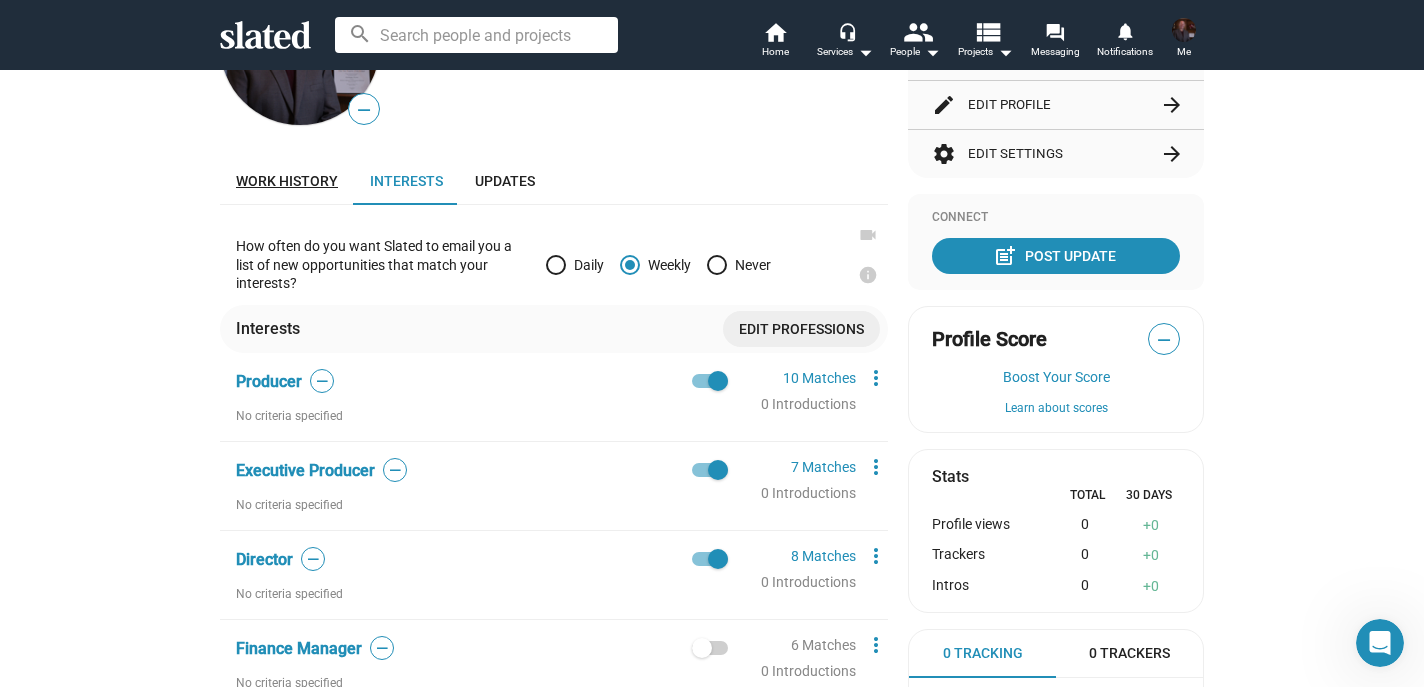 click on "Work history" at bounding box center (287, 181) 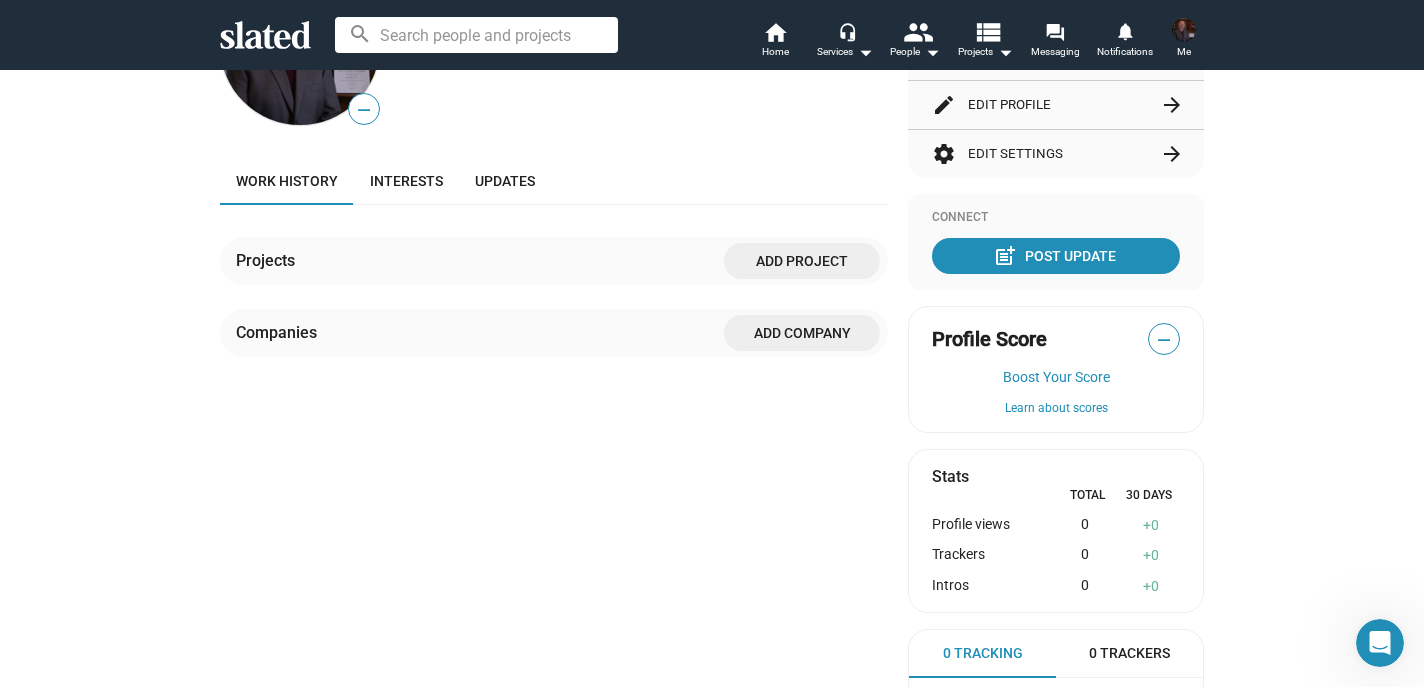 click on "Add project" 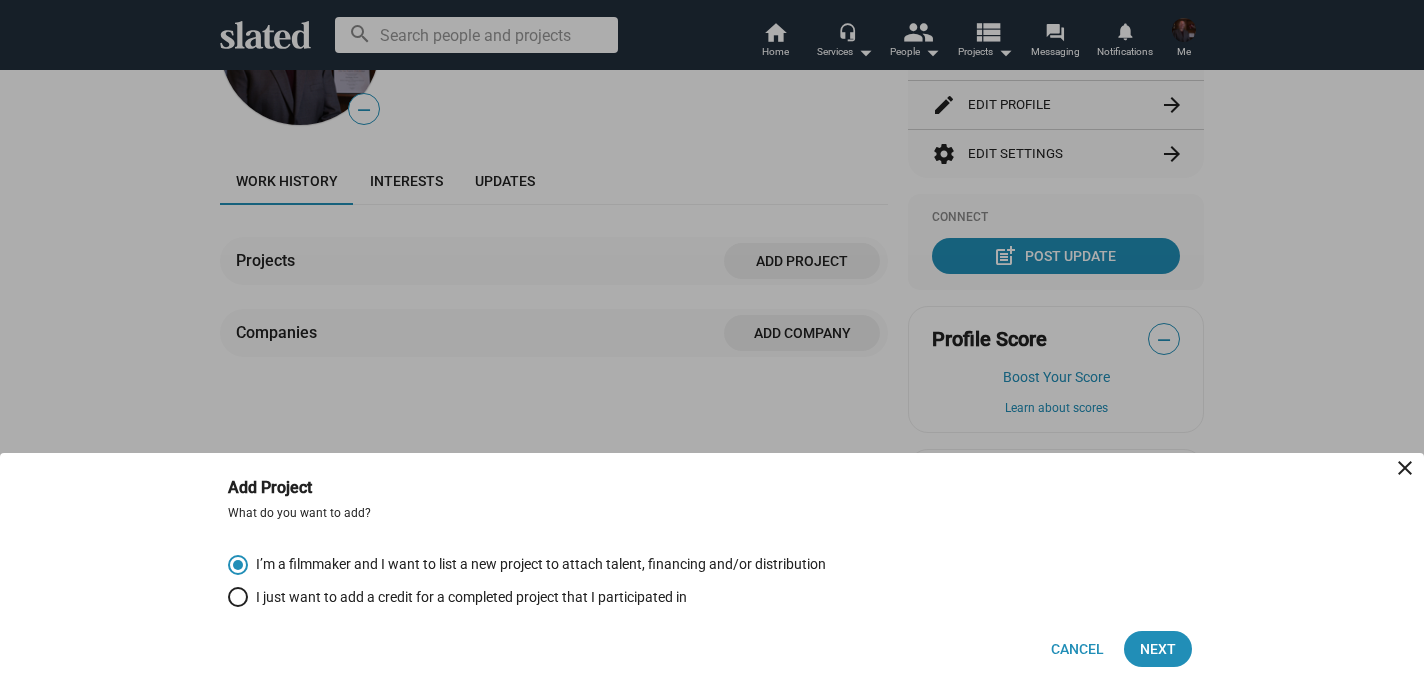 click at bounding box center (238, 597) 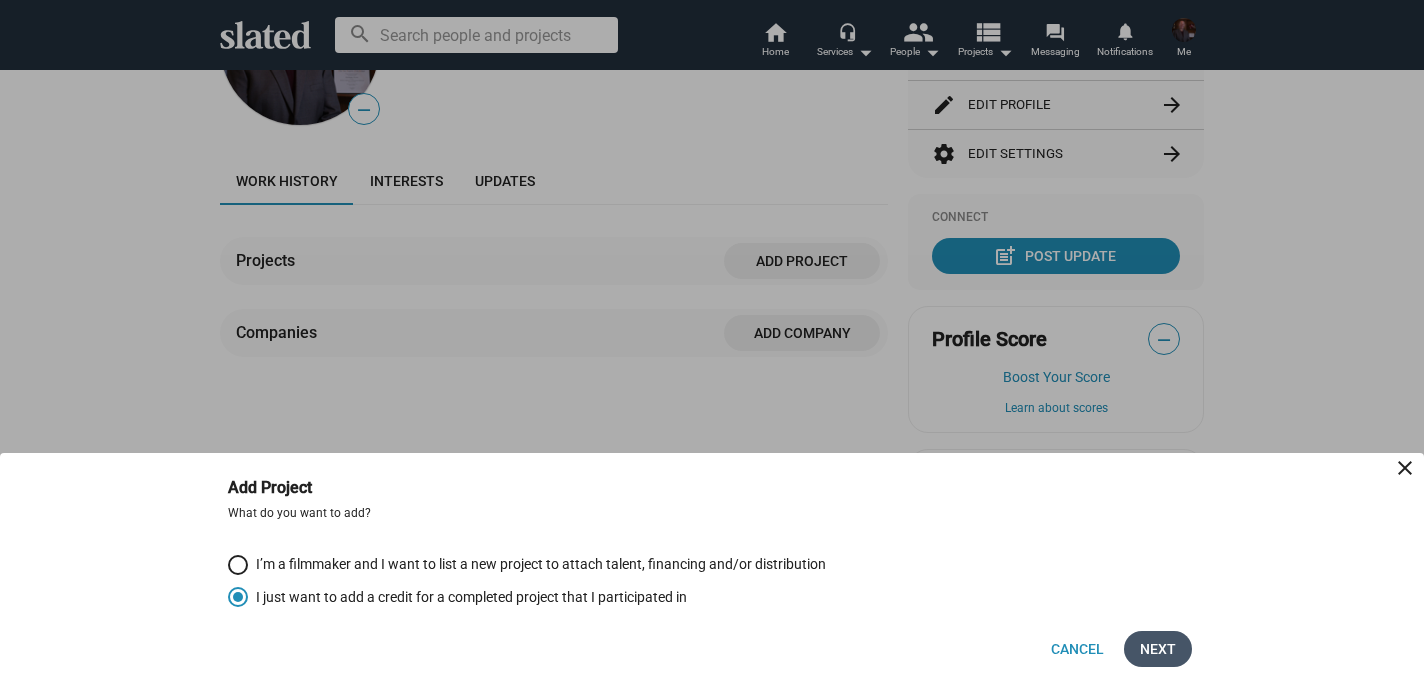 click on "Next" at bounding box center [1158, 649] 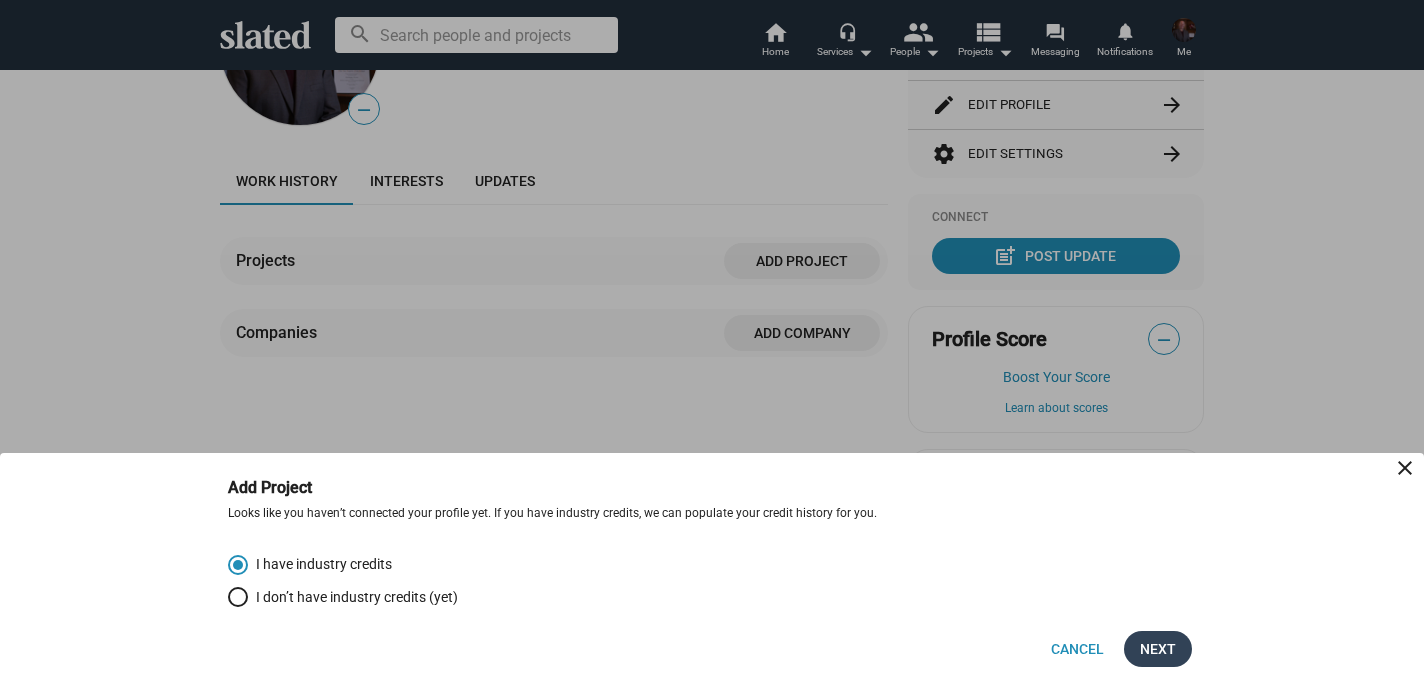 click on "Next" at bounding box center [1158, 649] 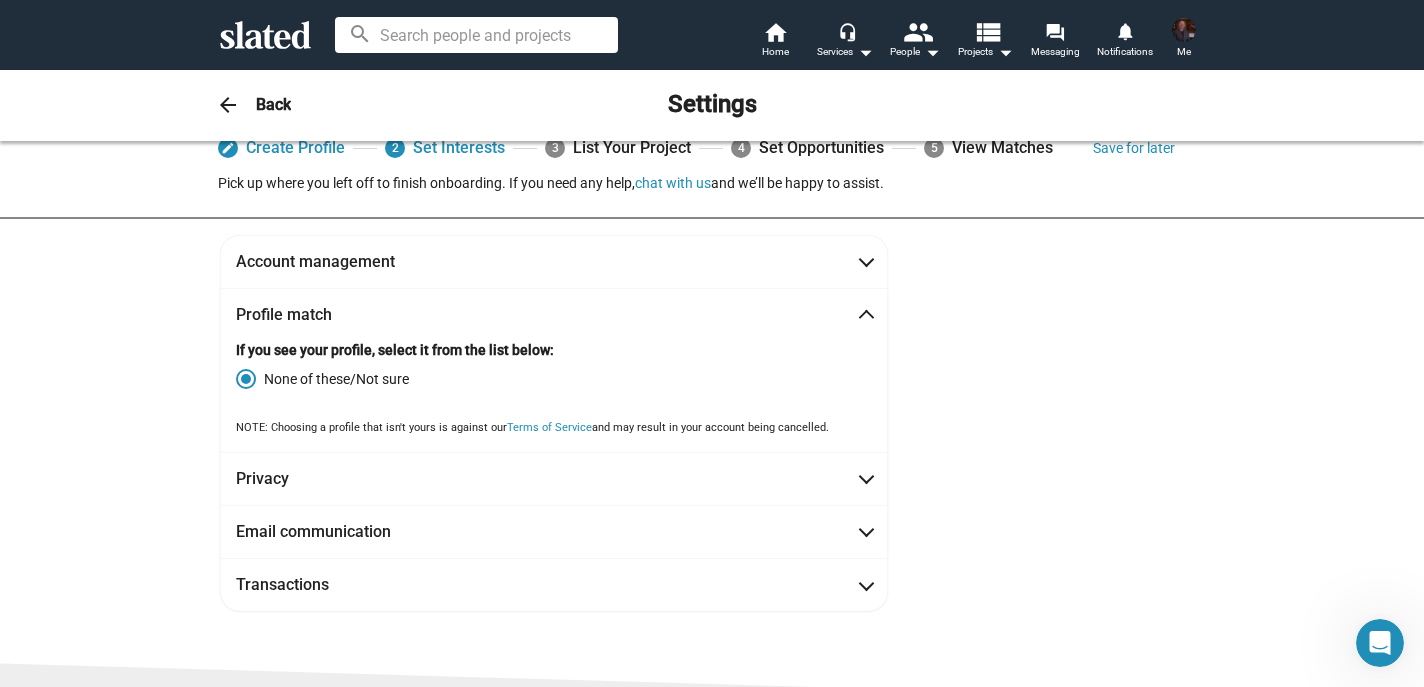 scroll, scrollTop: 0, scrollLeft: 0, axis: both 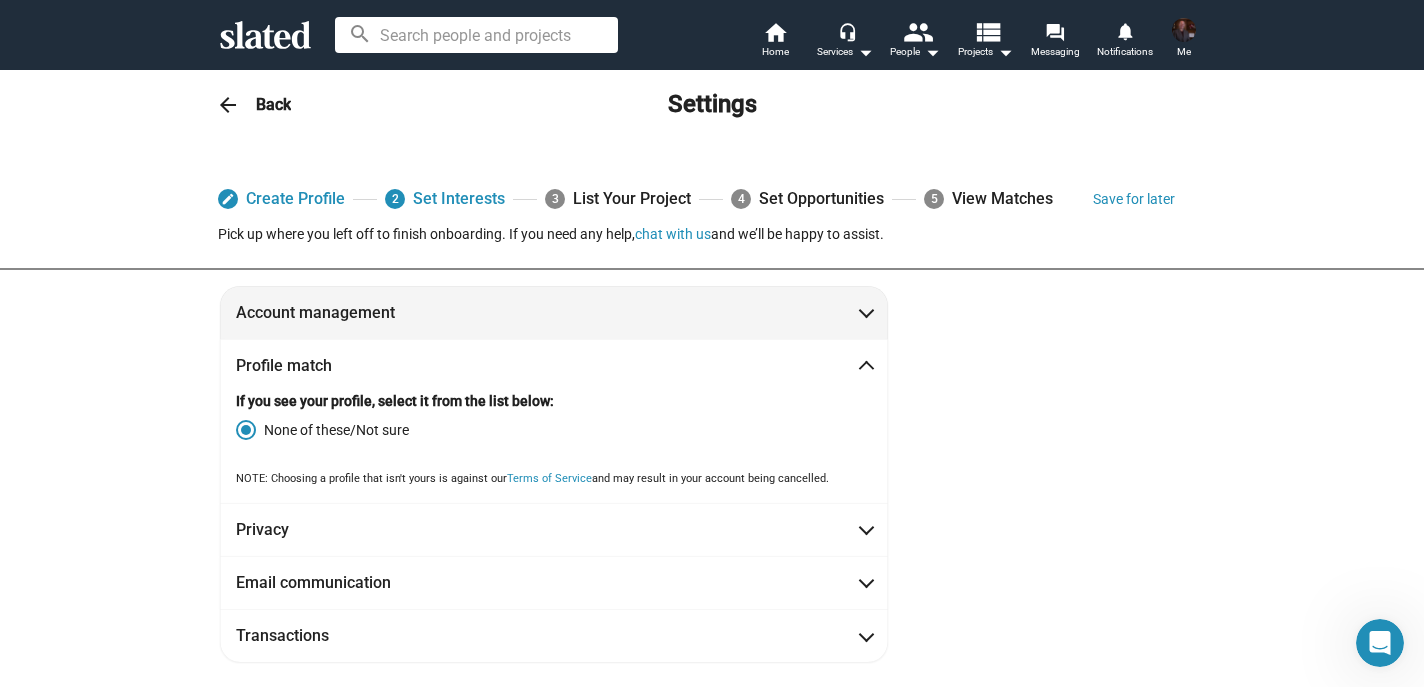 click at bounding box center [866, 311] 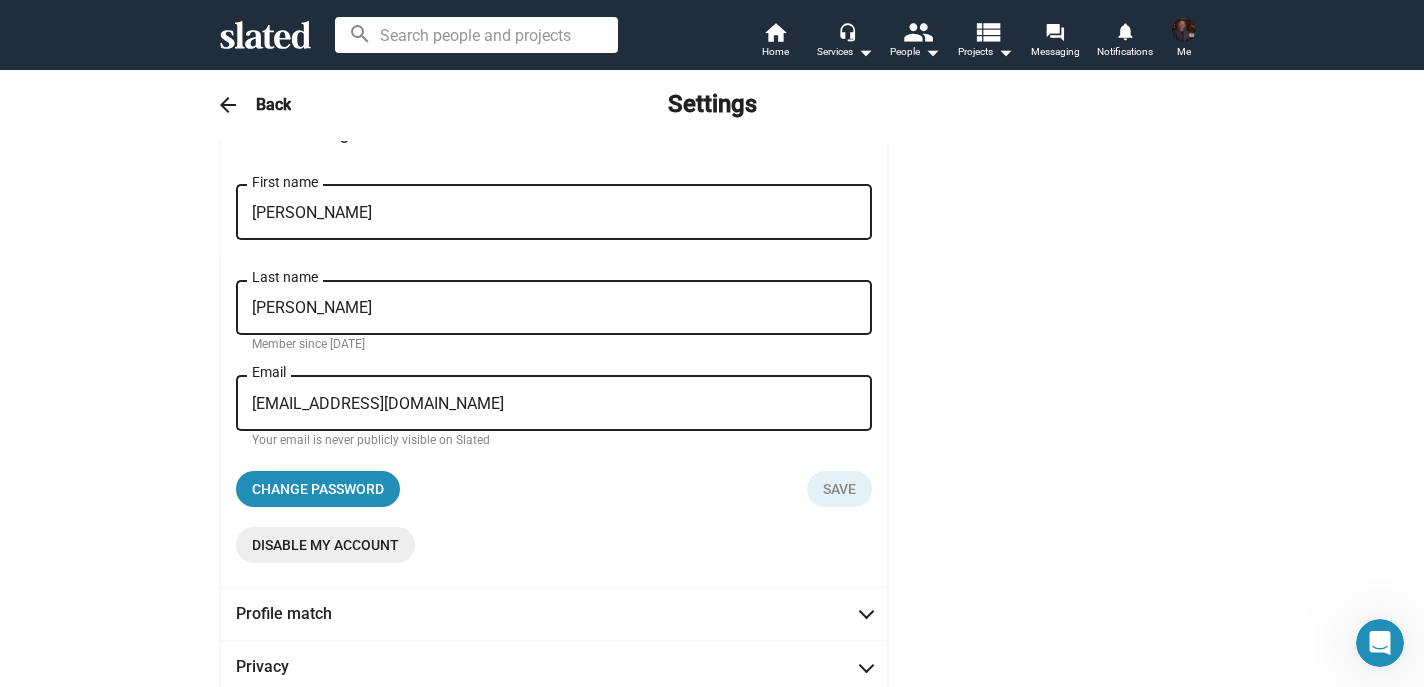scroll, scrollTop: 0, scrollLeft: 0, axis: both 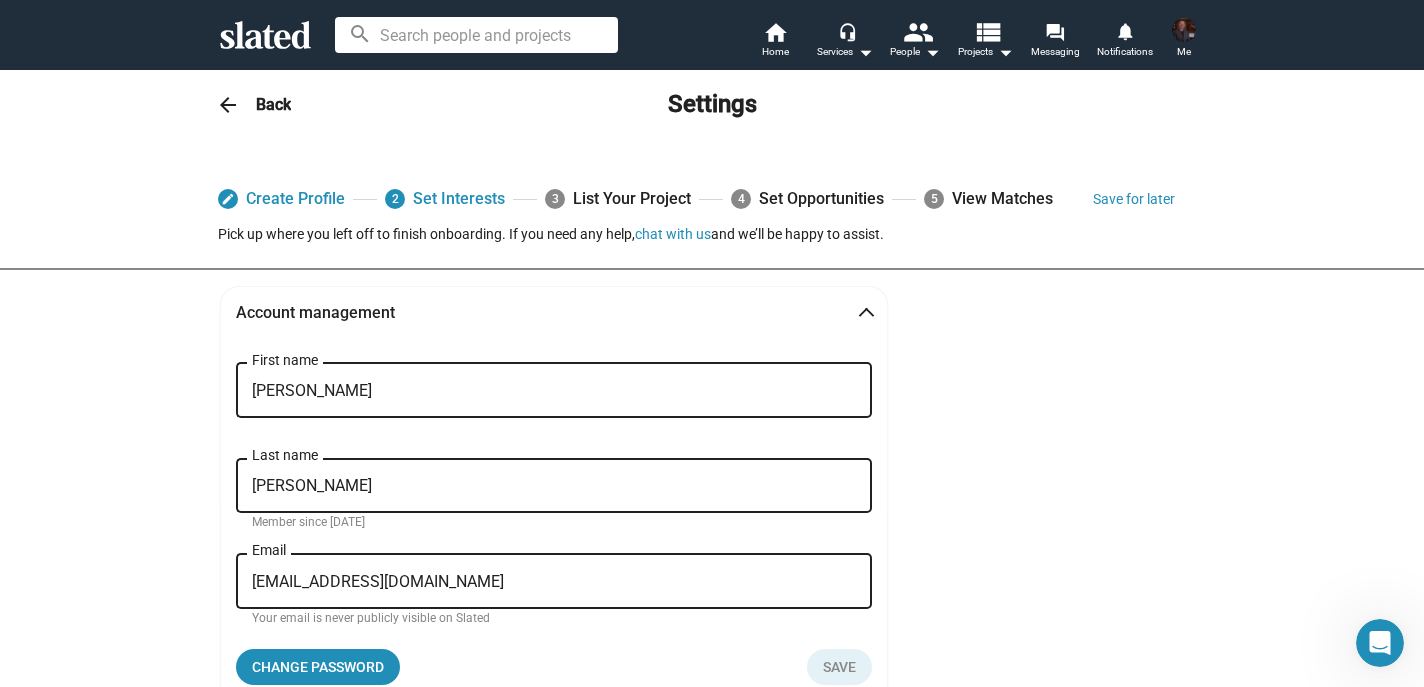 click at bounding box center (866, 316) 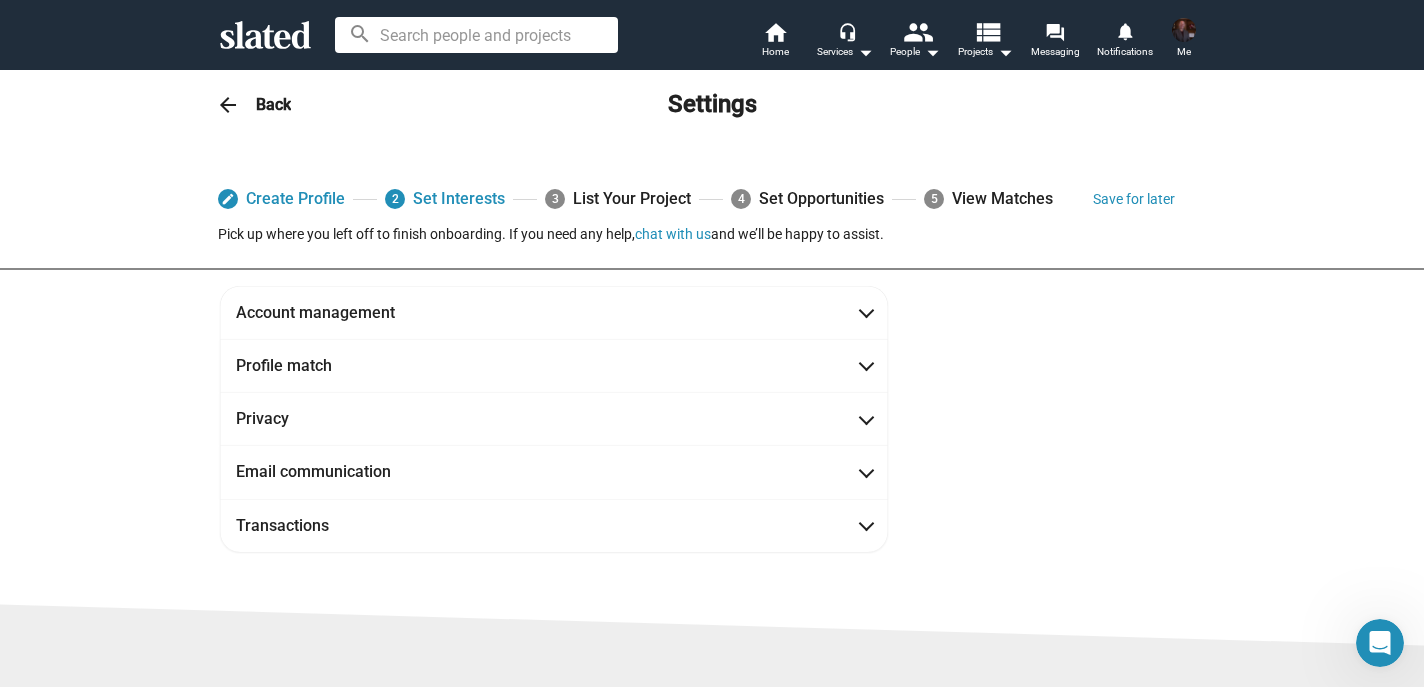 click on "Back" 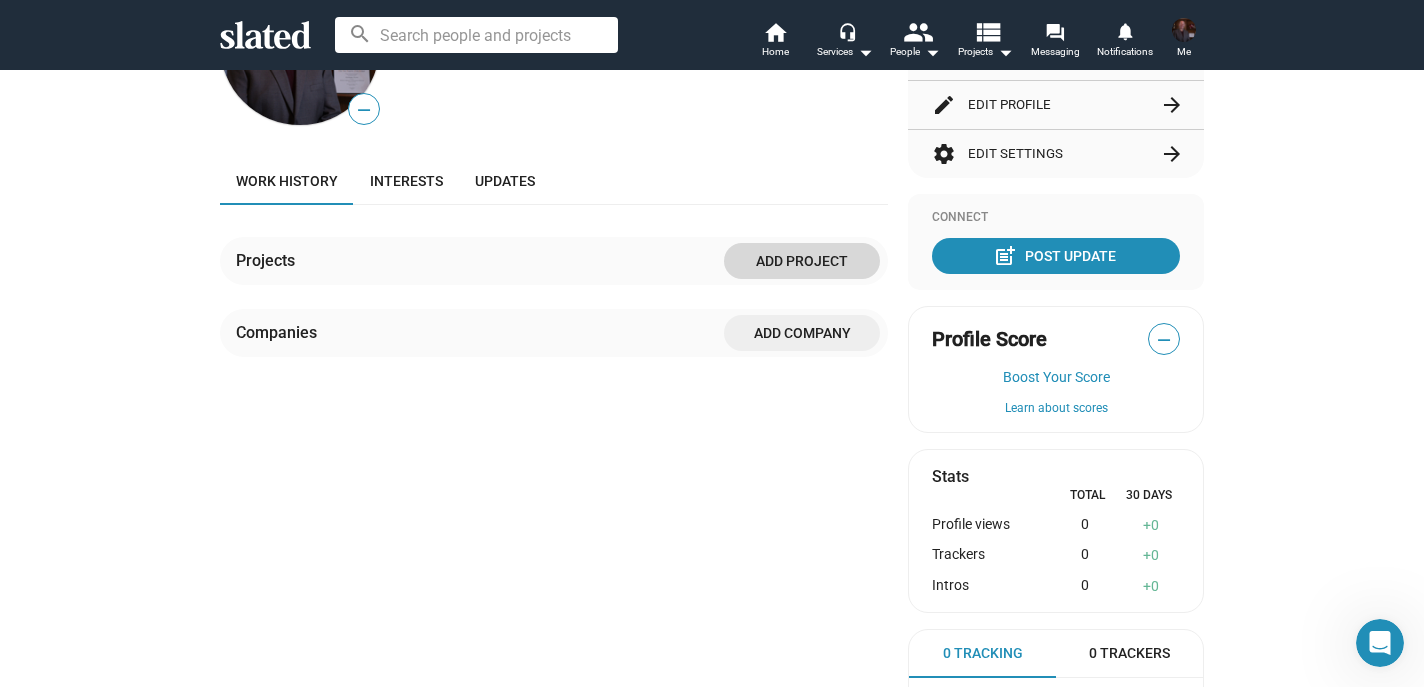 click on "Add project" 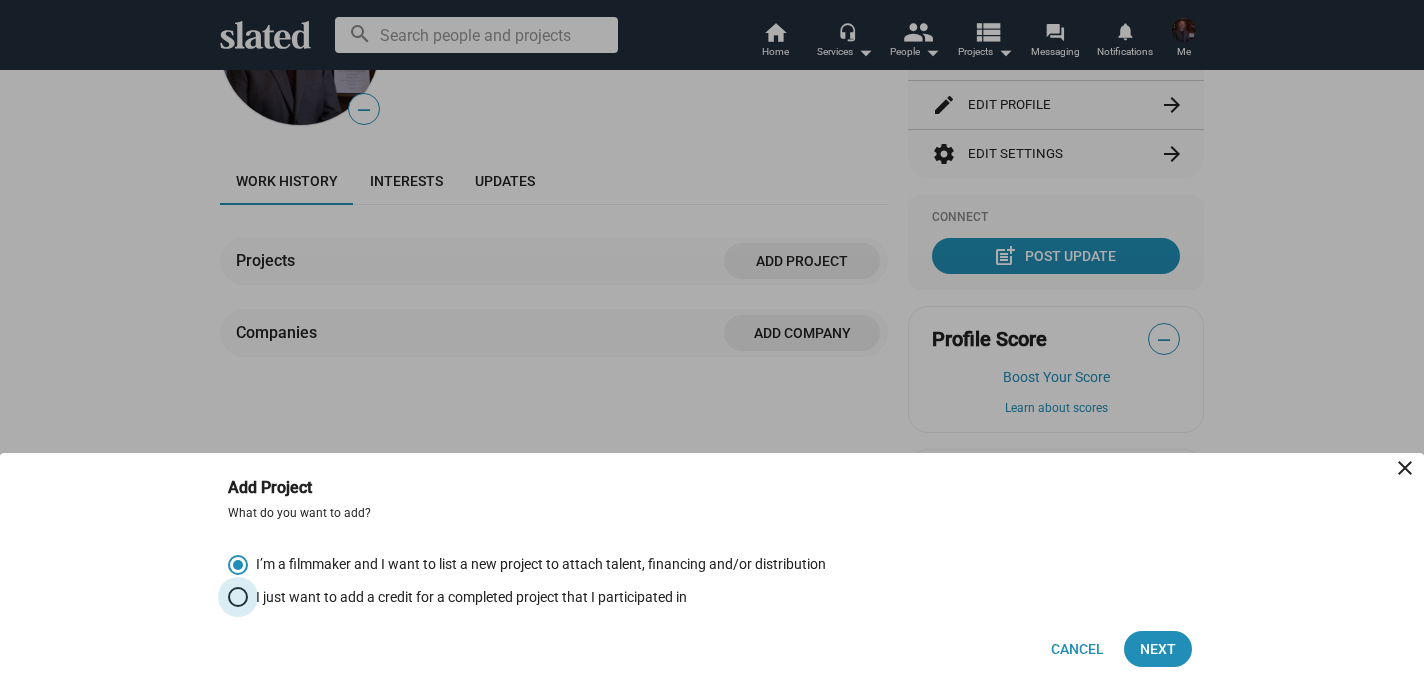 click at bounding box center (238, 597) 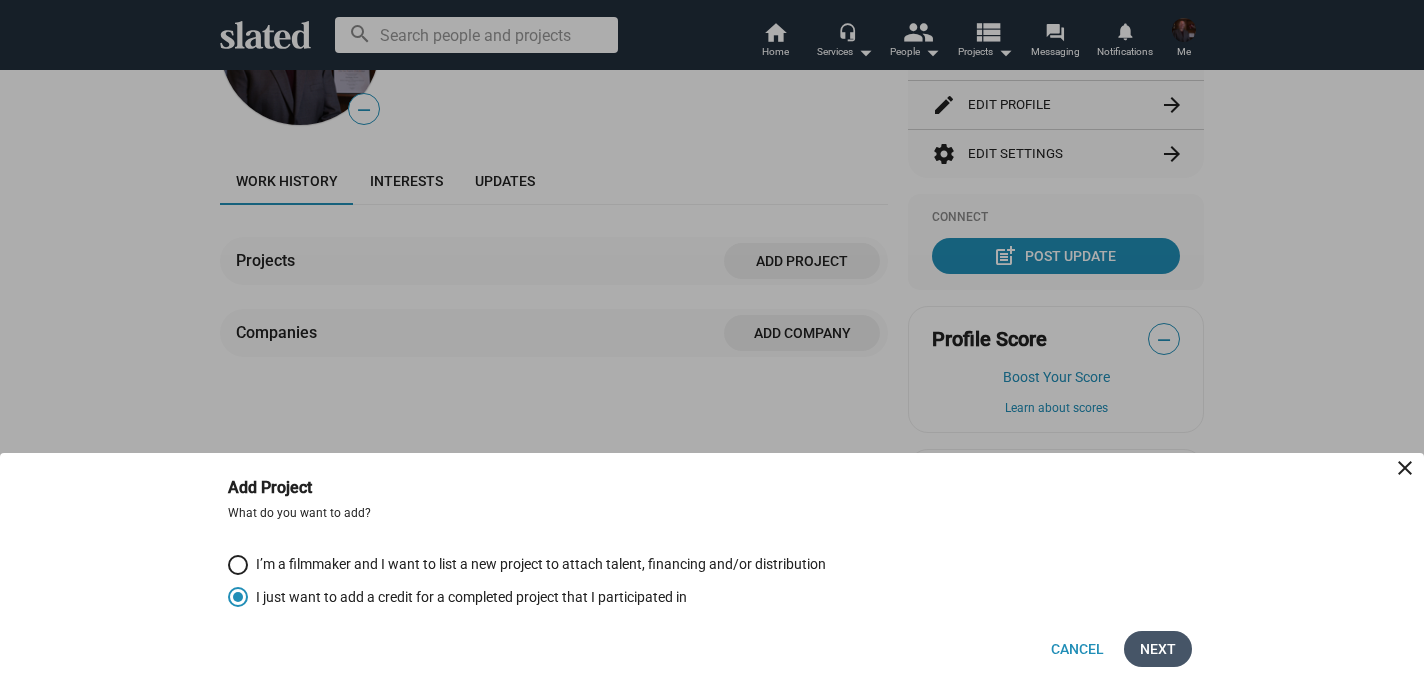 click on "Next" at bounding box center [1158, 649] 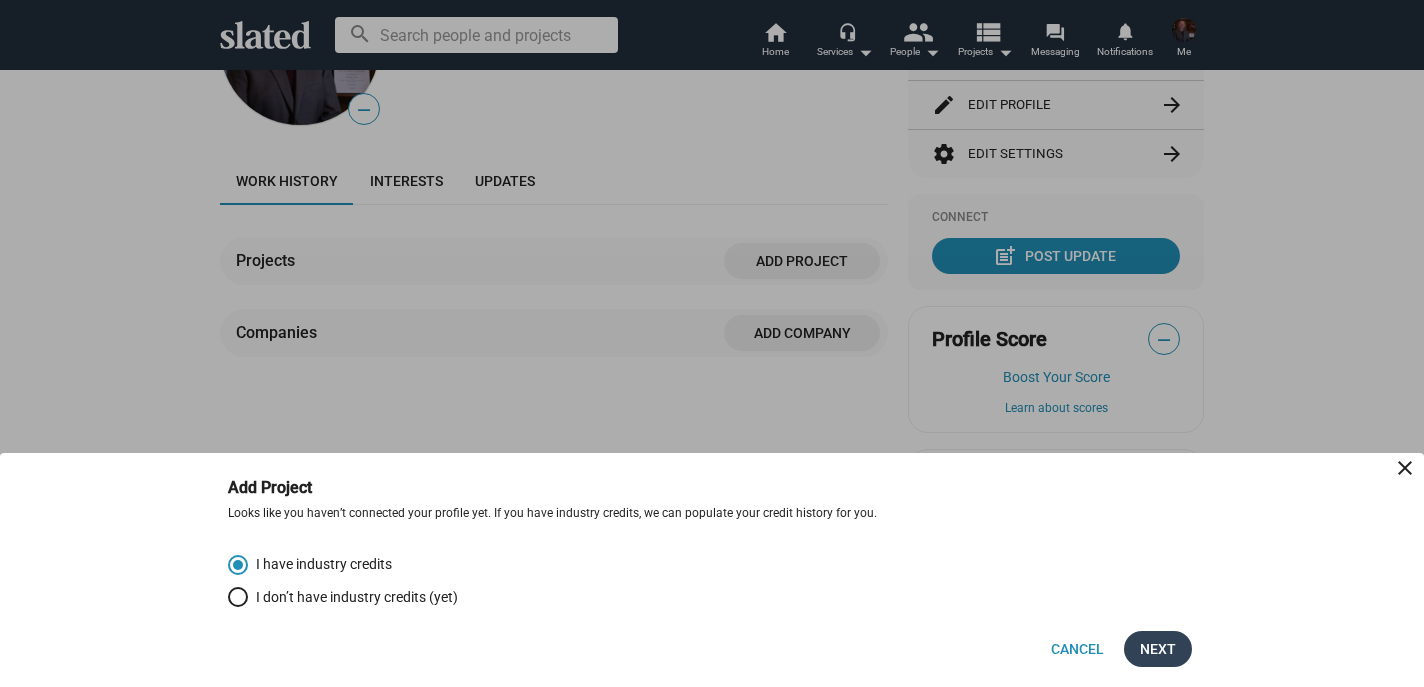 click on "Next" at bounding box center (1158, 649) 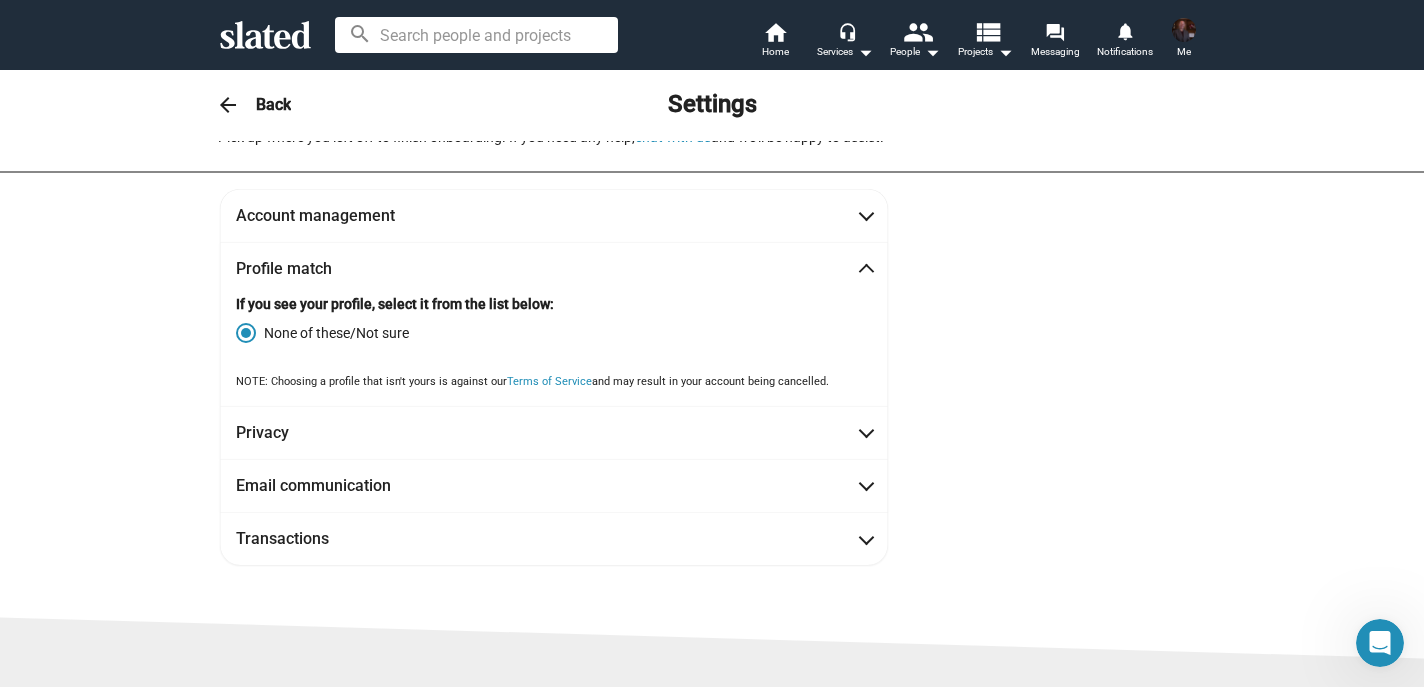 scroll, scrollTop: 0, scrollLeft: 0, axis: both 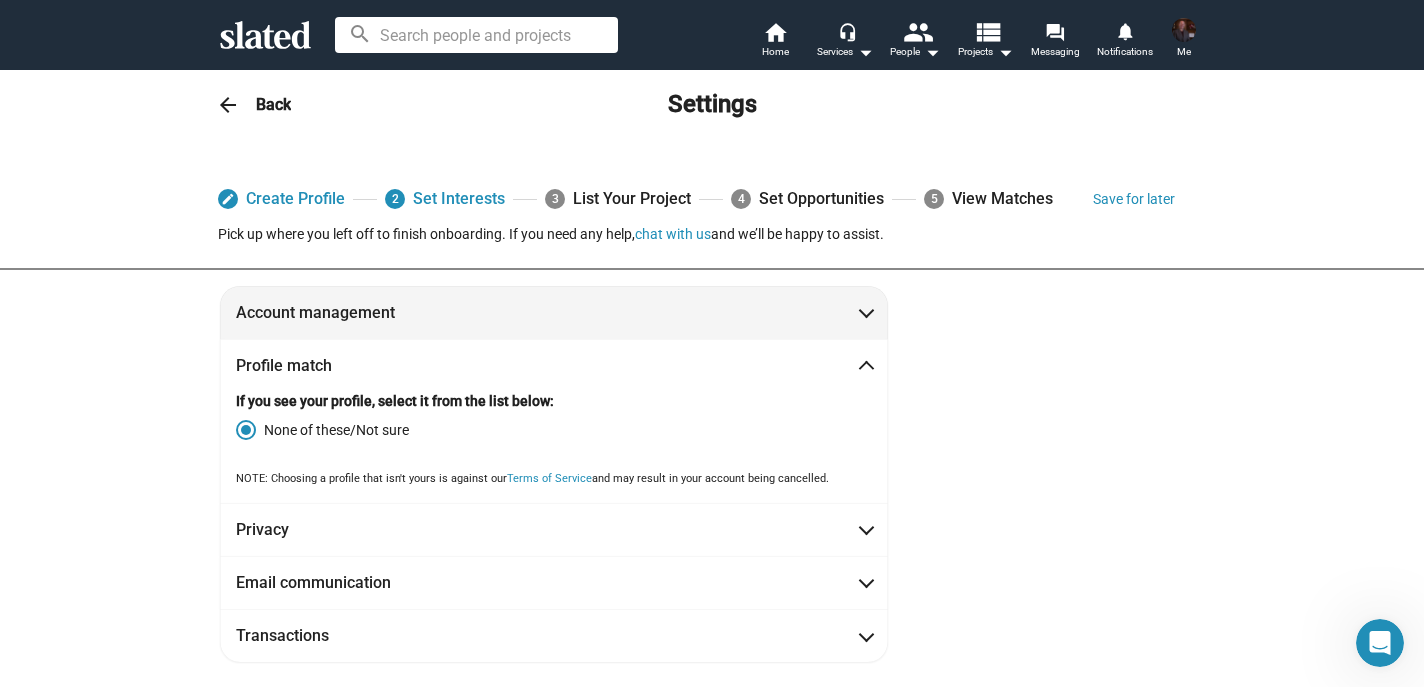 click at bounding box center (866, 311) 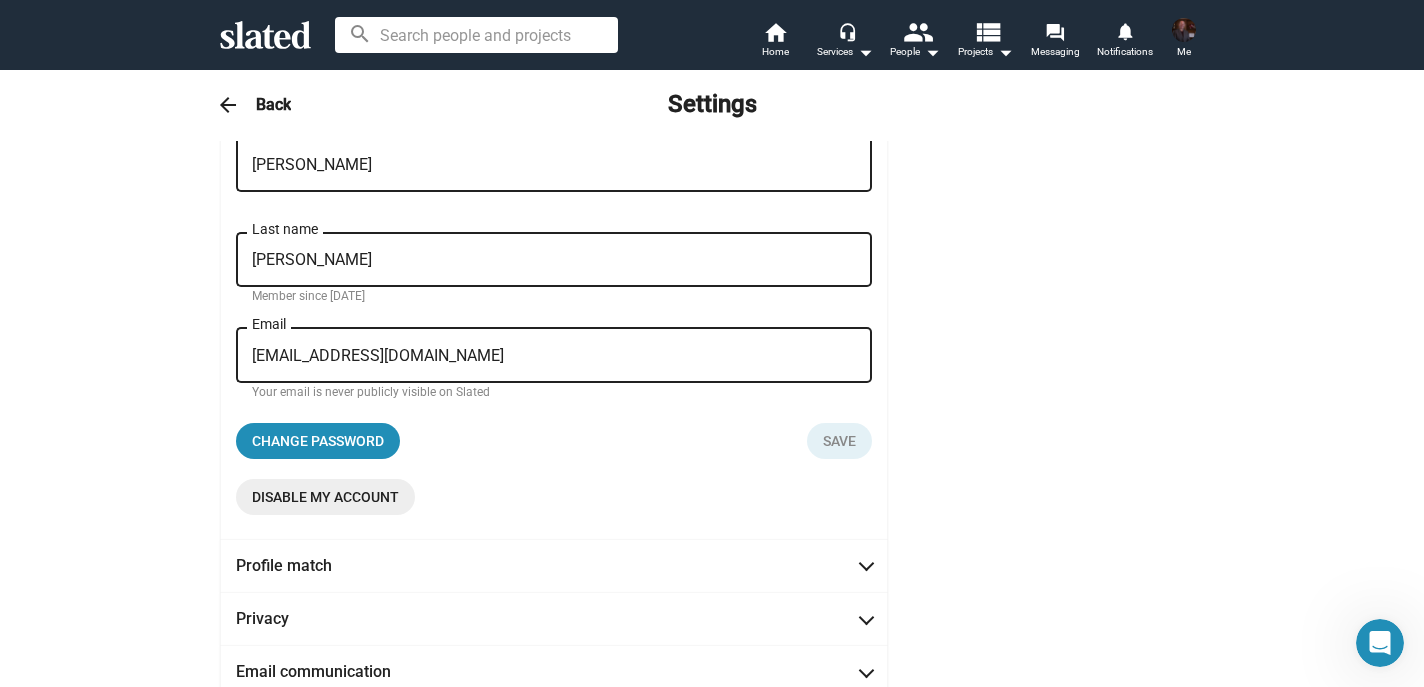 scroll, scrollTop: 0, scrollLeft: 0, axis: both 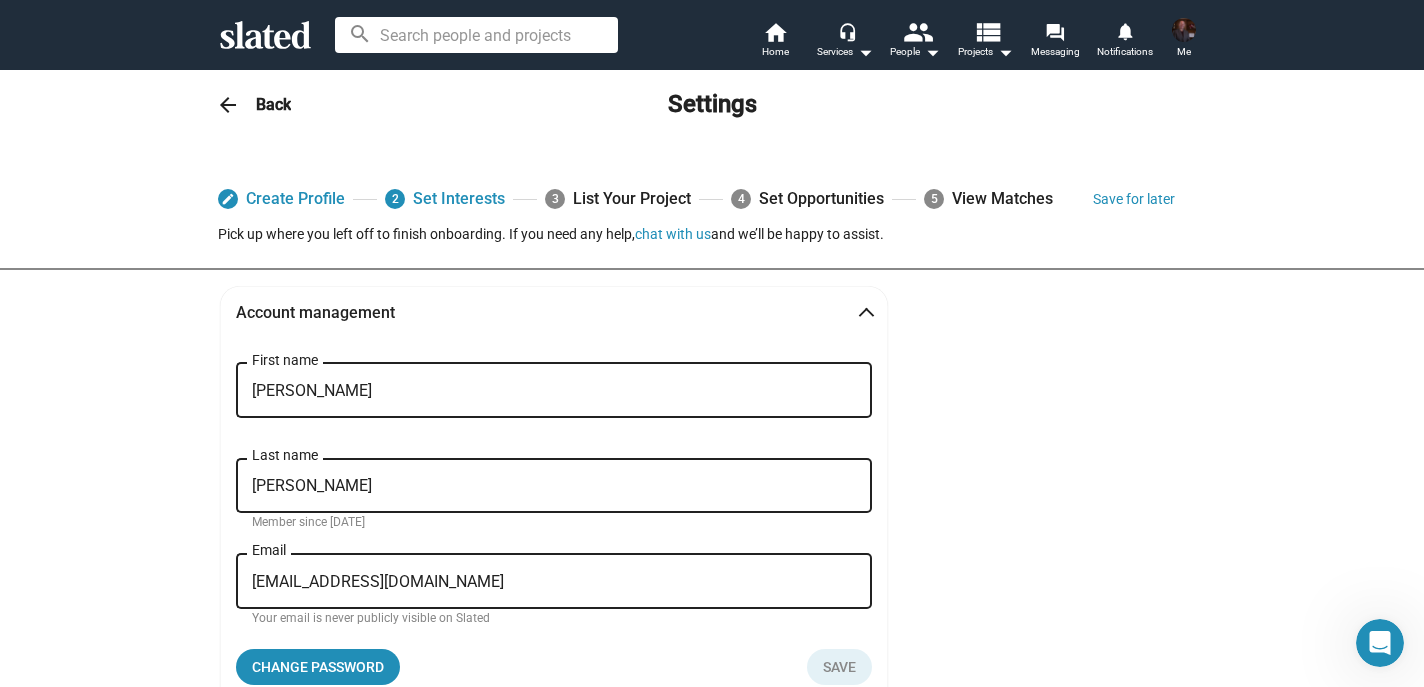 click on "Account management" at bounding box center (554, 312) 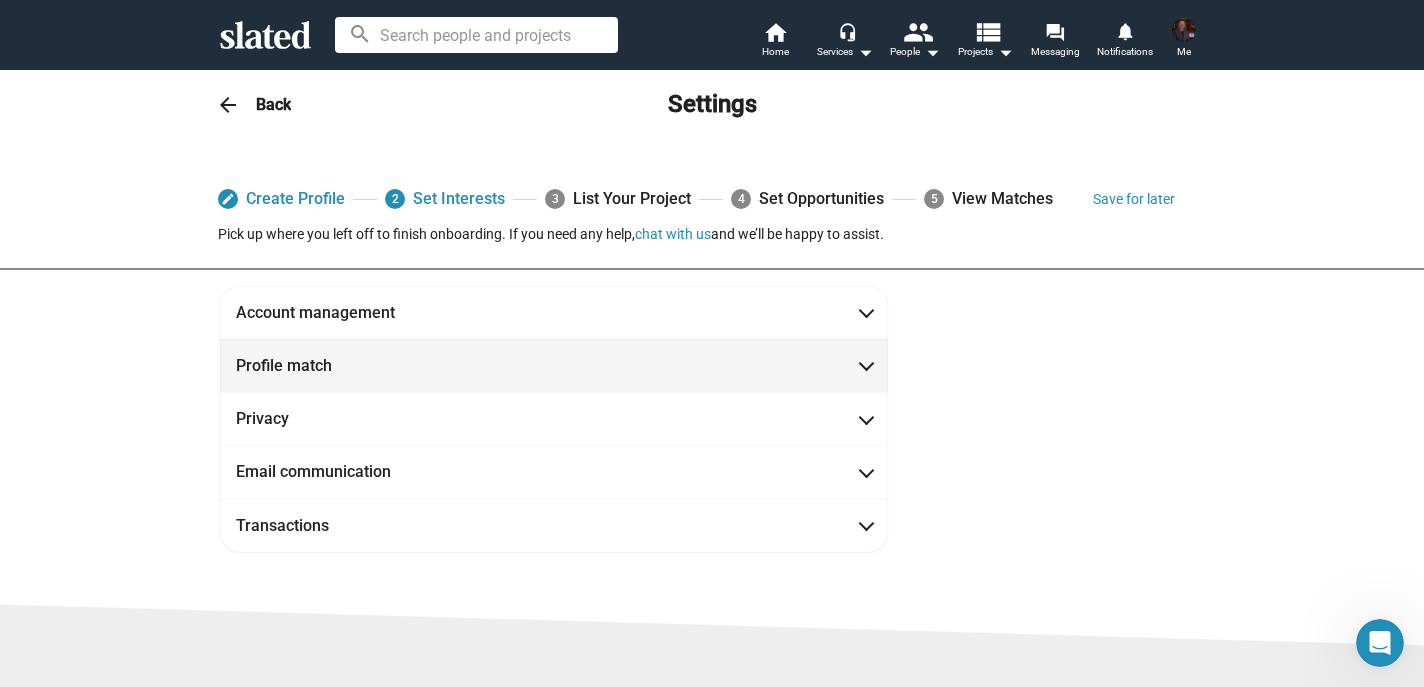 click at bounding box center [866, 364] 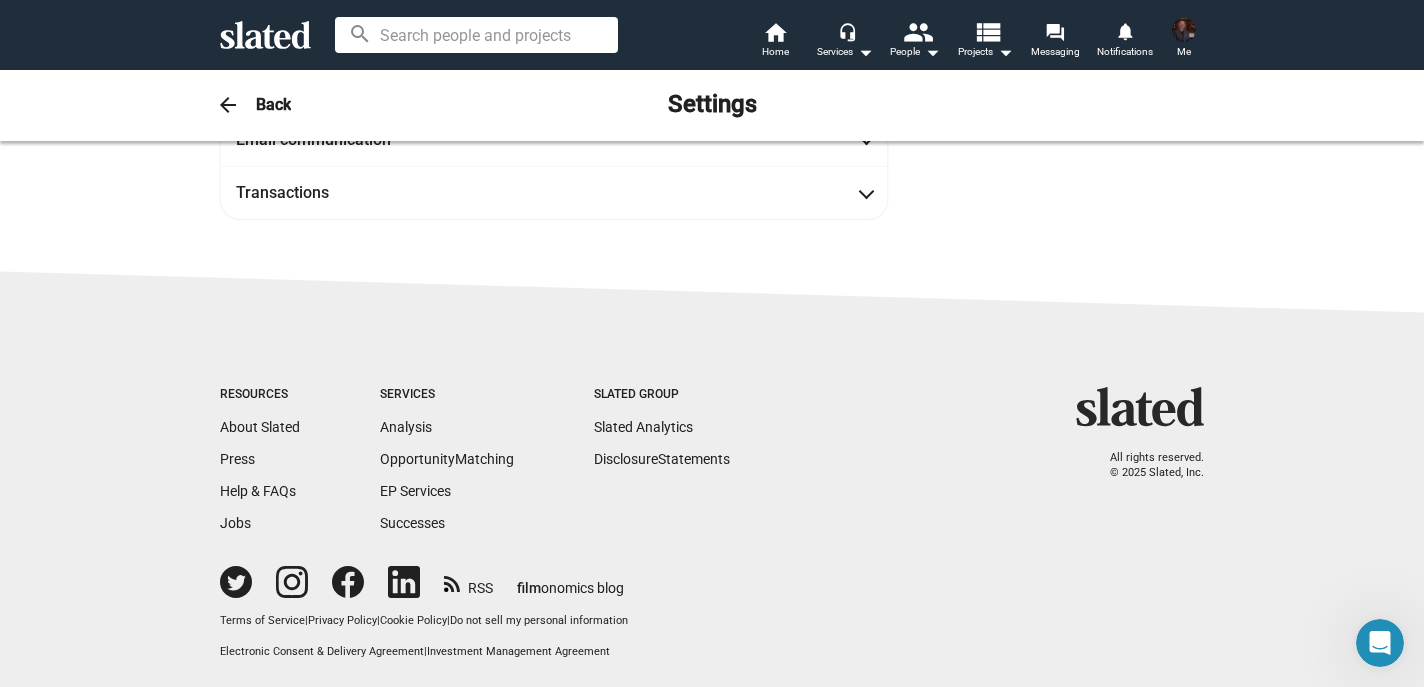 scroll, scrollTop: 0, scrollLeft: 0, axis: both 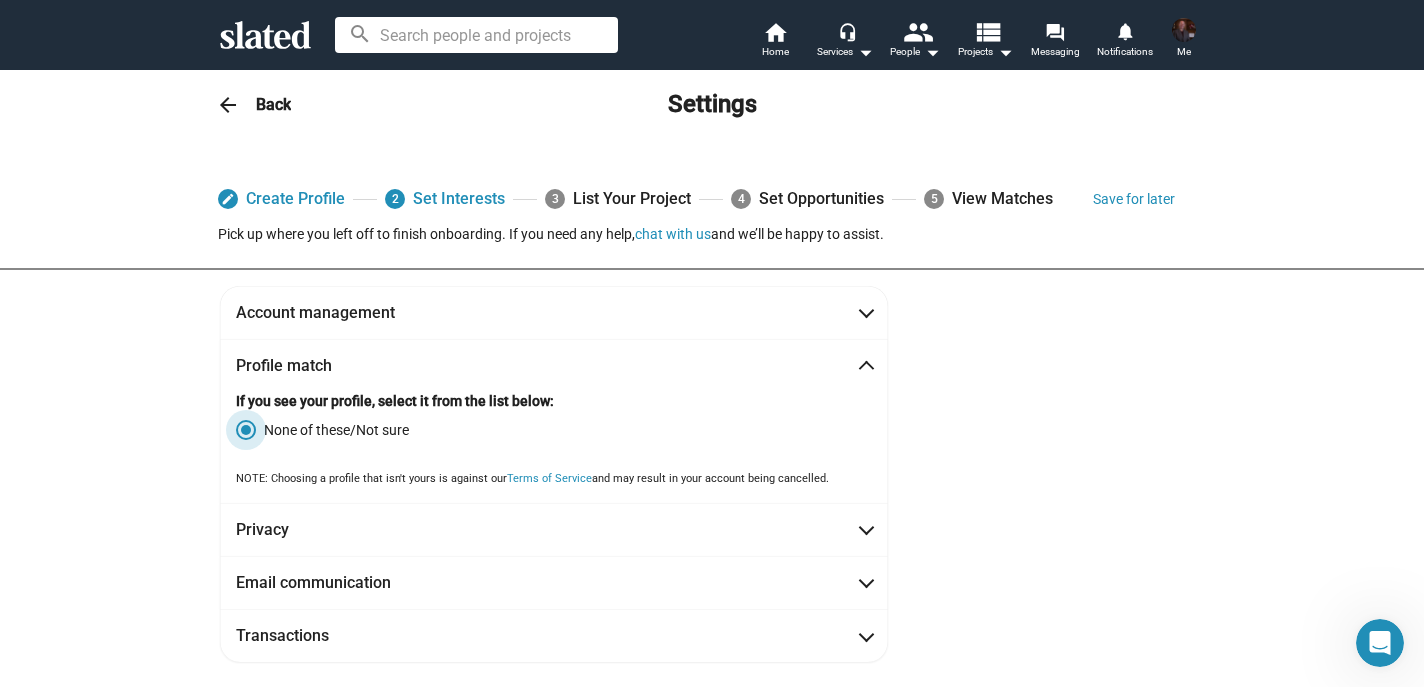 click at bounding box center (246, 430) 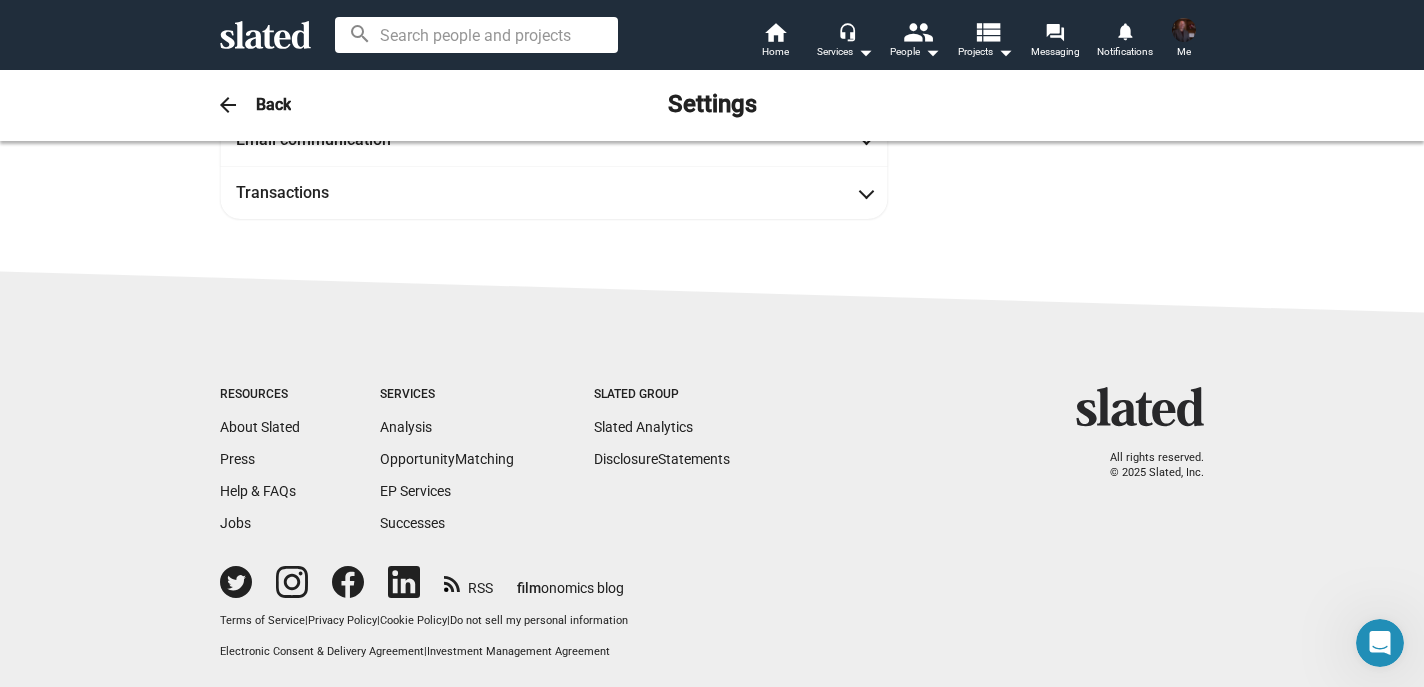 scroll, scrollTop: 0, scrollLeft: 0, axis: both 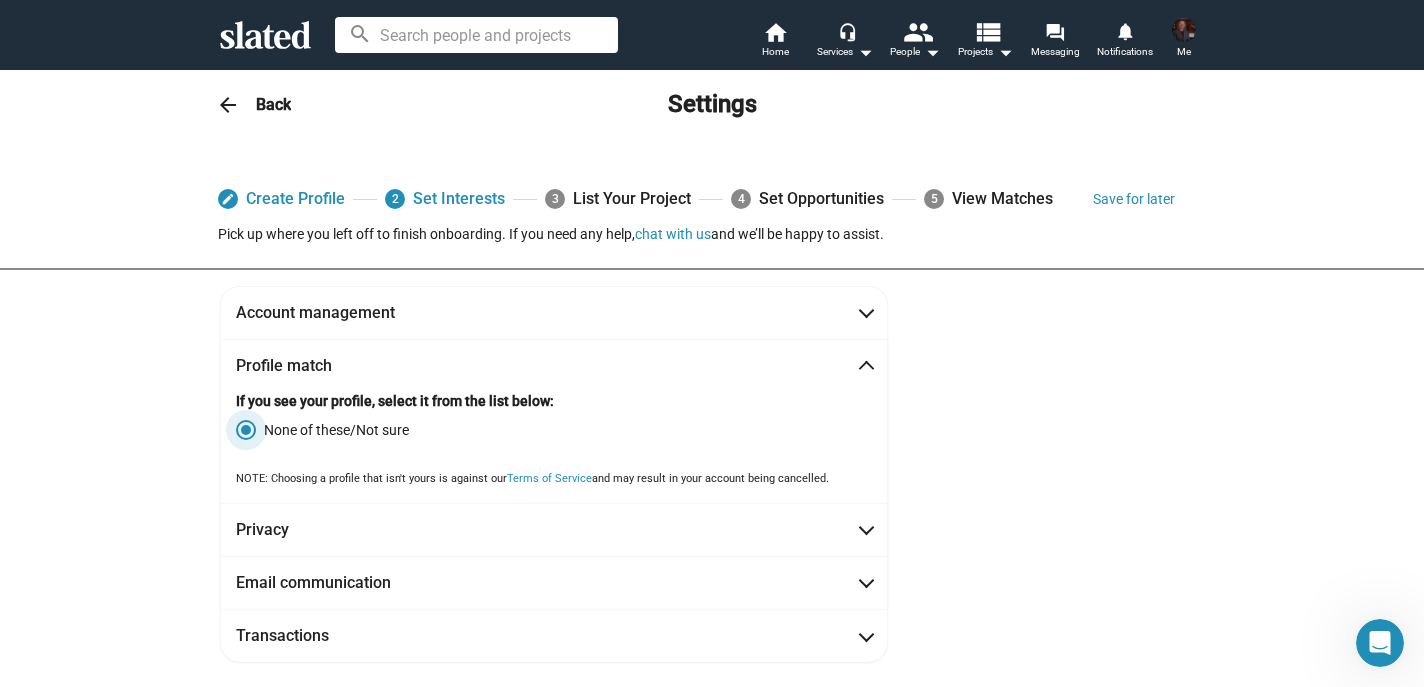 click on "Me" at bounding box center (1184, 52) 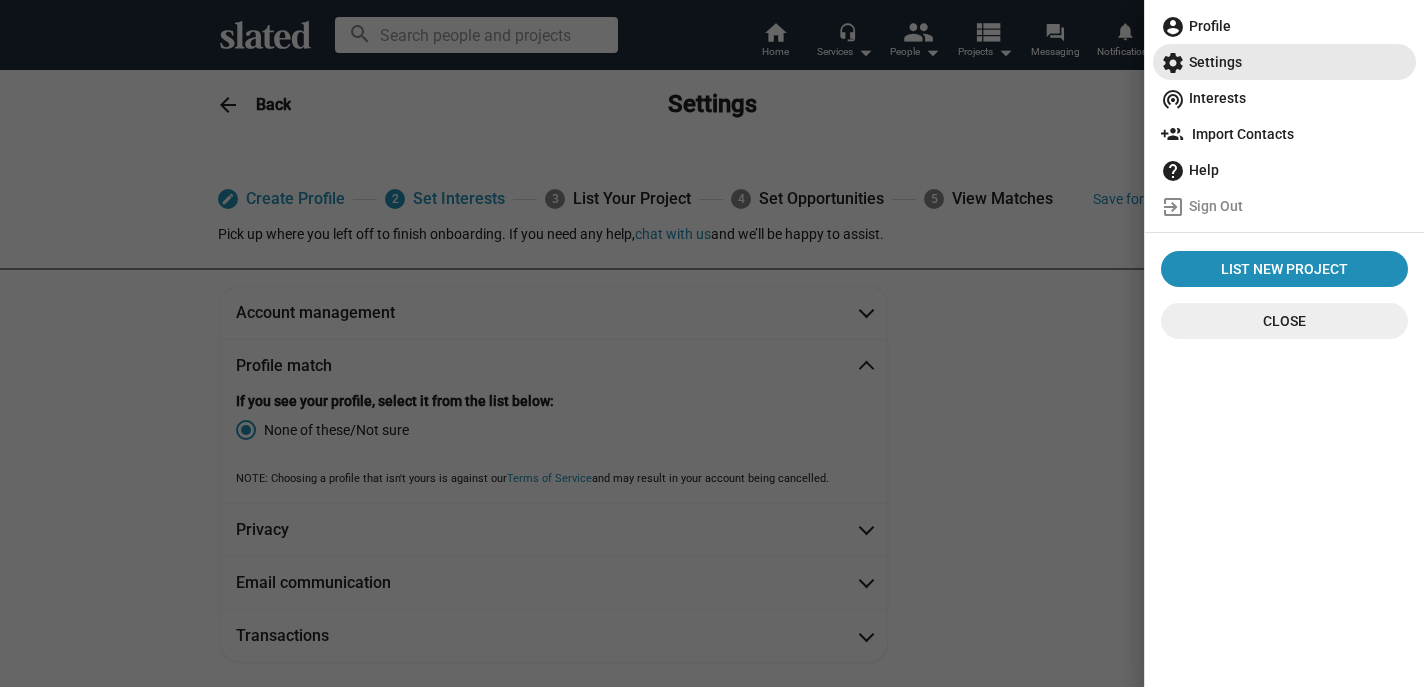 click on "settings  Settings" 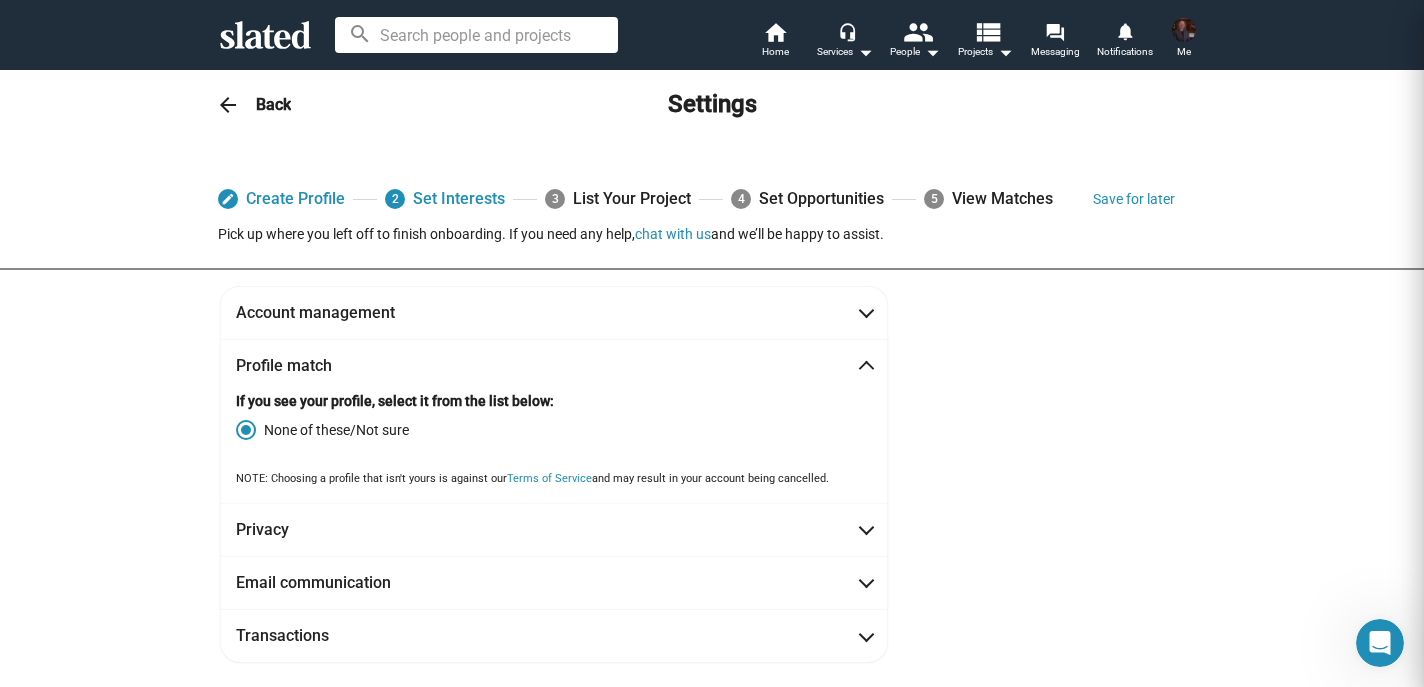 scroll, scrollTop: 0, scrollLeft: 0, axis: both 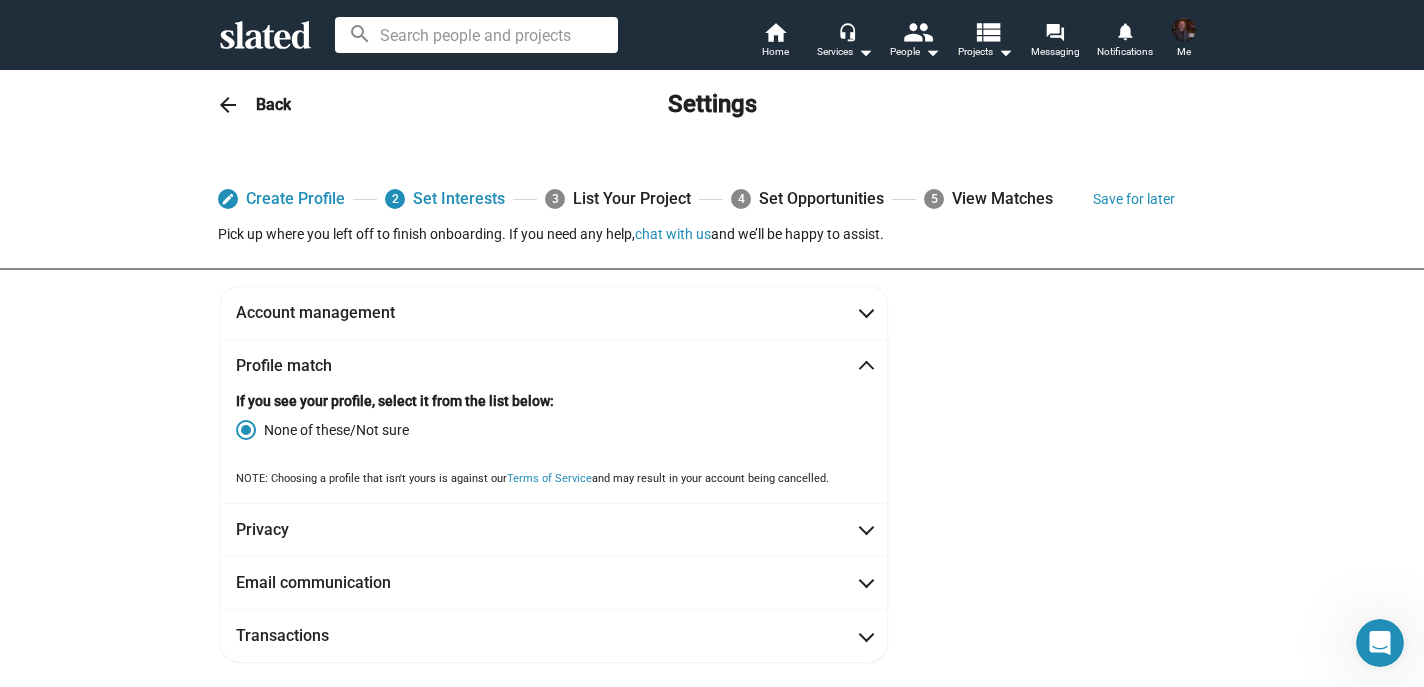click at bounding box center [1184, 30] 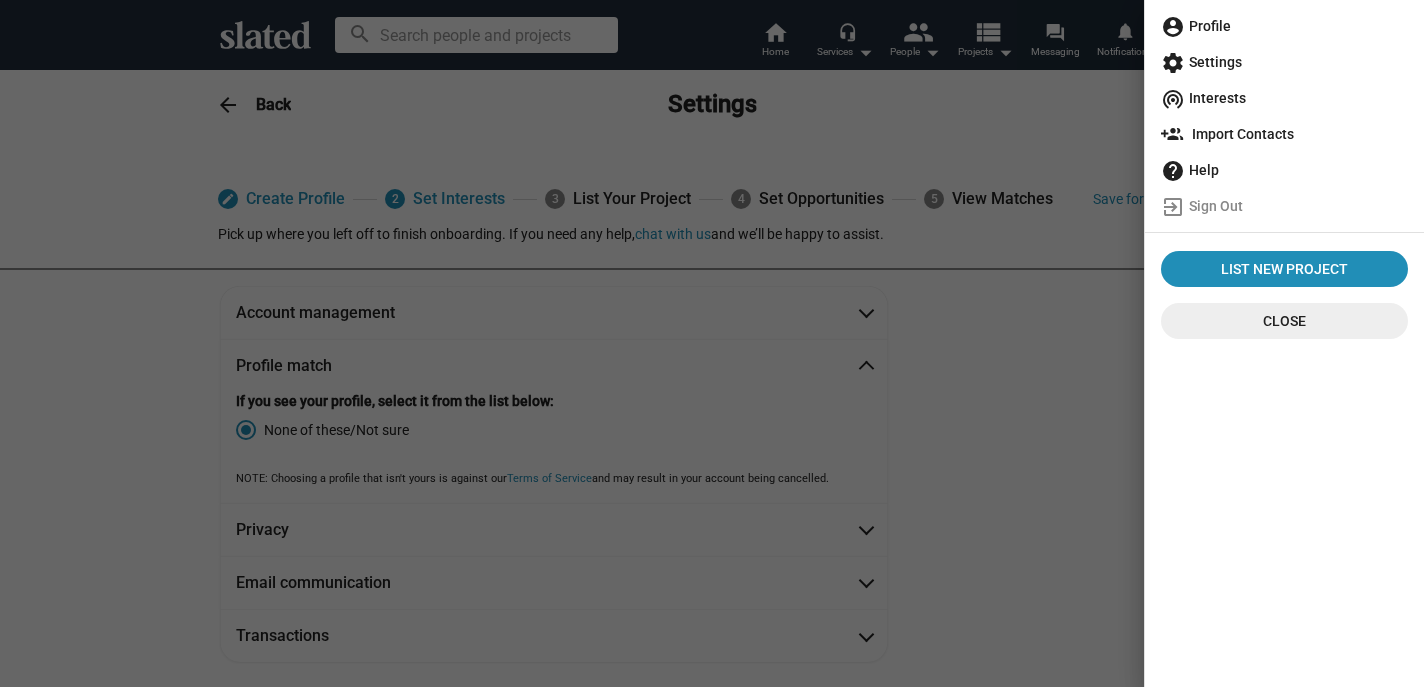 click 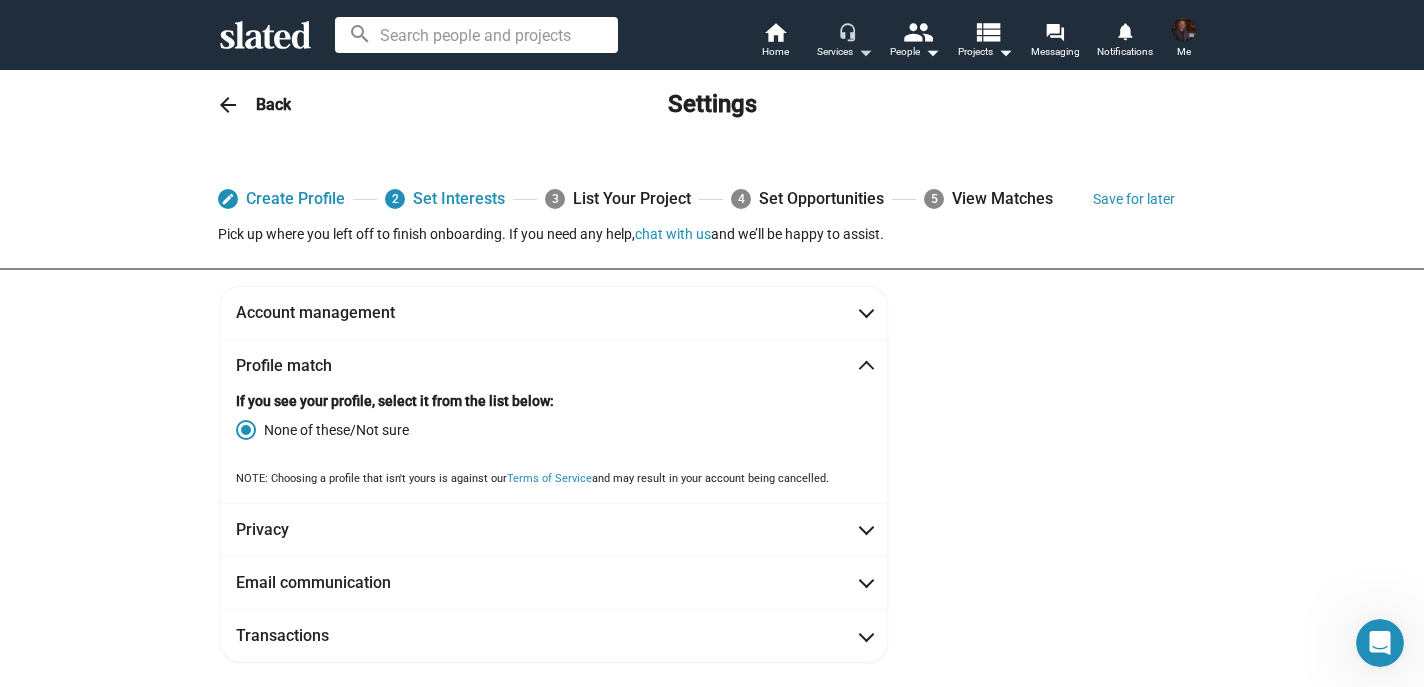 click on "Services  arrow_drop_down" at bounding box center (845, 52) 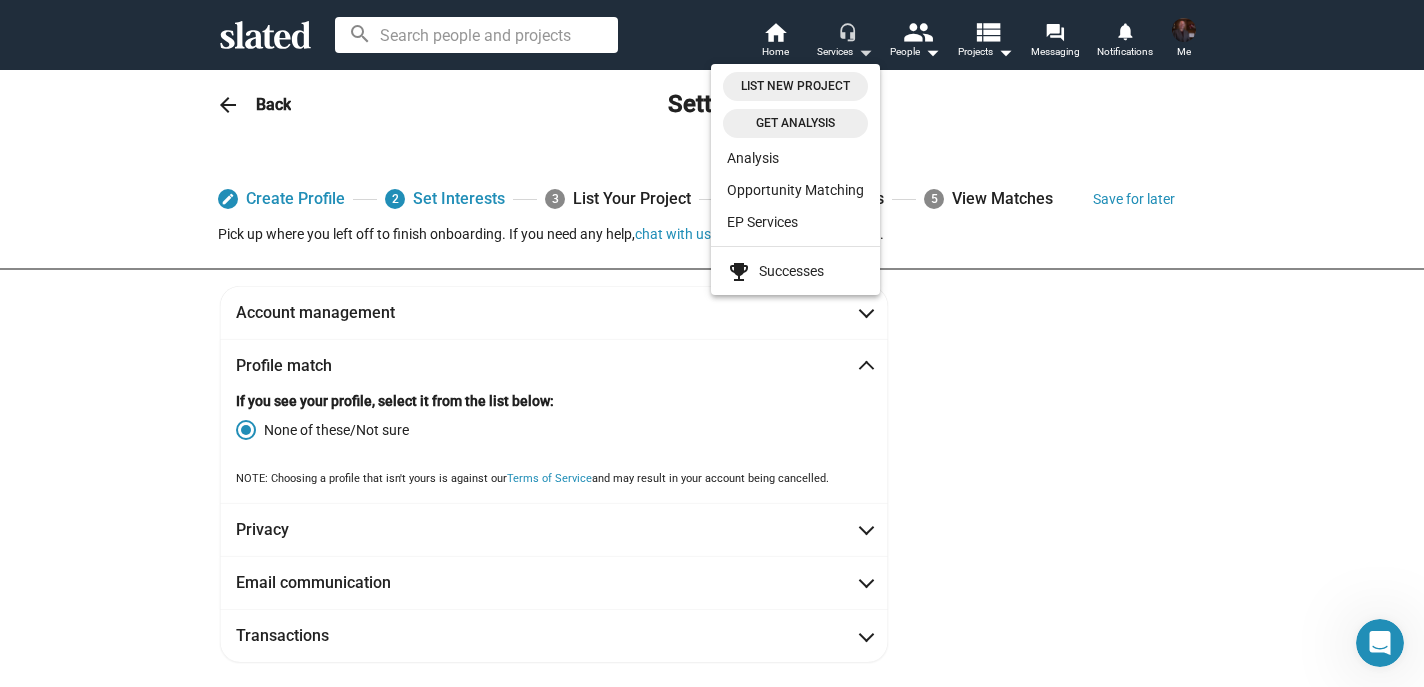 click at bounding box center (712, 343) 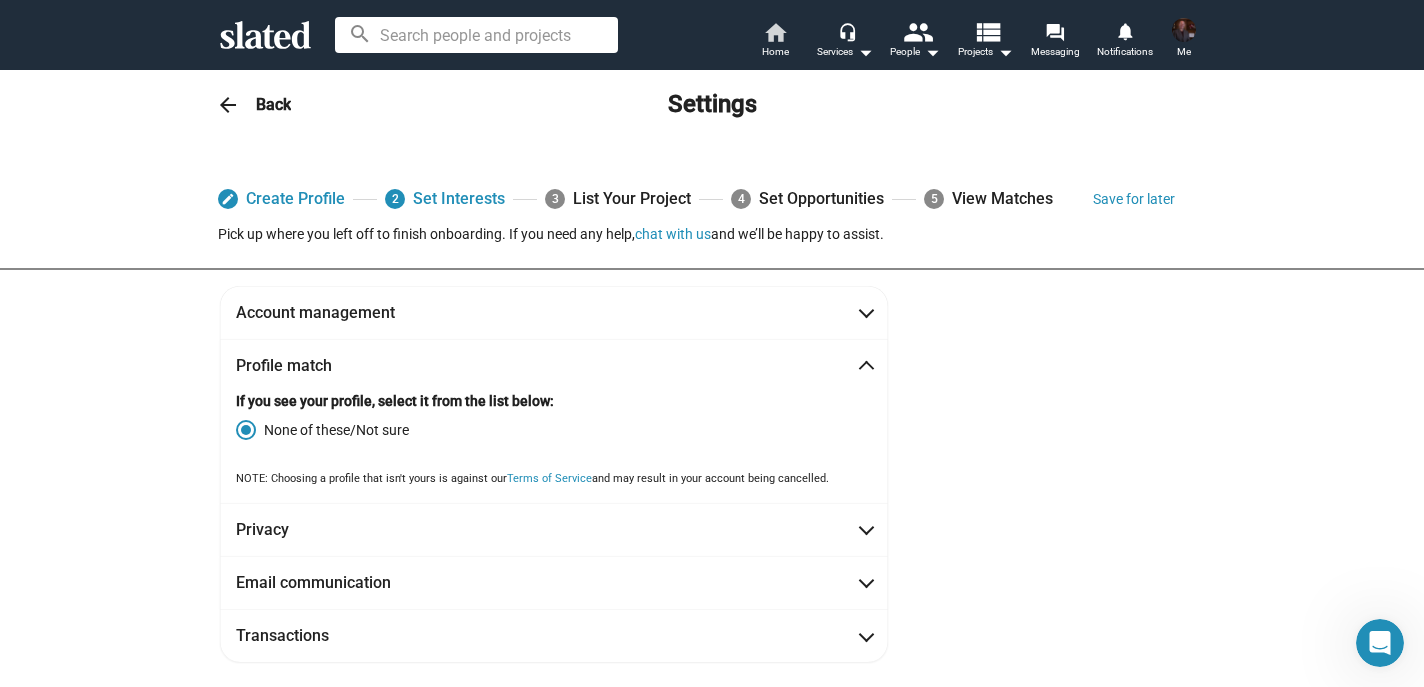 click on "Home" at bounding box center [775, 52] 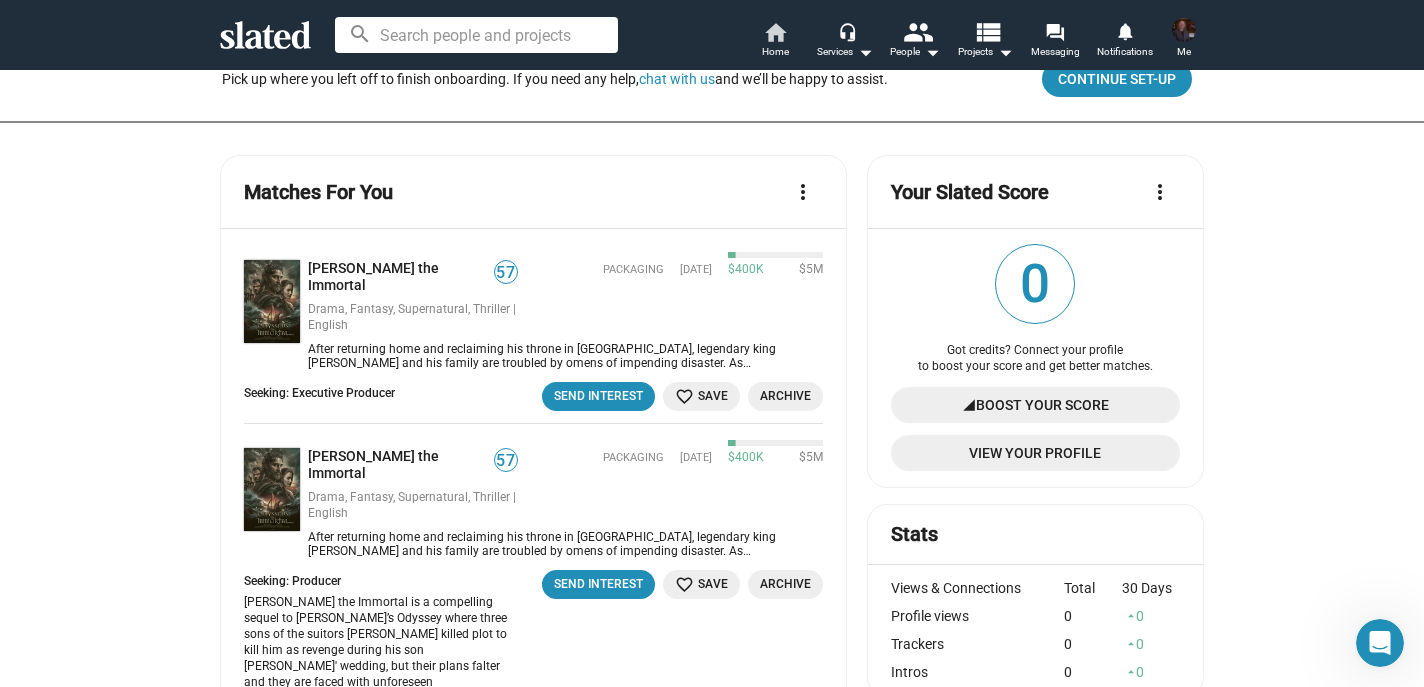scroll, scrollTop: 0, scrollLeft: 0, axis: both 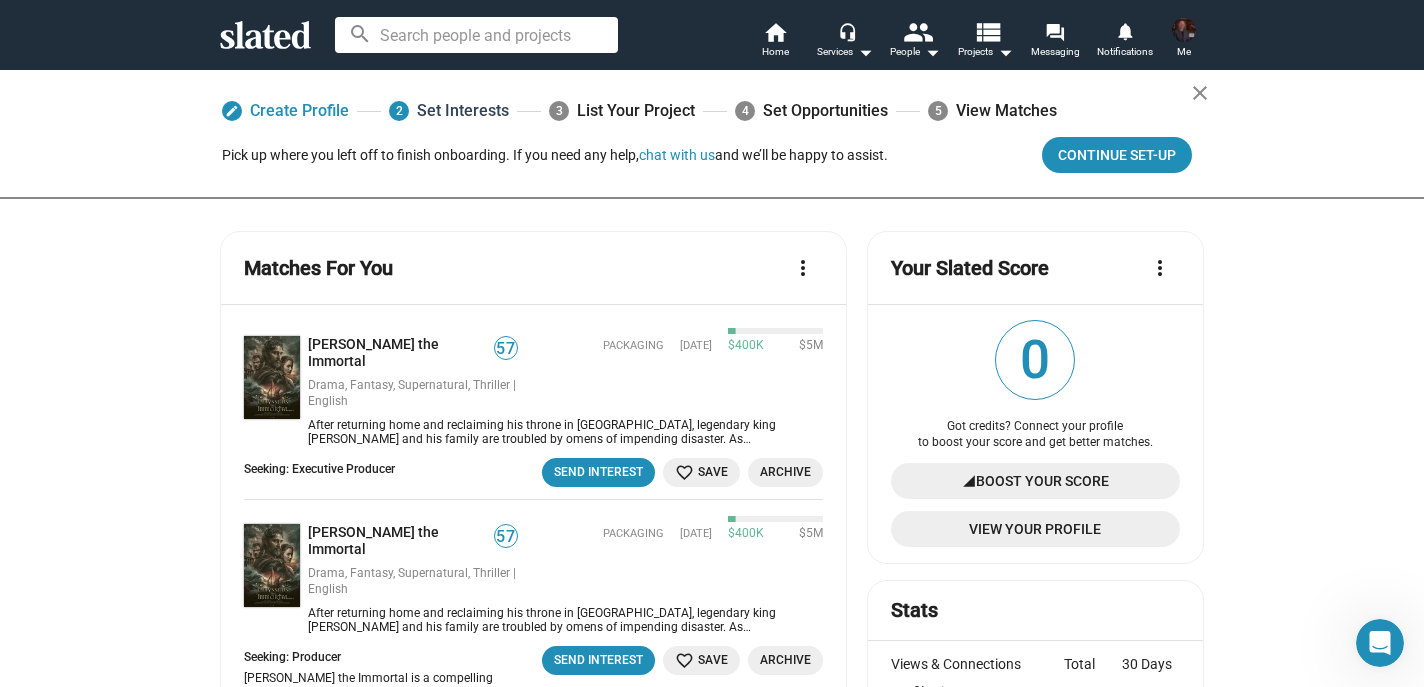 click on "2  Set Interests" 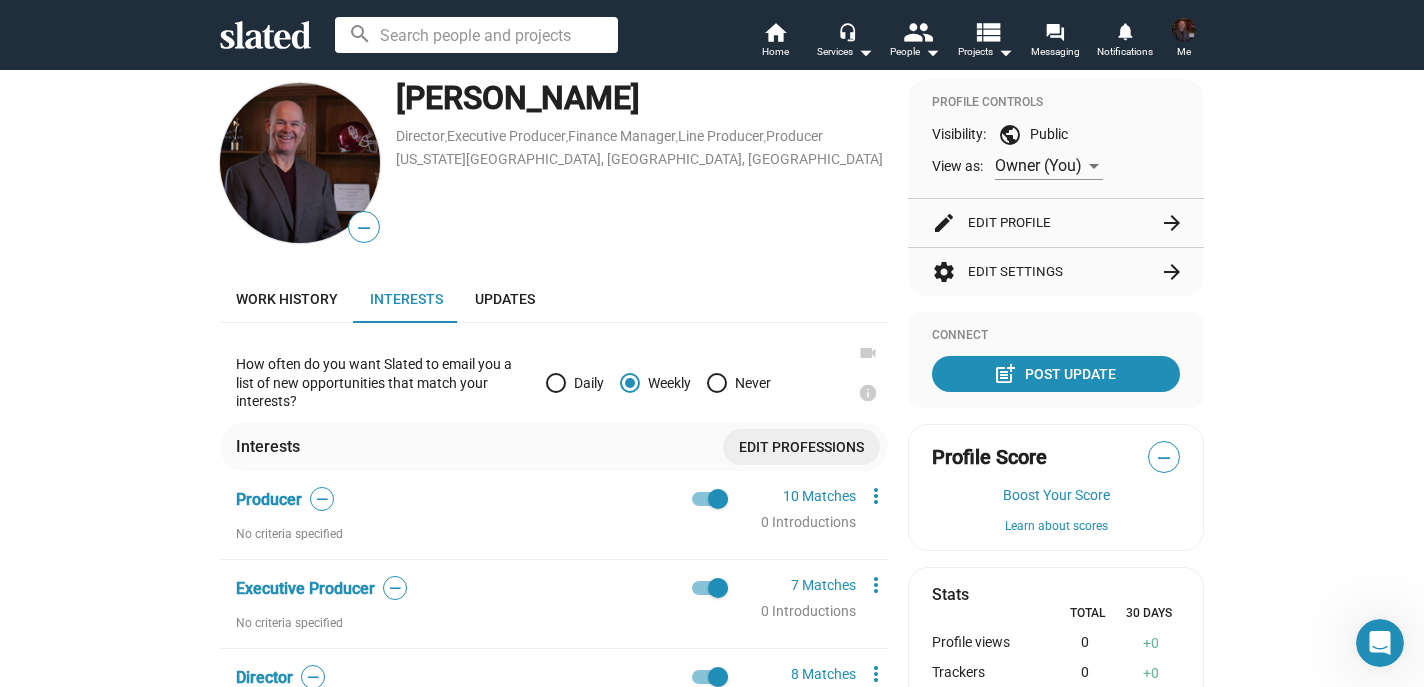 scroll, scrollTop: 168, scrollLeft: 0, axis: vertical 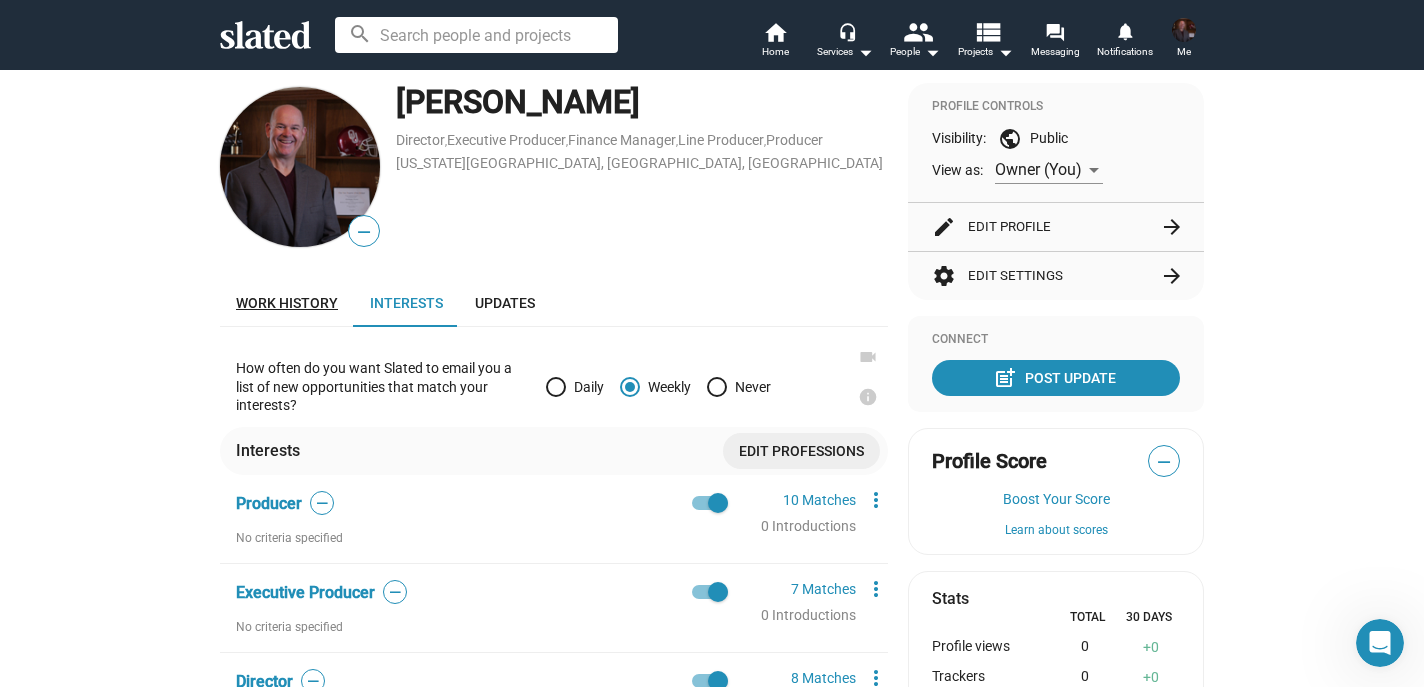 click on "Work history" at bounding box center (287, 303) 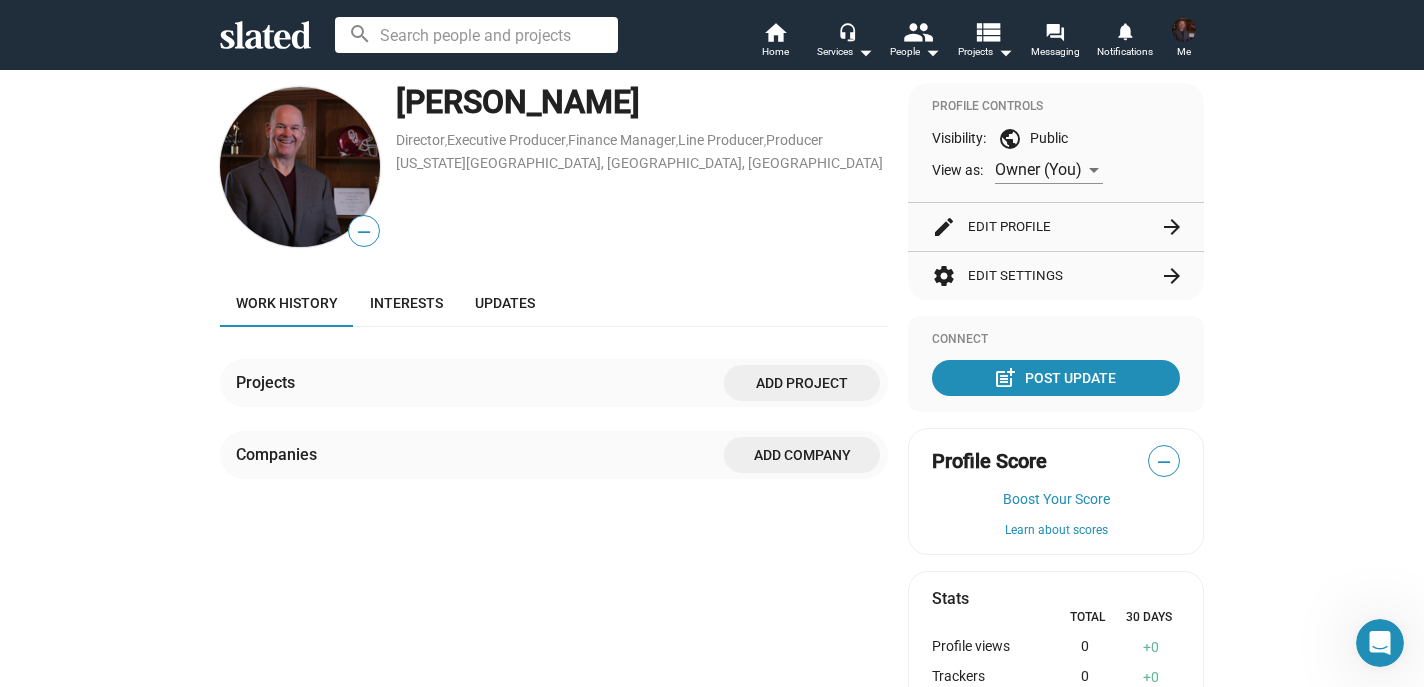 click on "Add Company" 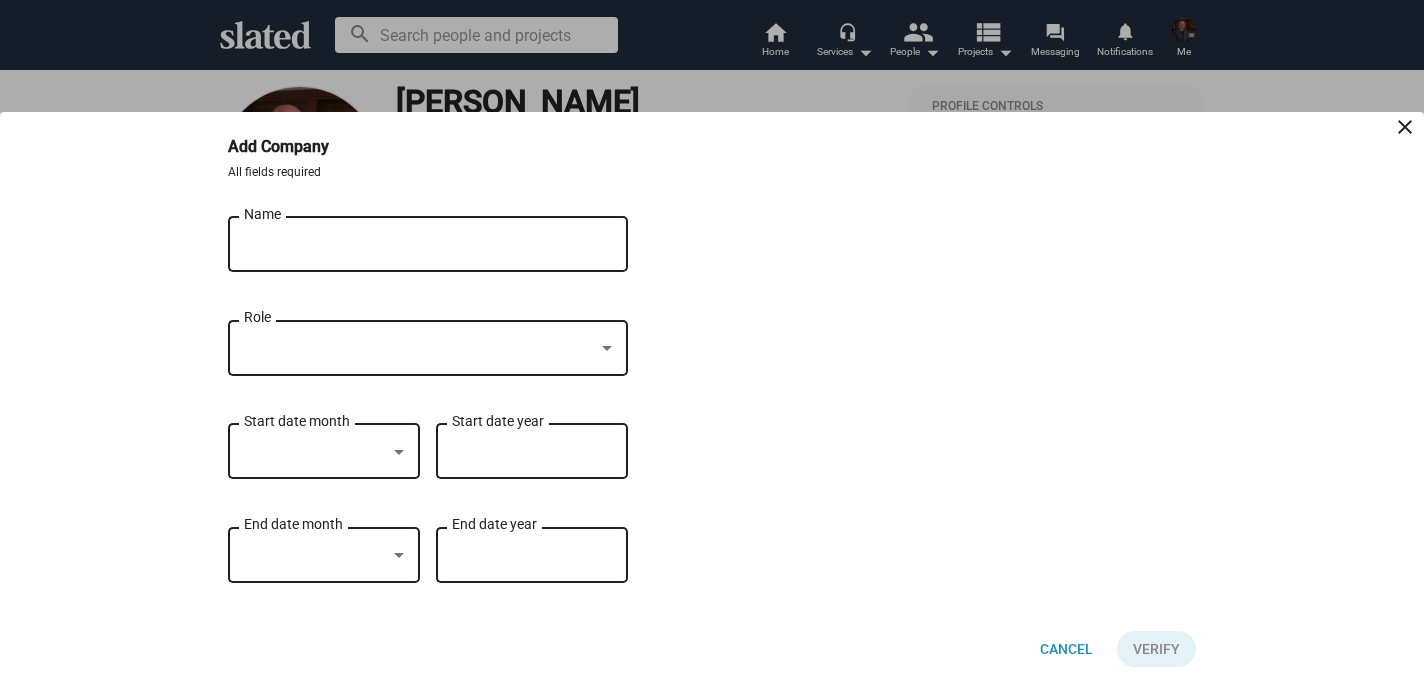 click at bounding box center (607, 348) 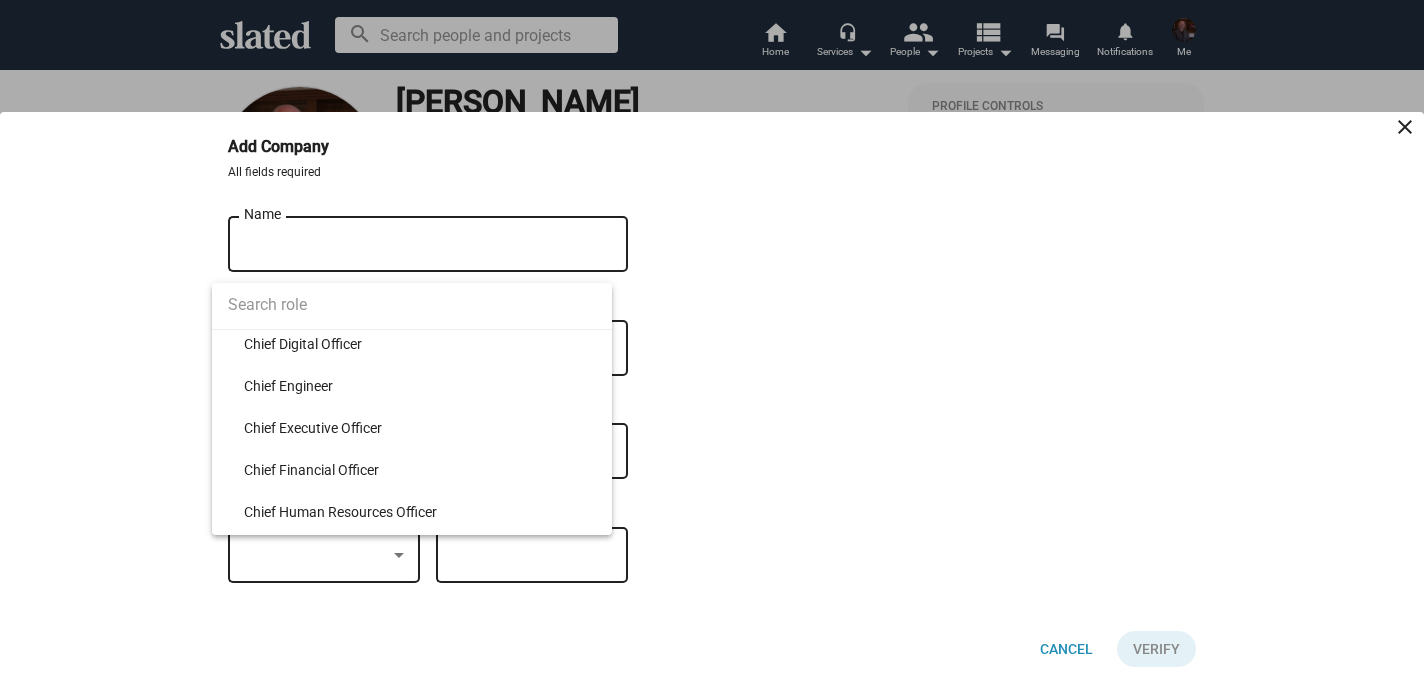 scroll, scrollTop: 1568, scrollLeft: 0, axis: vertical 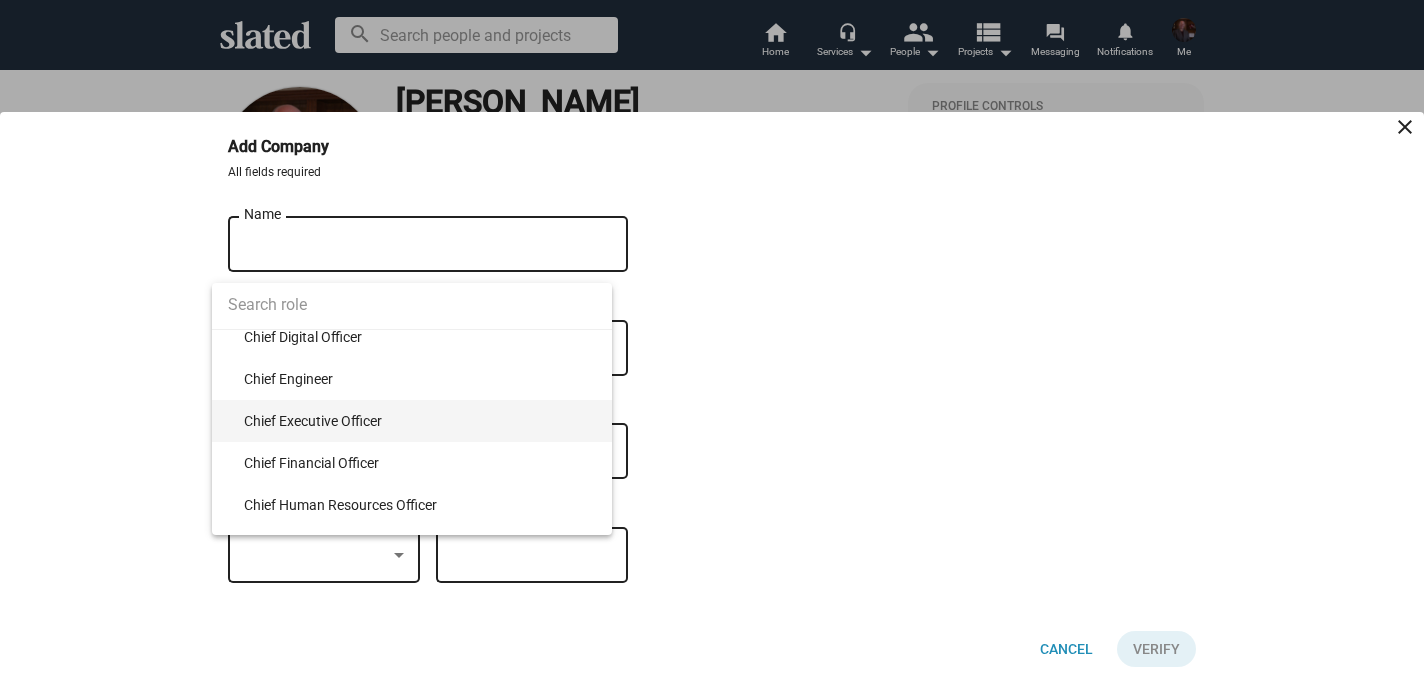 click on "Chief Executive Officer" at bounding box center (420, 421) 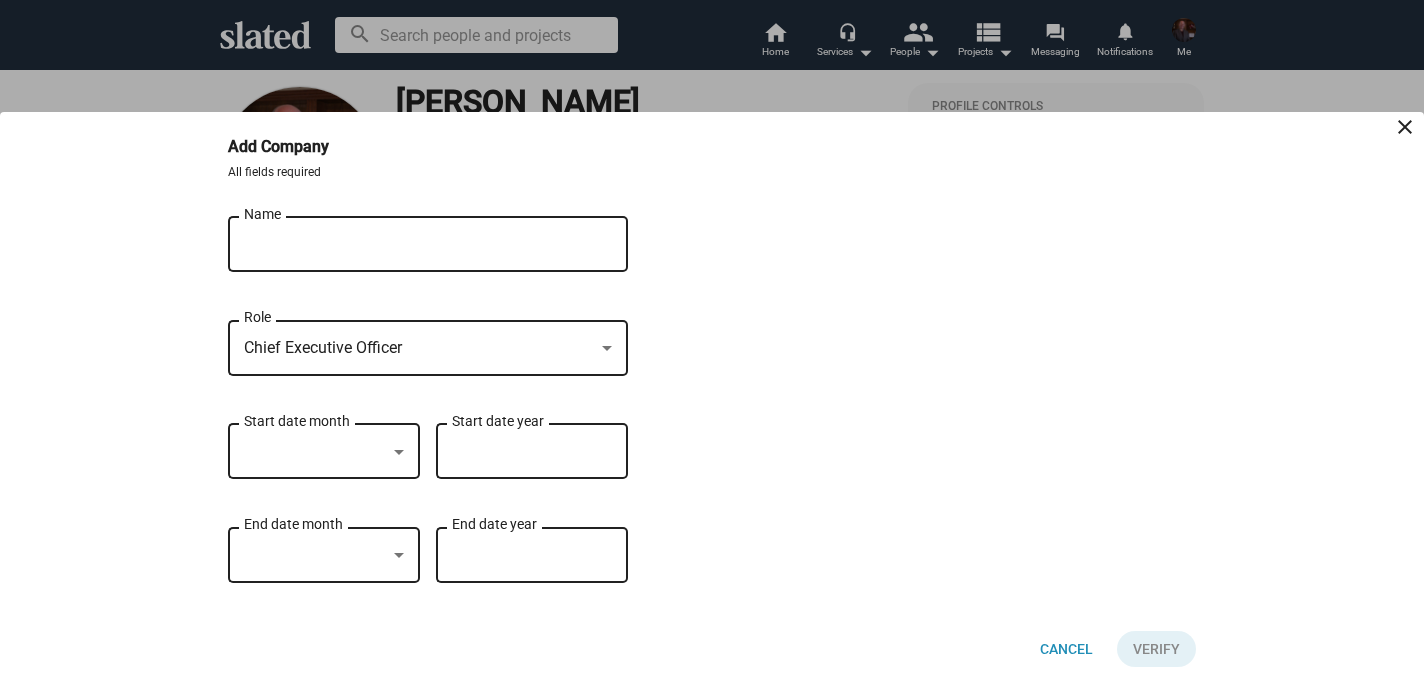 click on "Name" at bounding box center [414, 245] 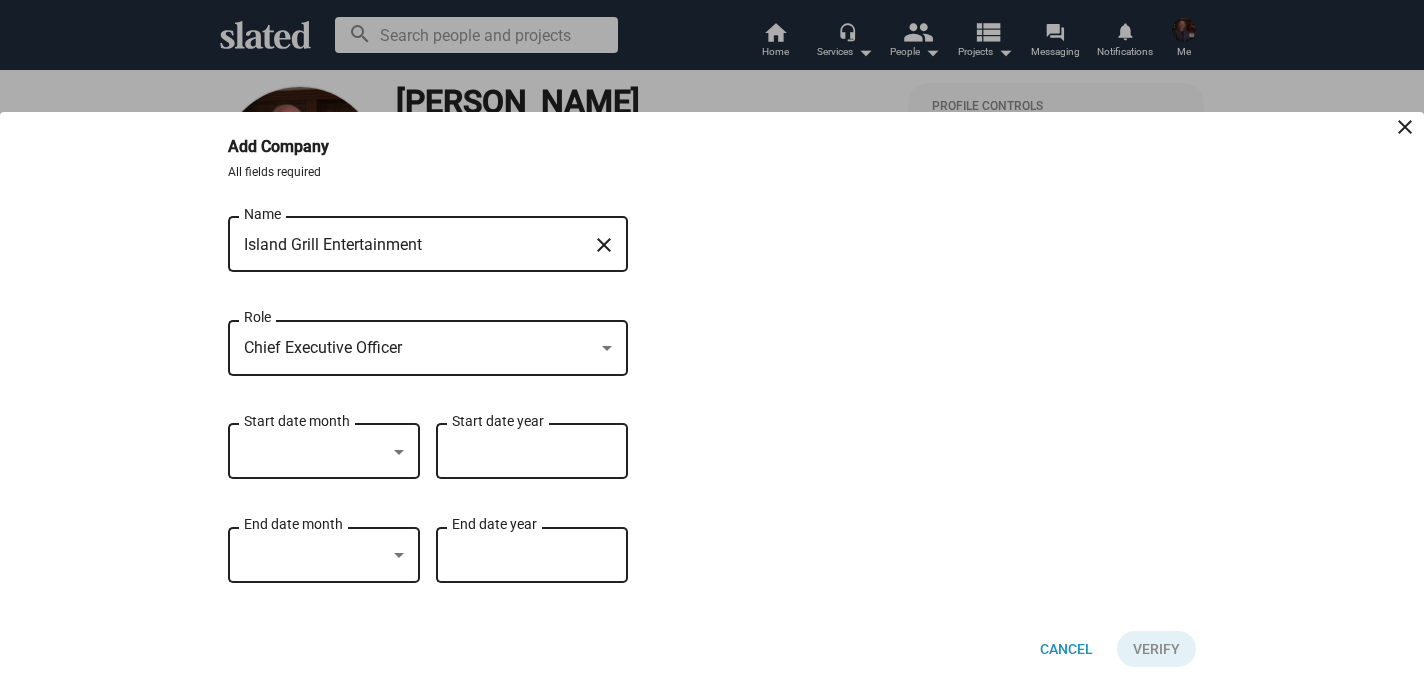 type on "Island Grill Entertainment" 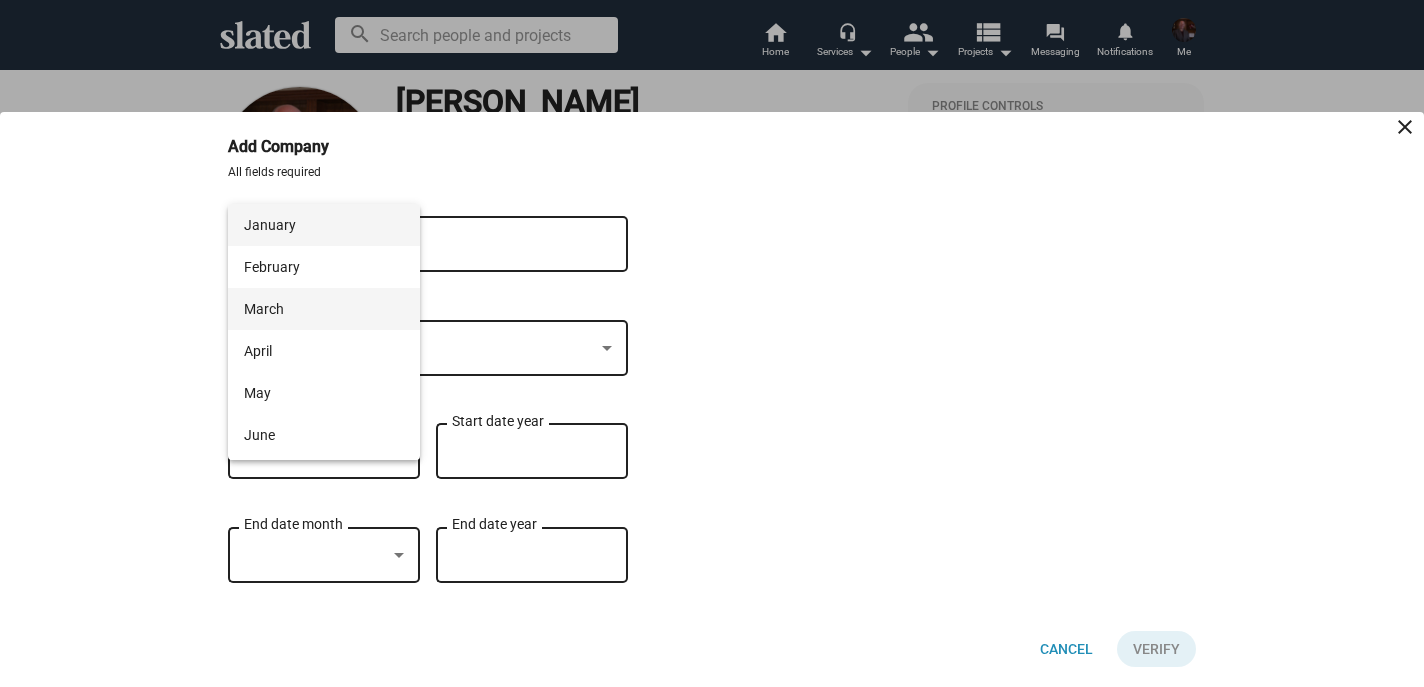 click on "March" at bounding box center [324, 309] 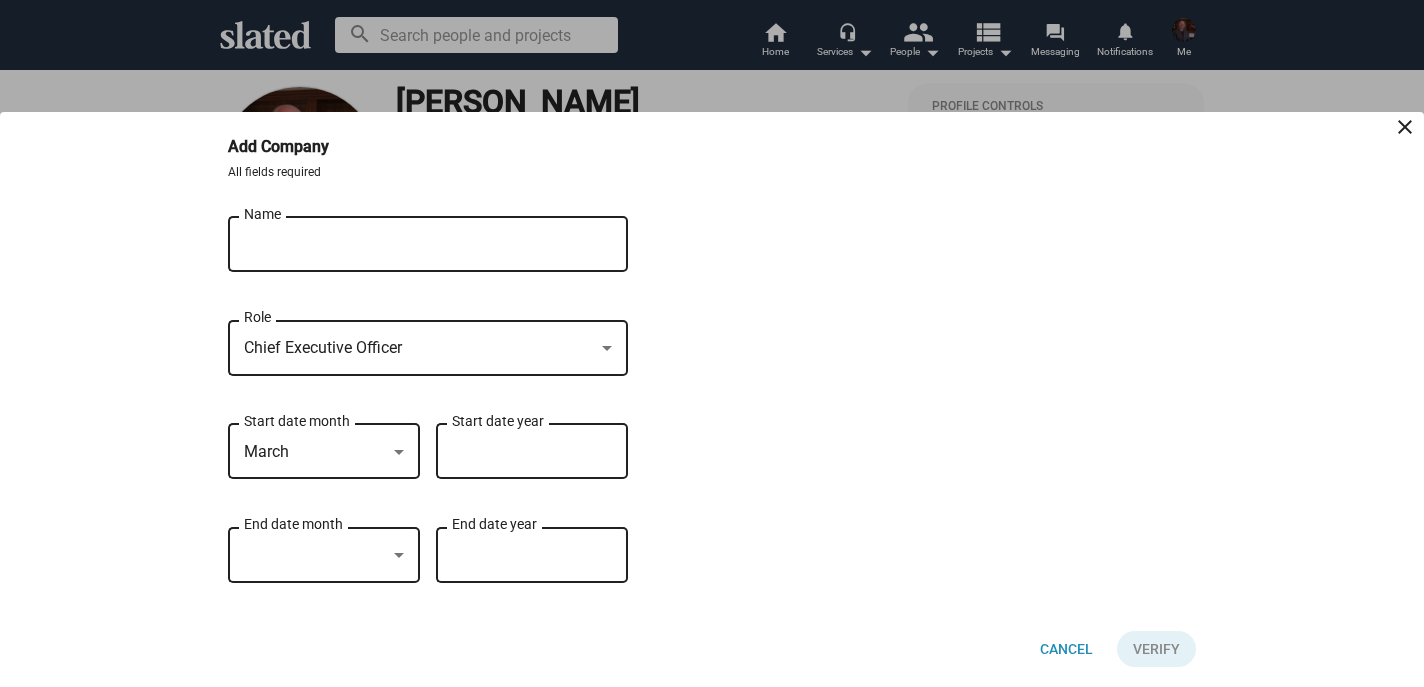 click on "Start date year" at bounding box center (532, 452) 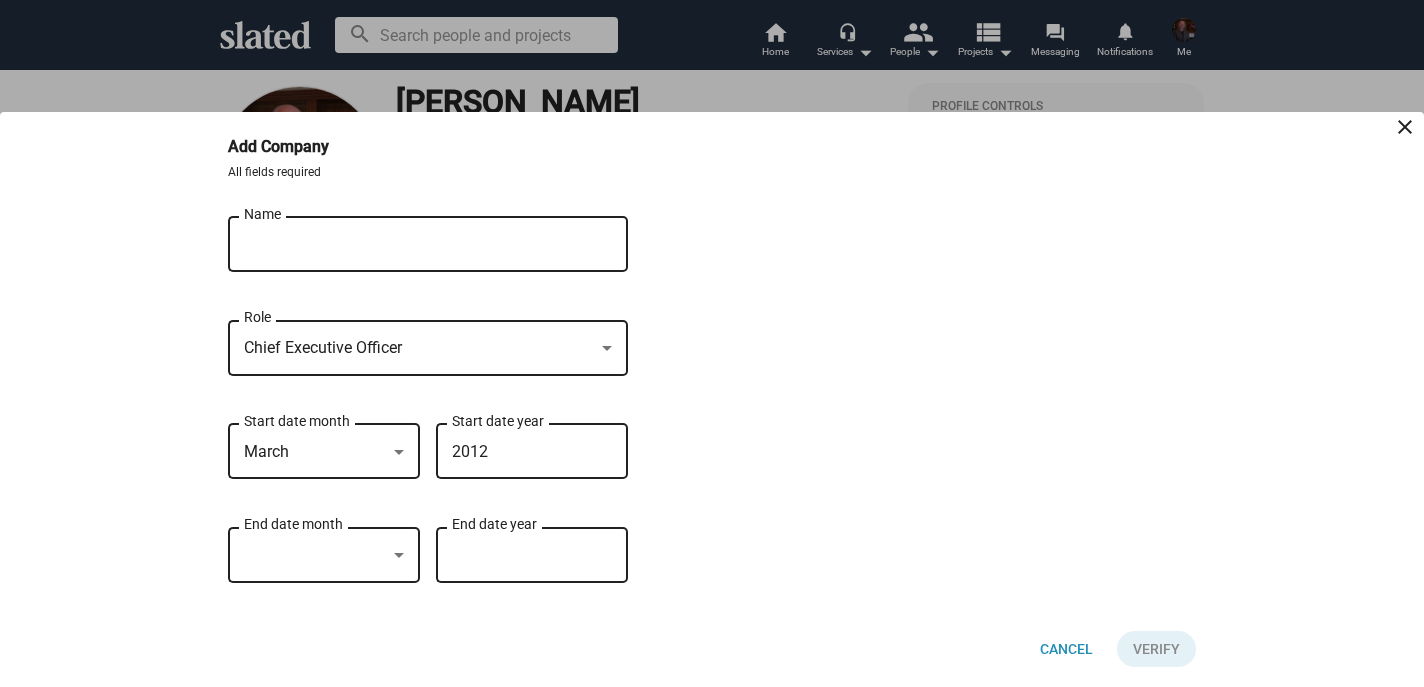 type on "2012" 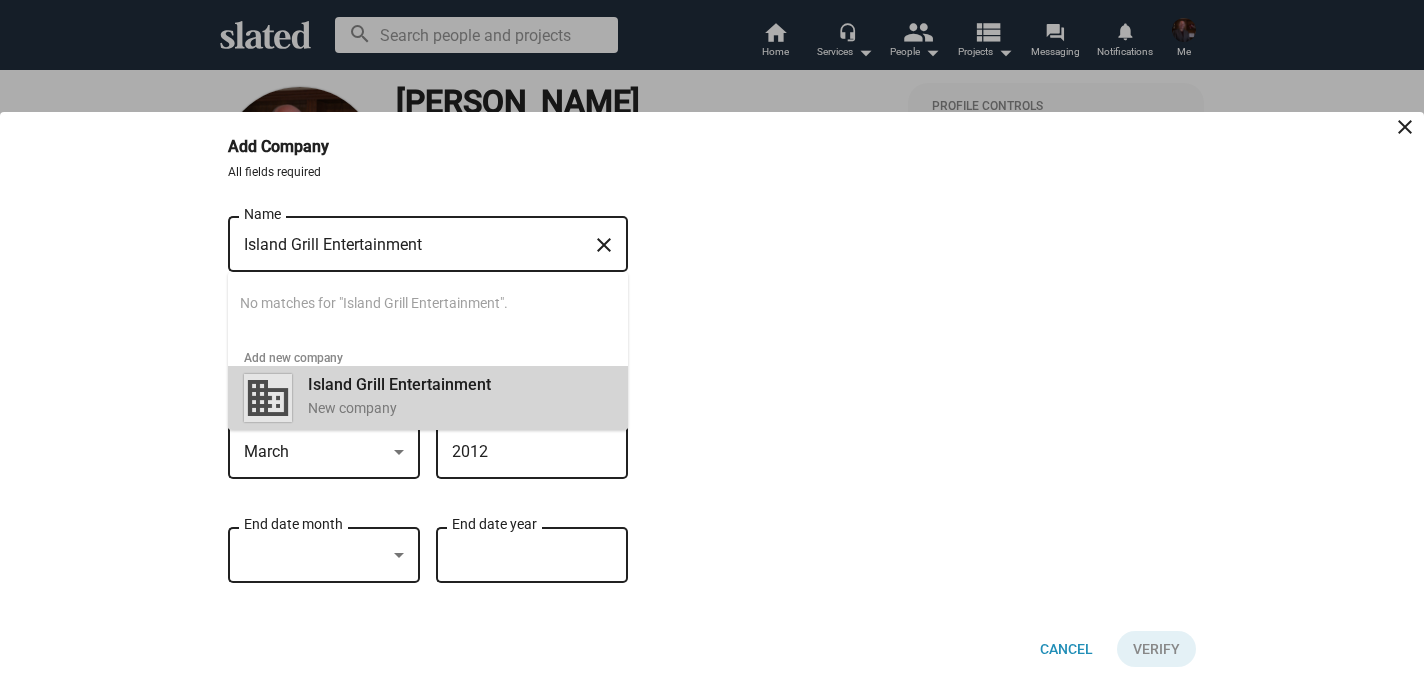 click on "Island Grill Entertainment New company" at bounding box center [454, 396] 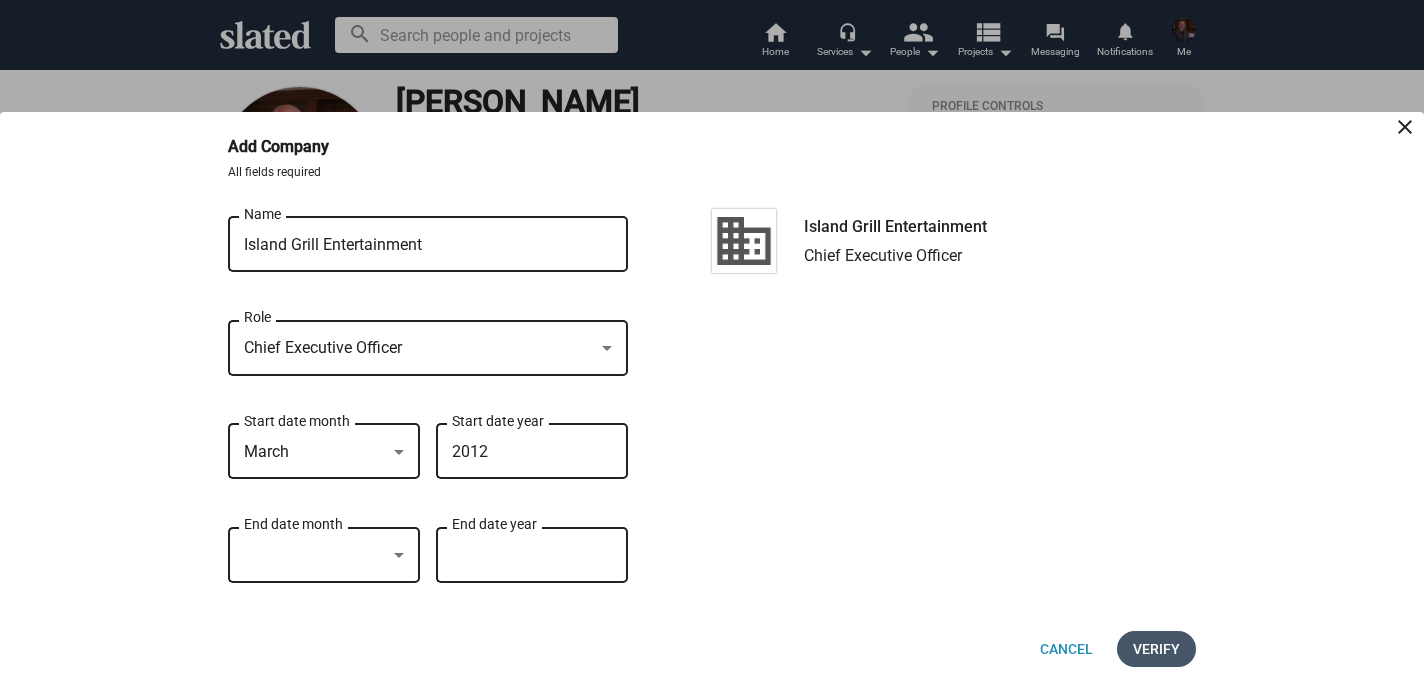 click on "Verify" at bounding box center [1156, 649] 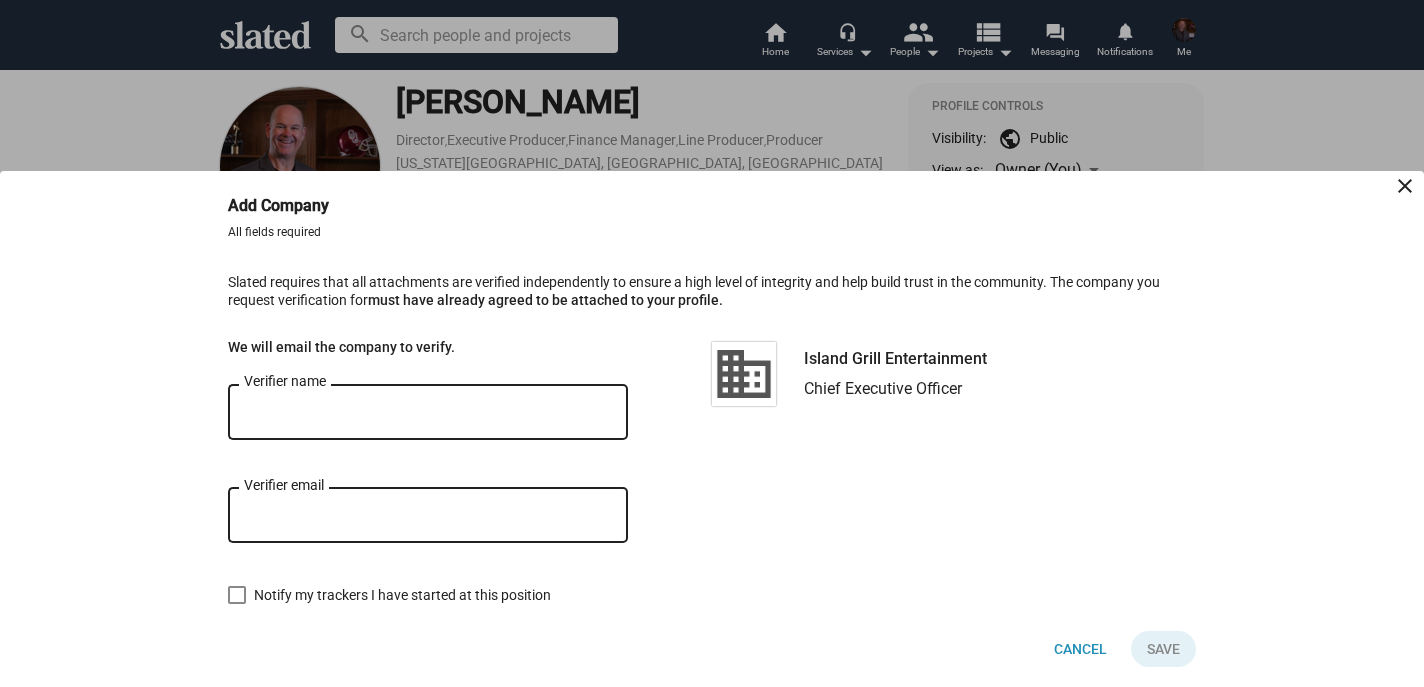 click on "Verifier name" at bounding box center (428, 413) 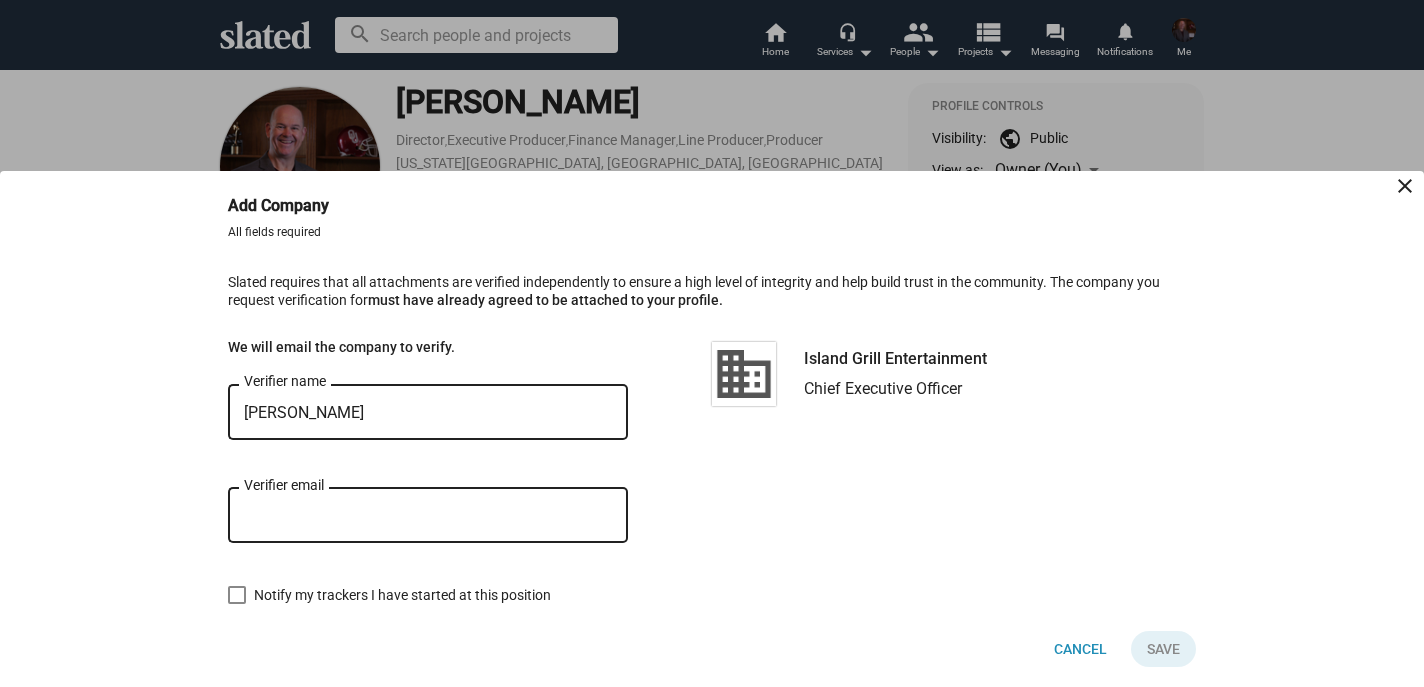 type on "[PERSON_NAME]" 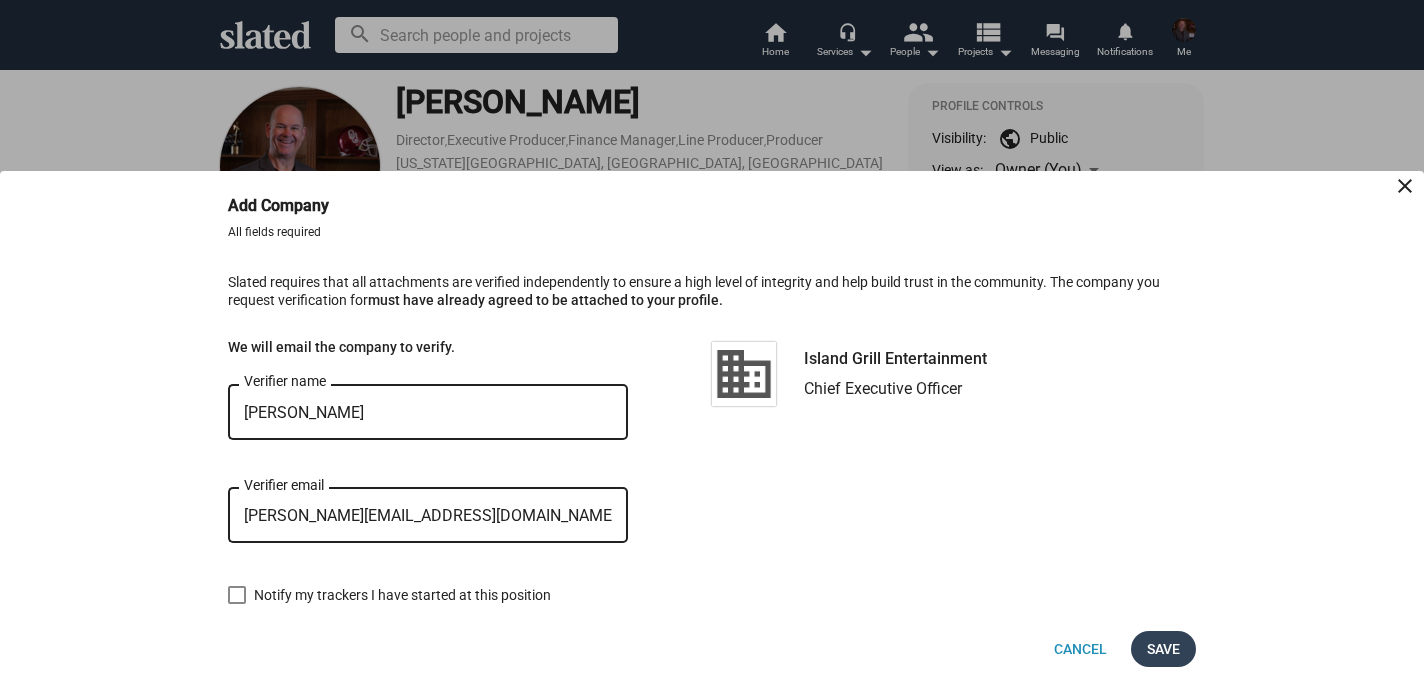 type on "chris@islandgrillentertainment.com" 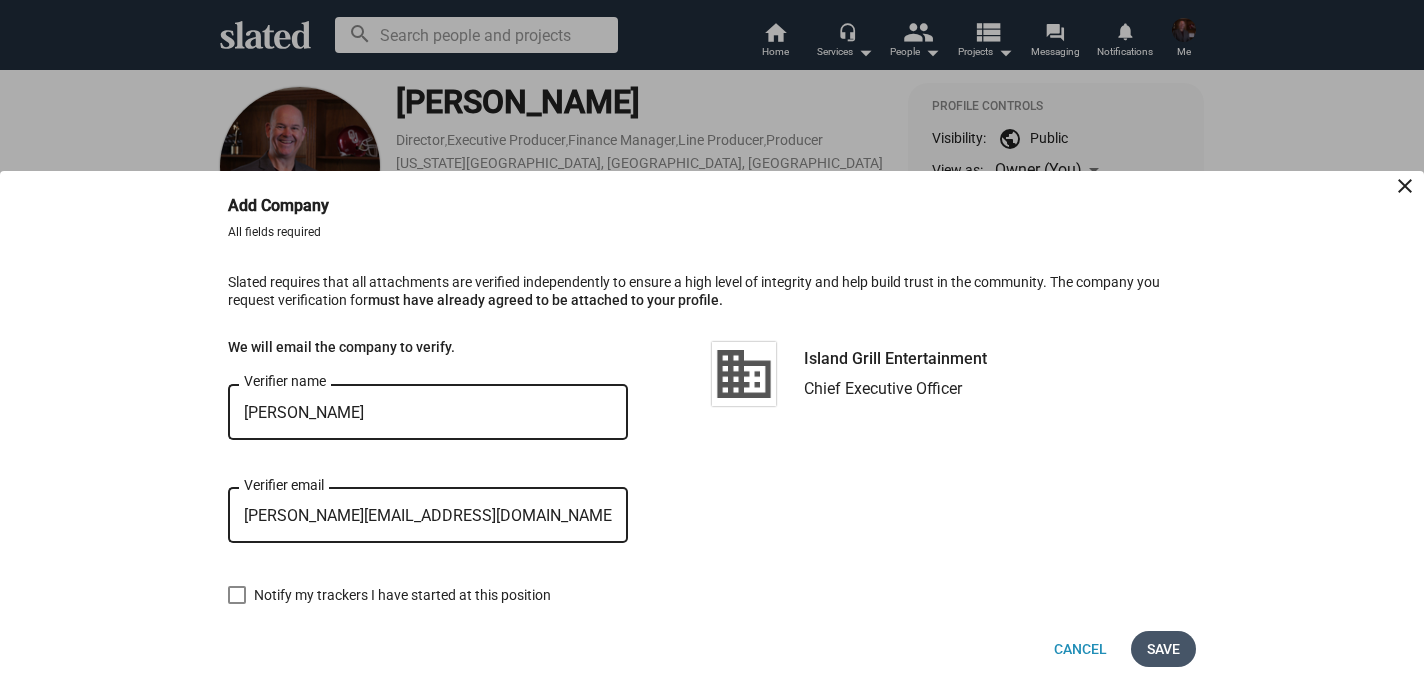 click on "Save" at bounding box center [1163, 649] 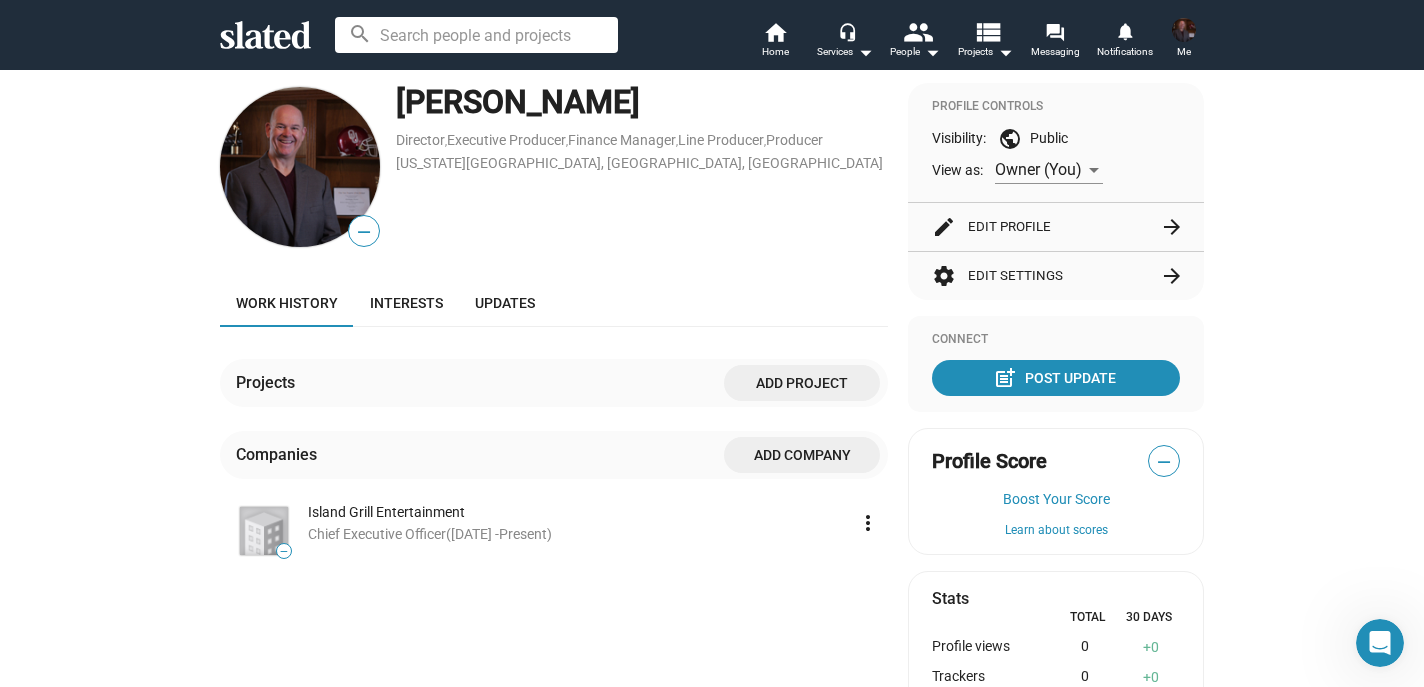 click on "—" 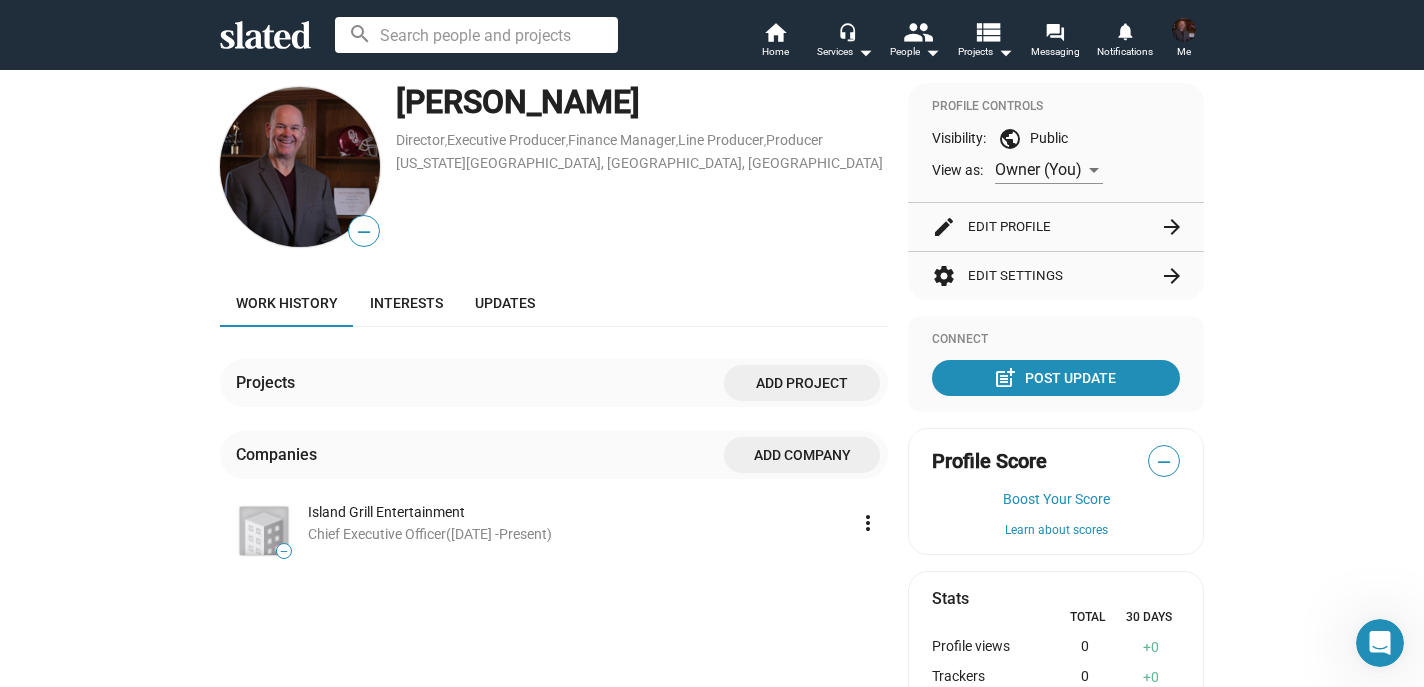 click 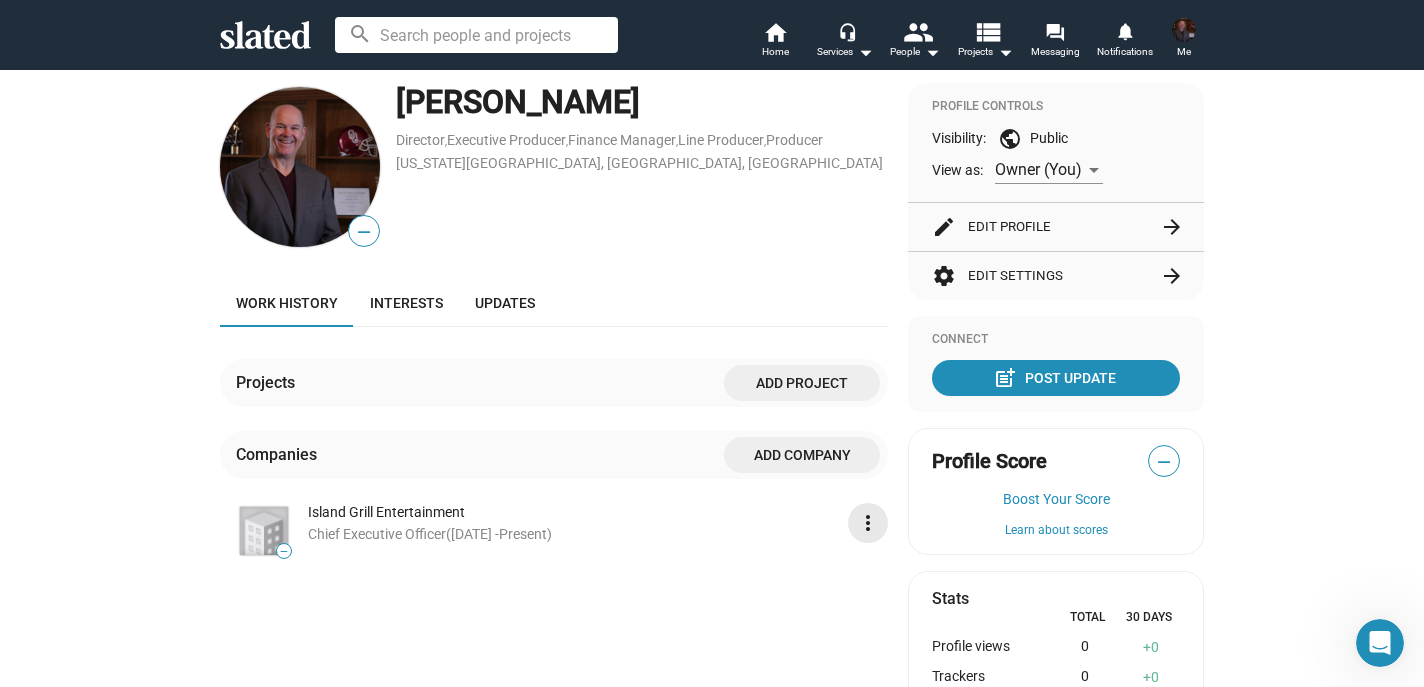 click on "more_vert" 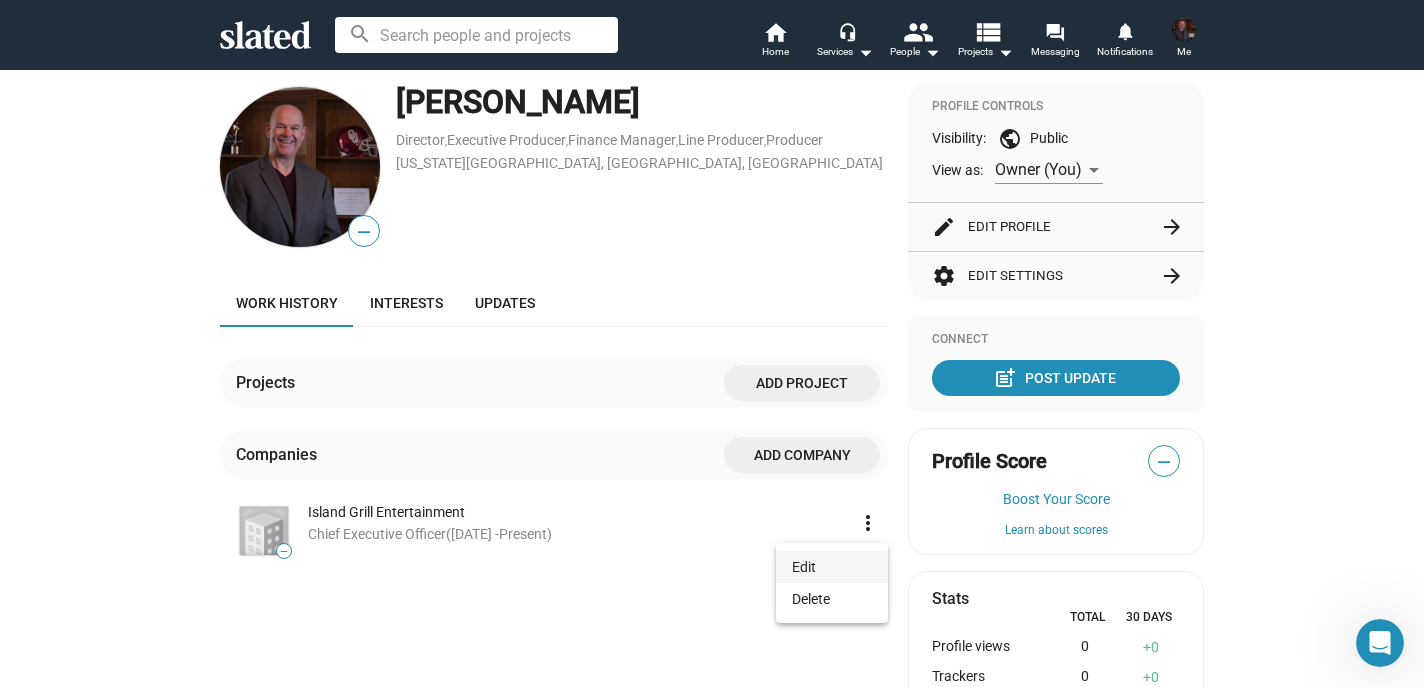 click on "Edit" at bounding box center (832, 567) 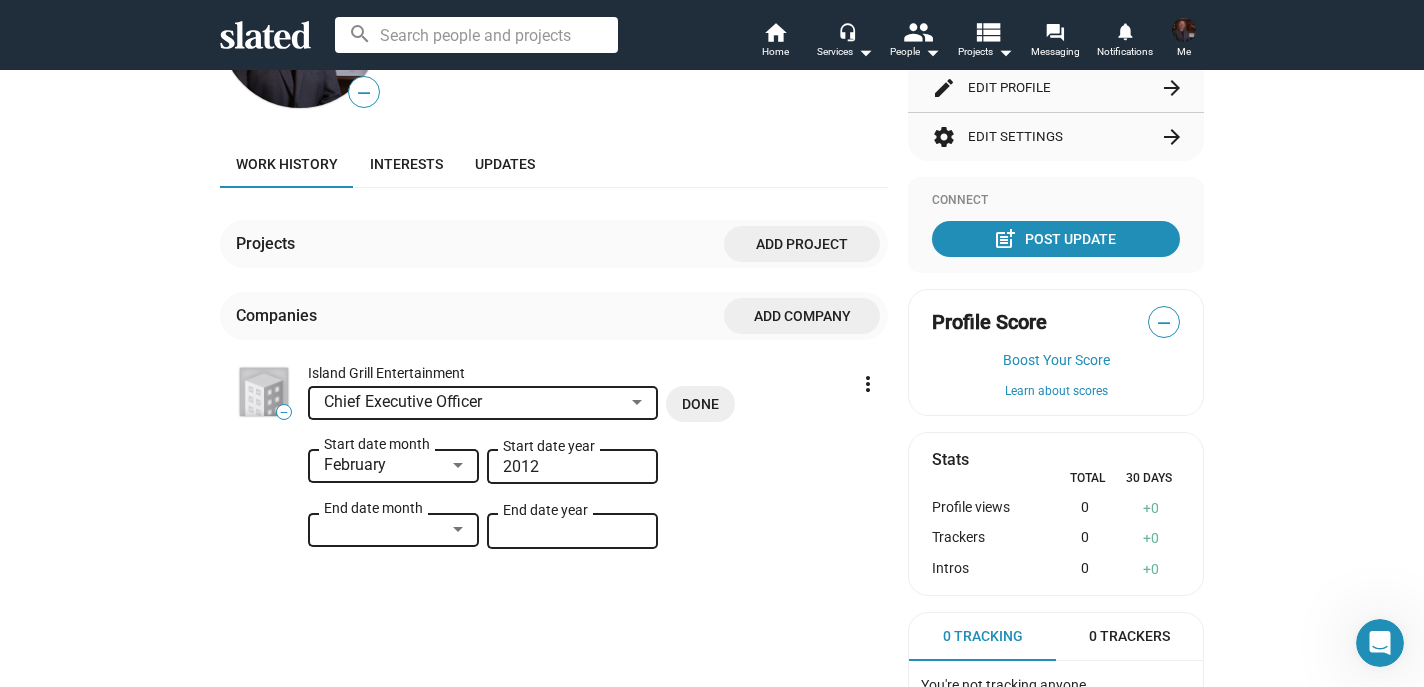 scroll, scrollTop: 311, scrollLeft: 0, axis: vertical 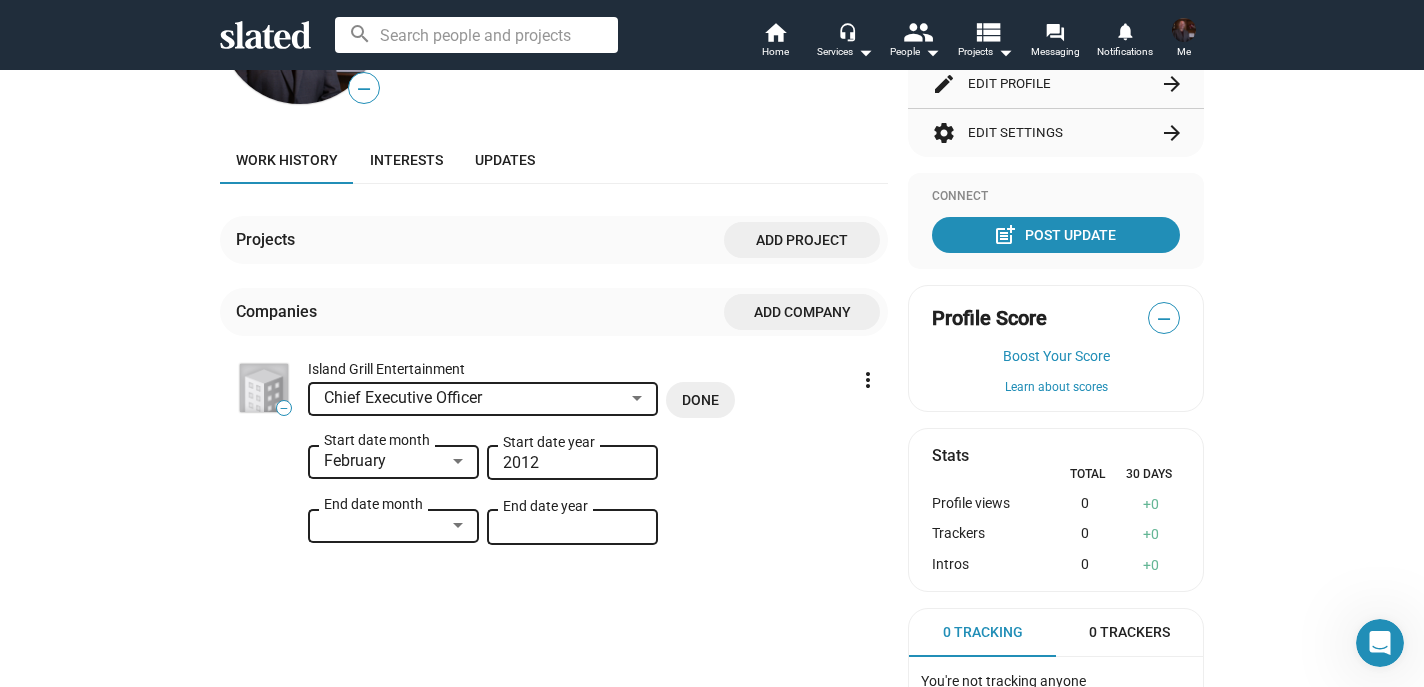 click on "—" 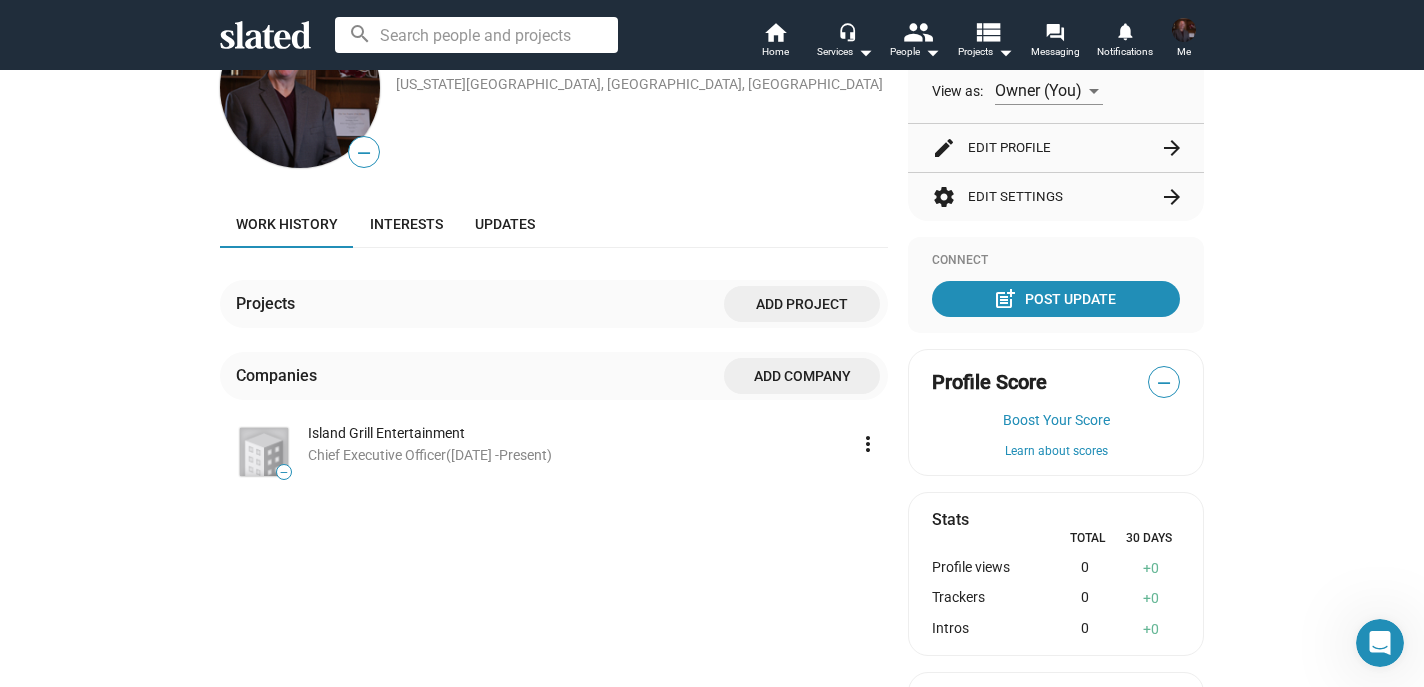 scroll, scrollTop: 245, scrollLeft: 0, axis: vertical 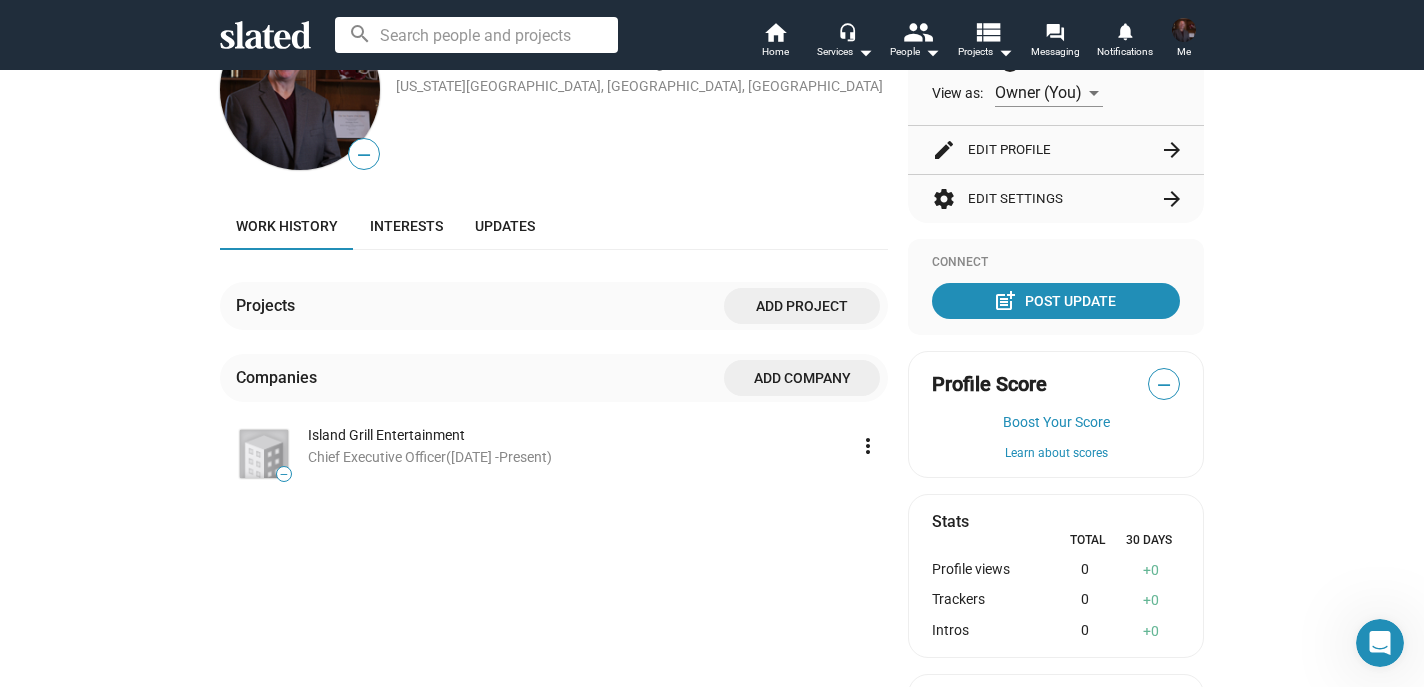 click on "more_vert" 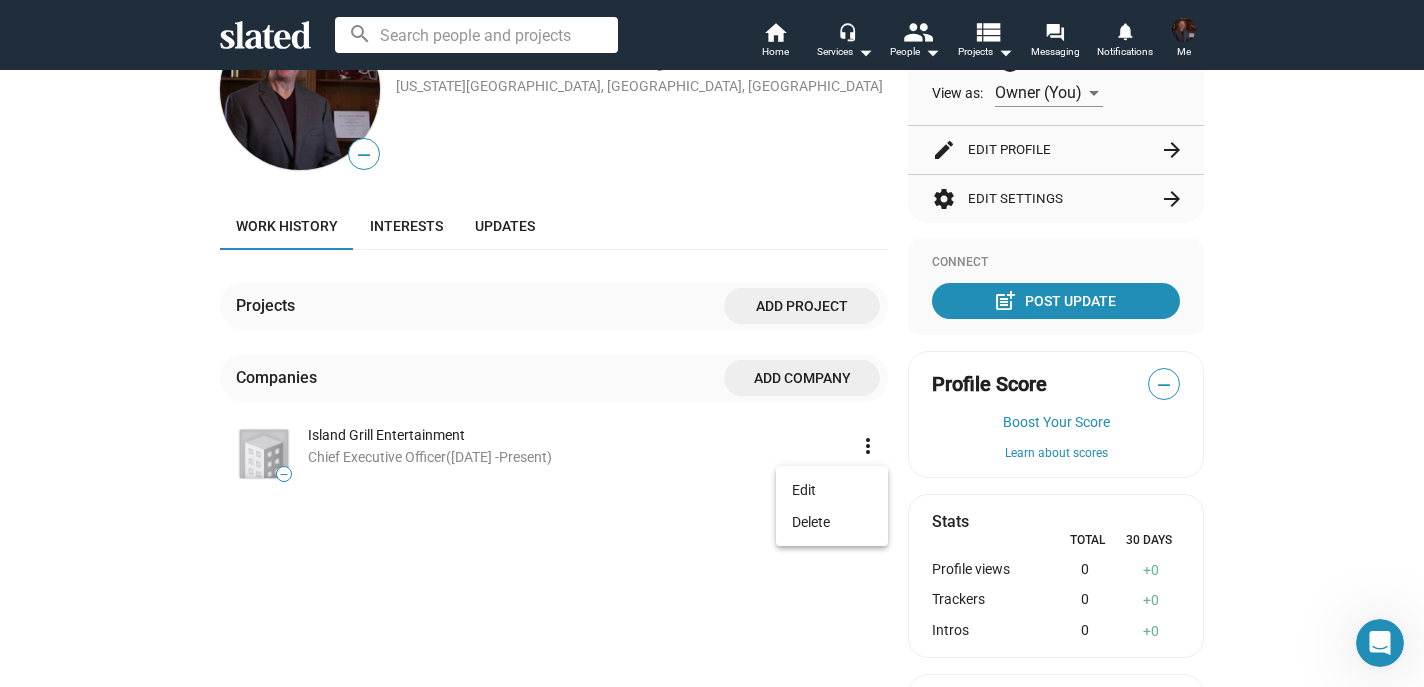 click at bounding box center (712, 343) 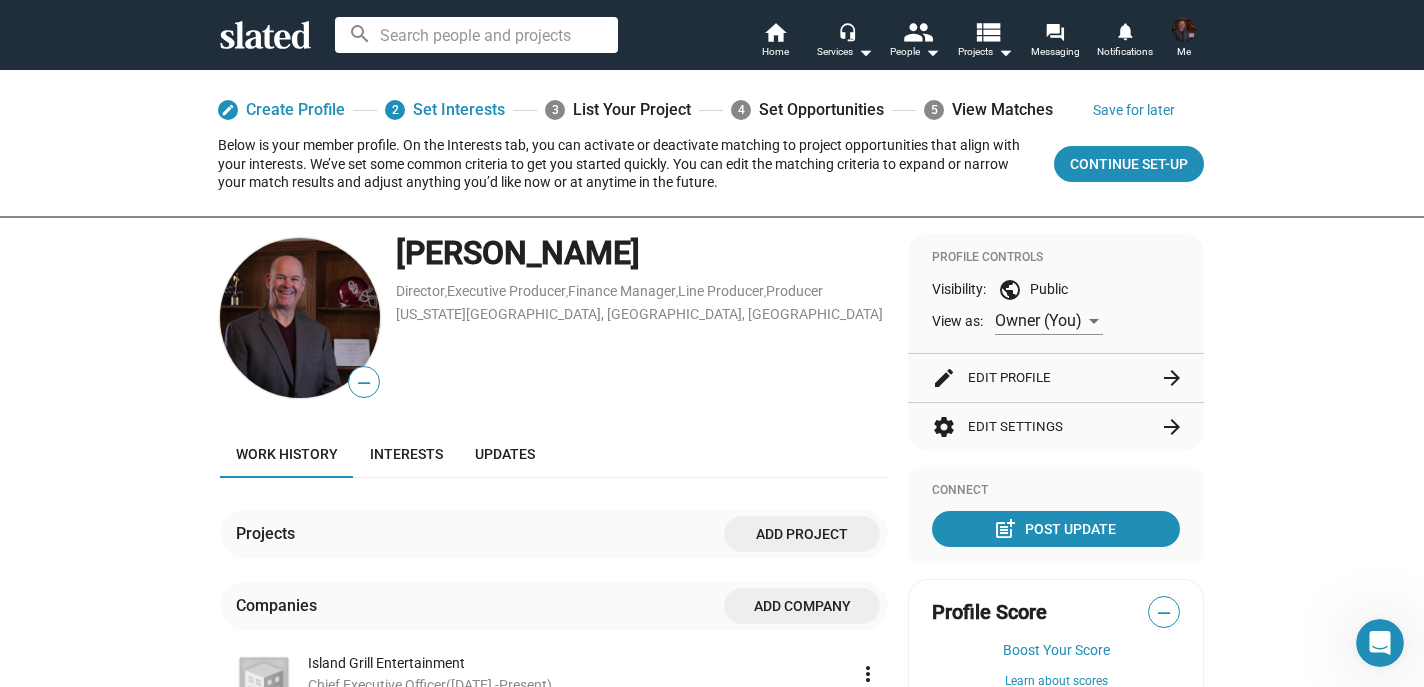 scroll, scrollTop: 0, scrollLeft: 0, axis: both 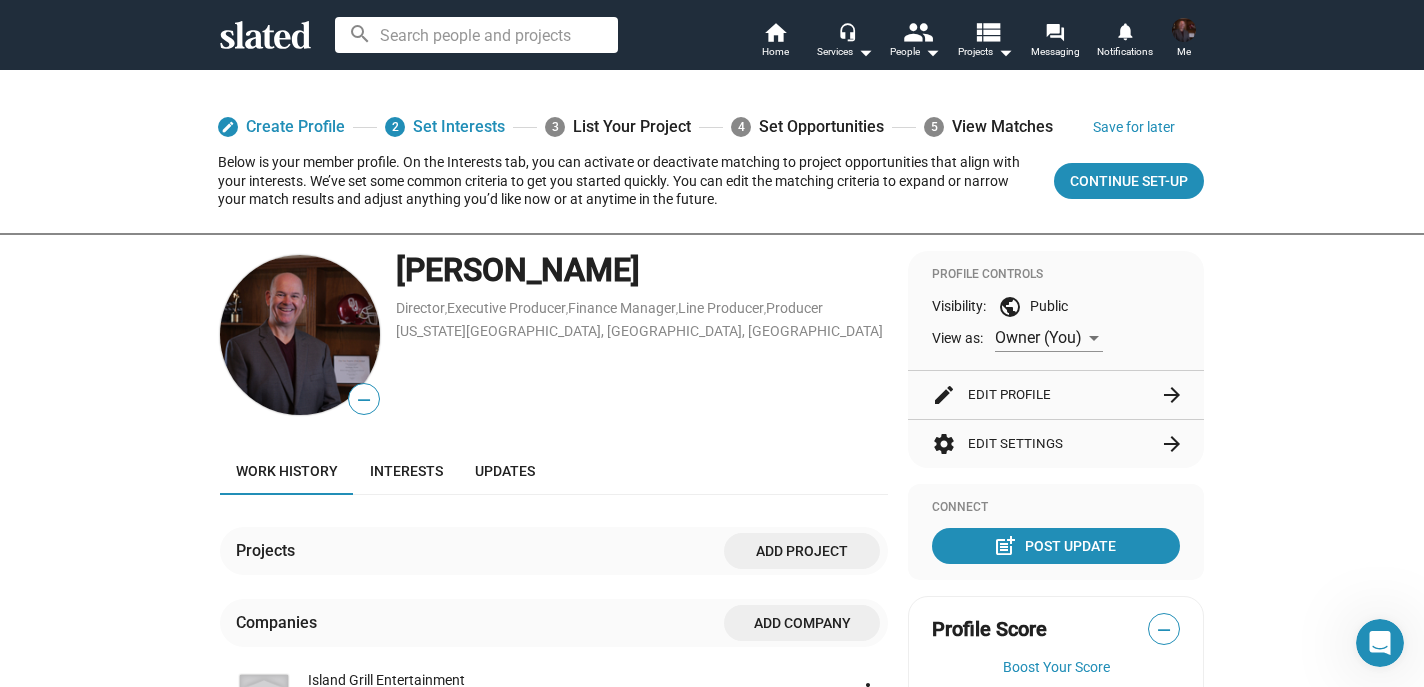 click at bounding box center (476, 35) 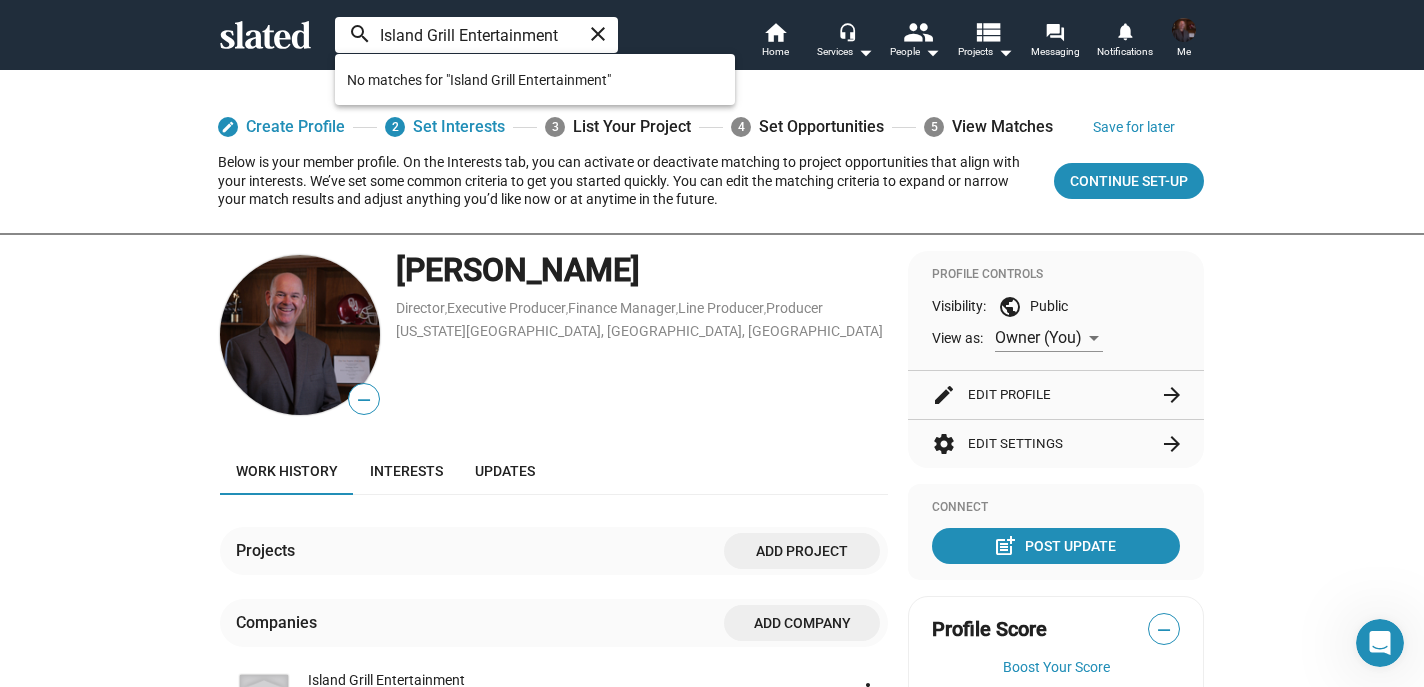 type on "Island Grill Entertainment" 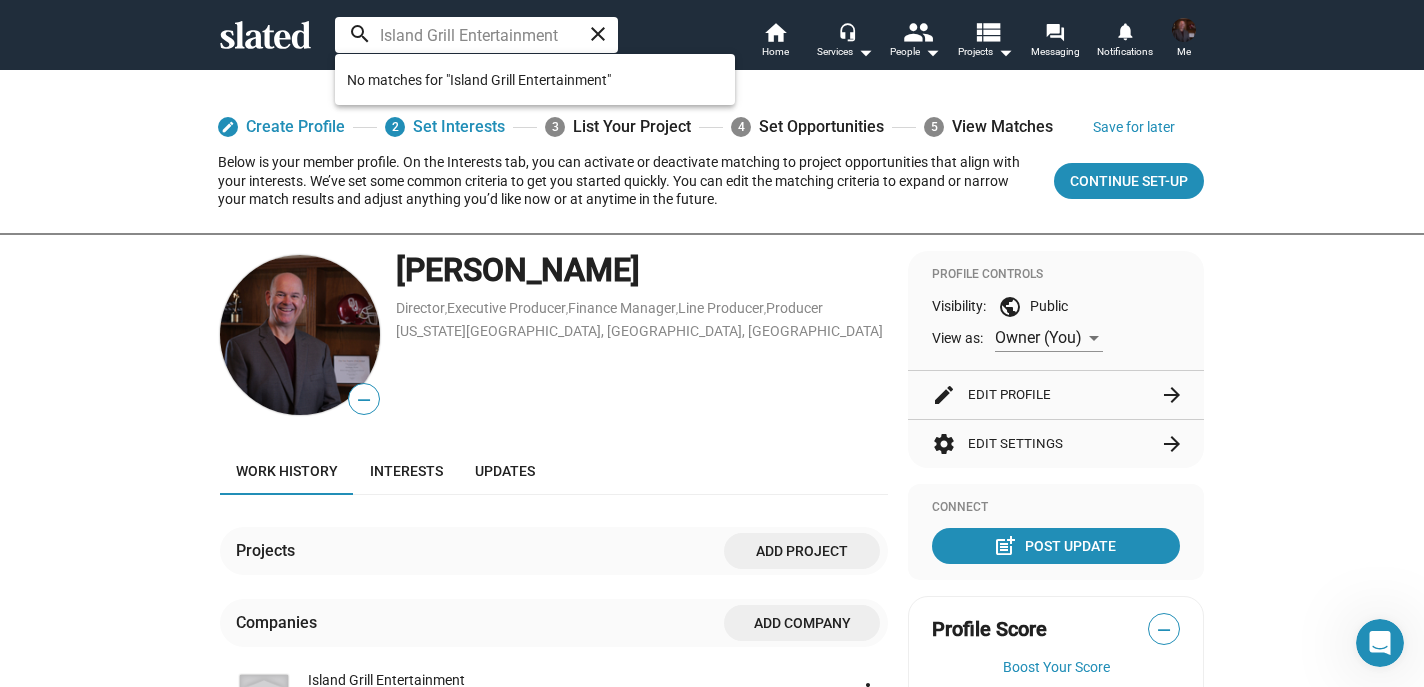 click on "[PERSON_NAME]" 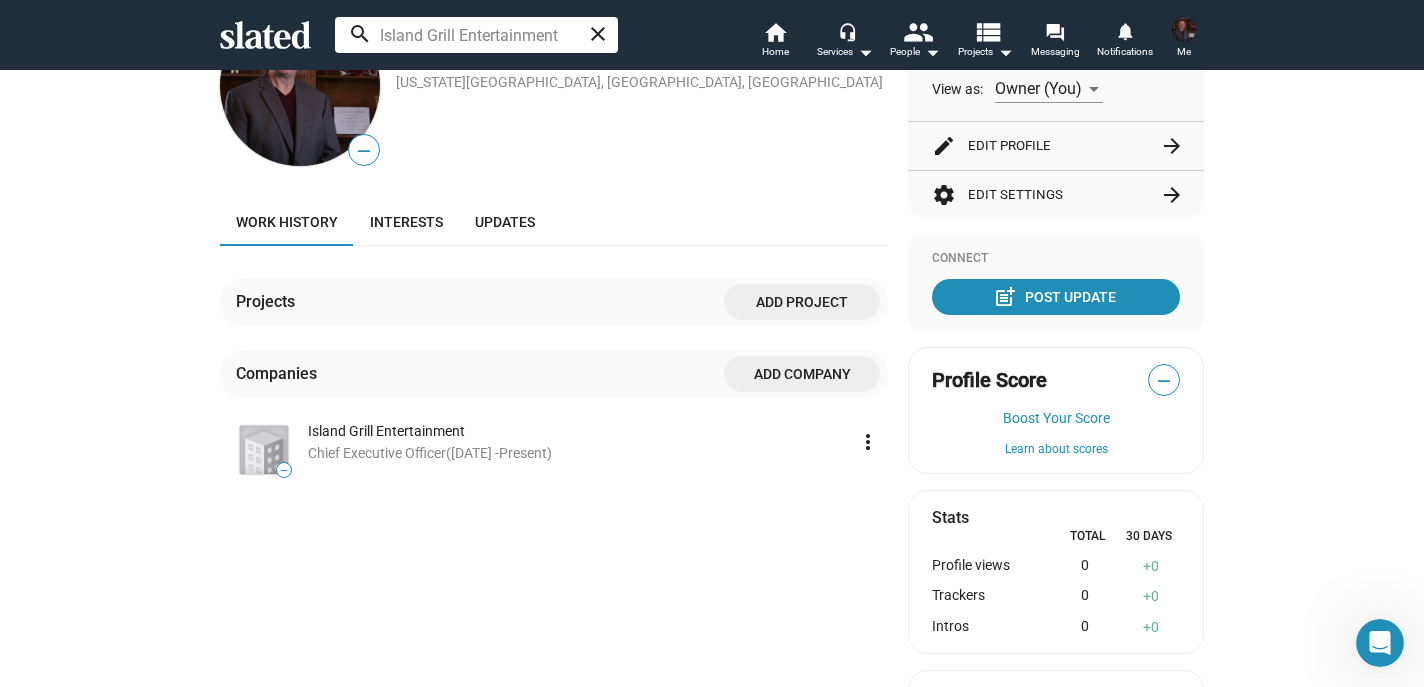 scroll, scrollTop: 263, scrollLeft: 0, axis: vertical 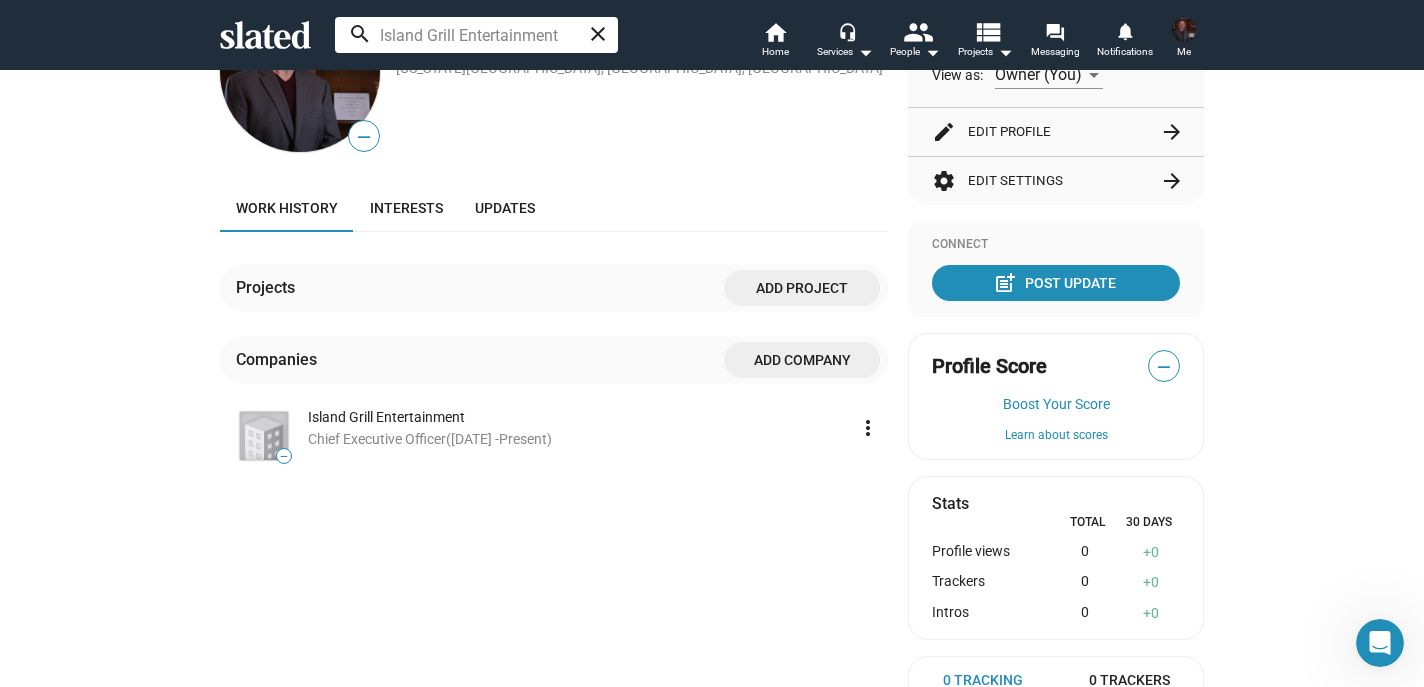 click on "—" 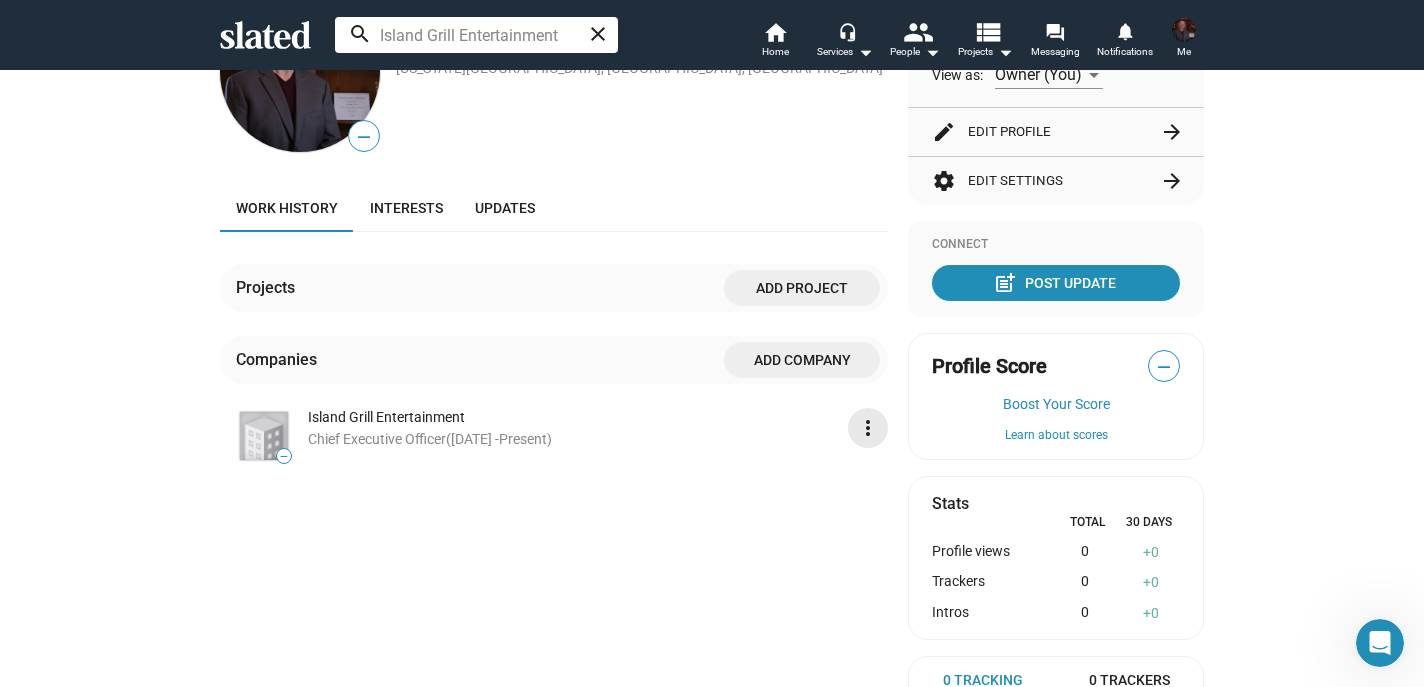 click on "more_vert" 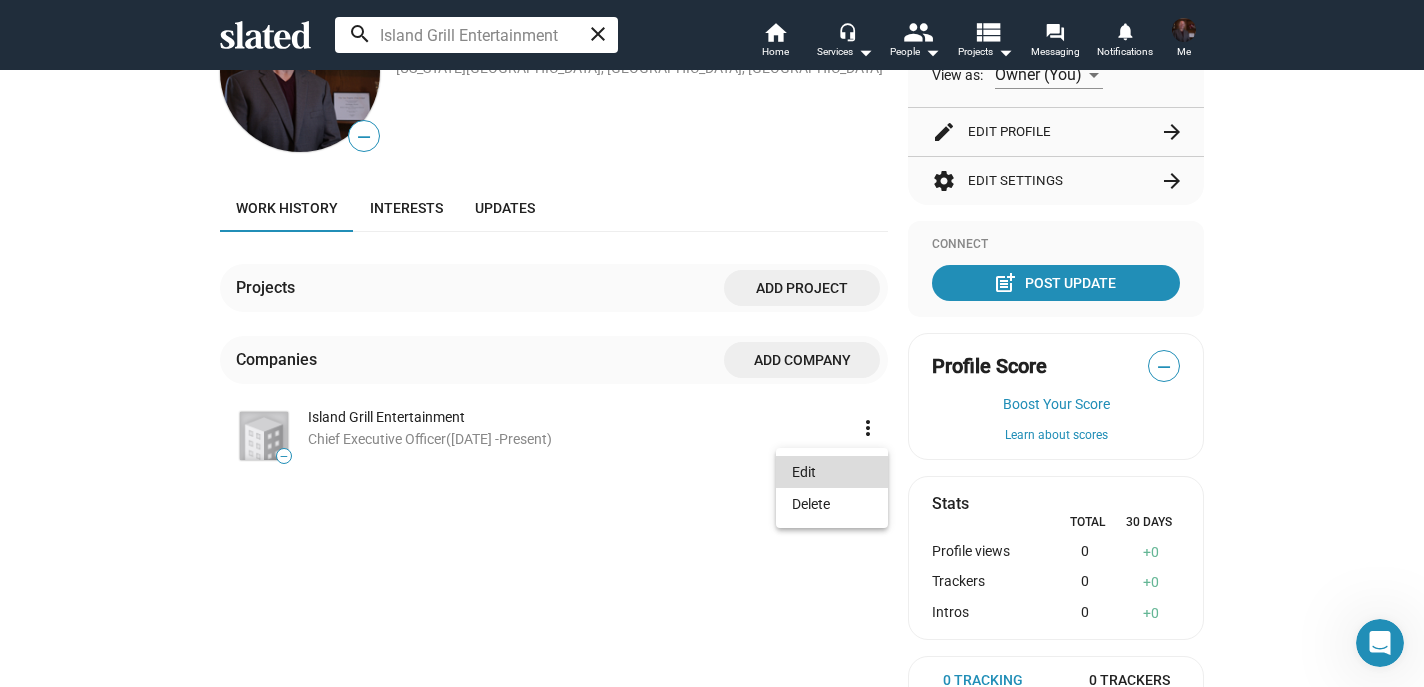 click on "Edit" at bounding box center (832, 472) 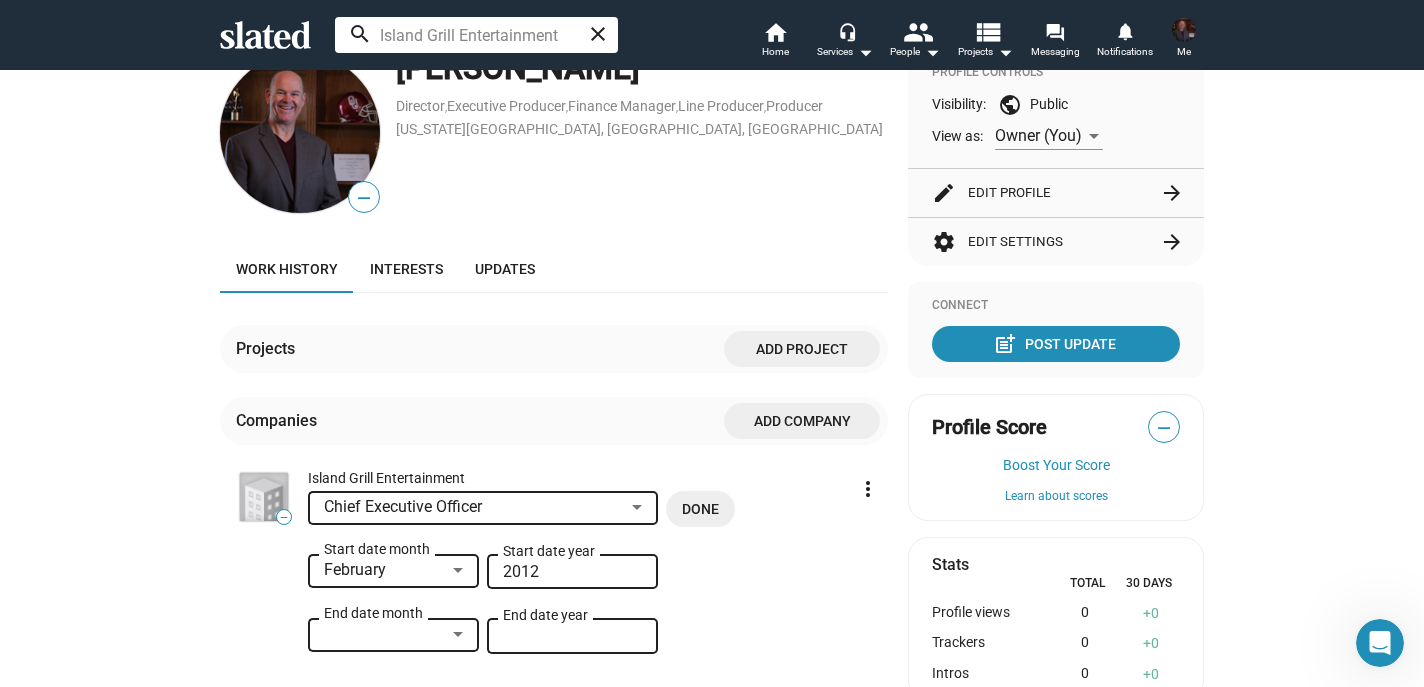 scroll, scrollTop: 196, scrollLeft: 0, axis: vertical 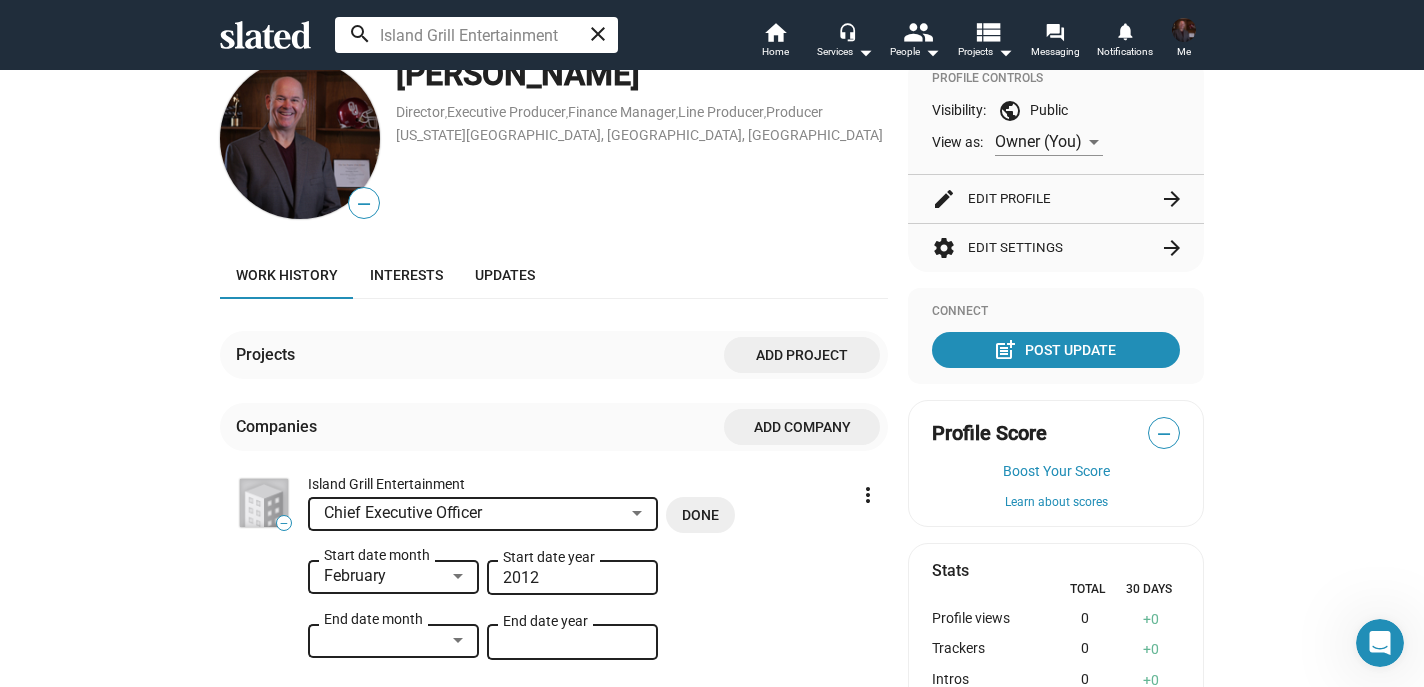 click 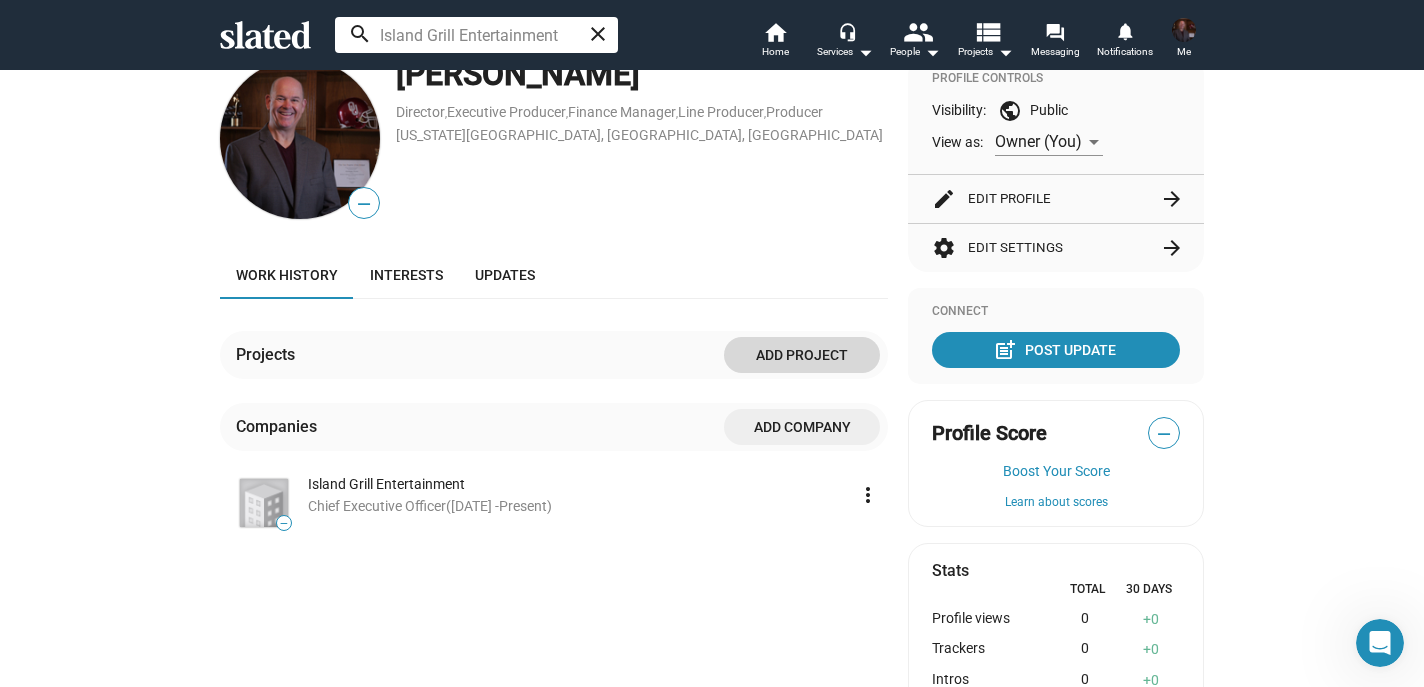 click on "Add project" 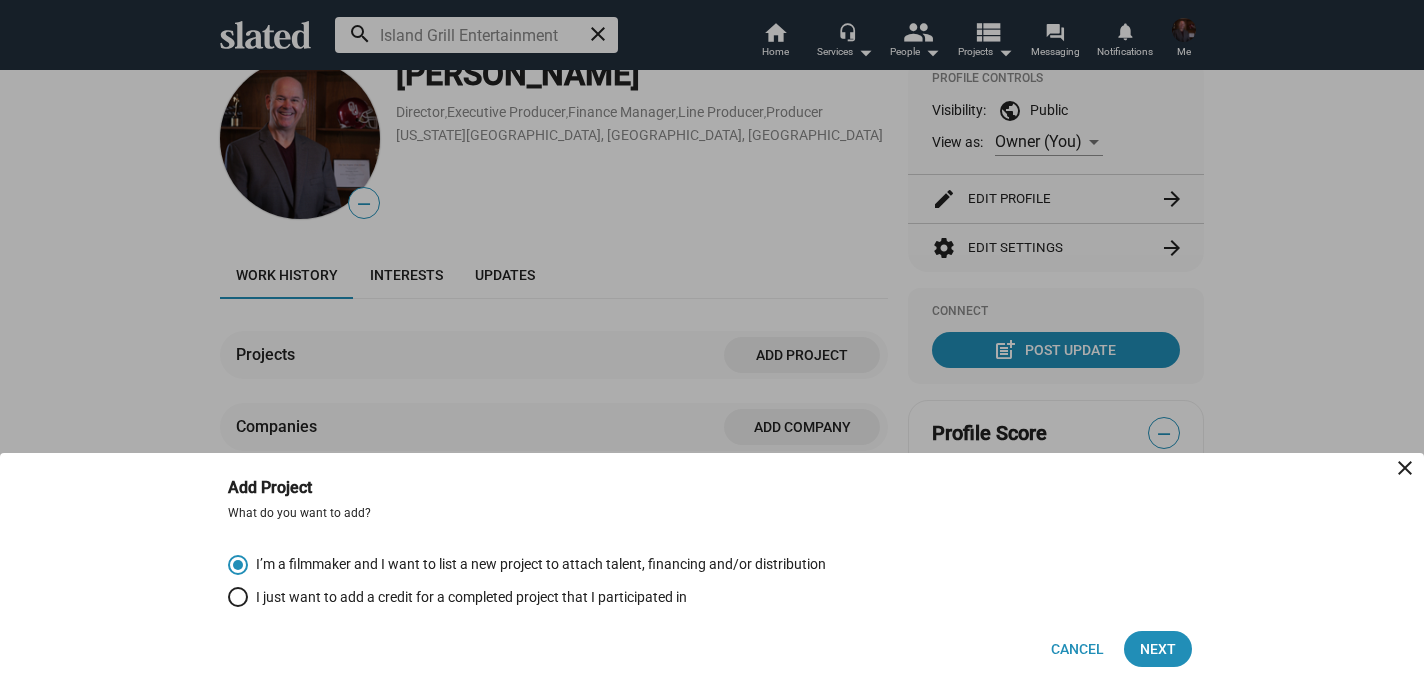 click at bounding box center (238, 597) 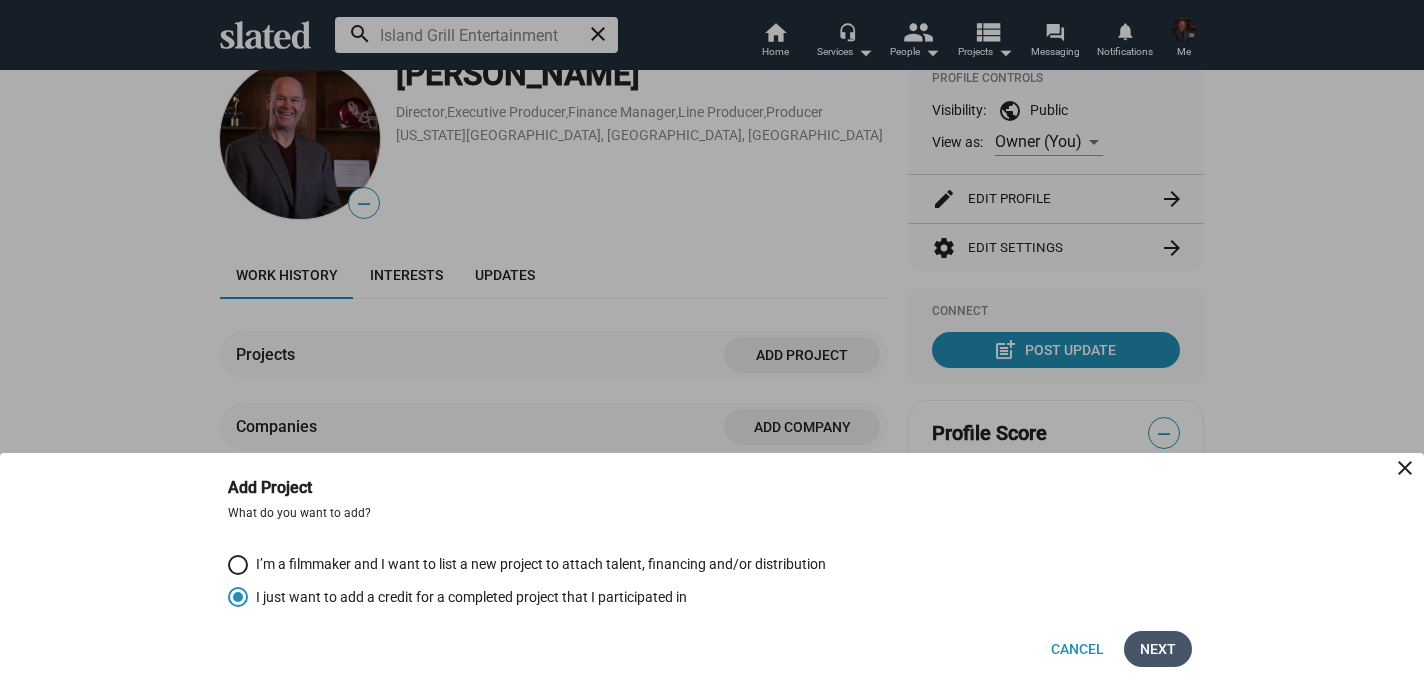click on "Next" at bounding box center (1158, 649) 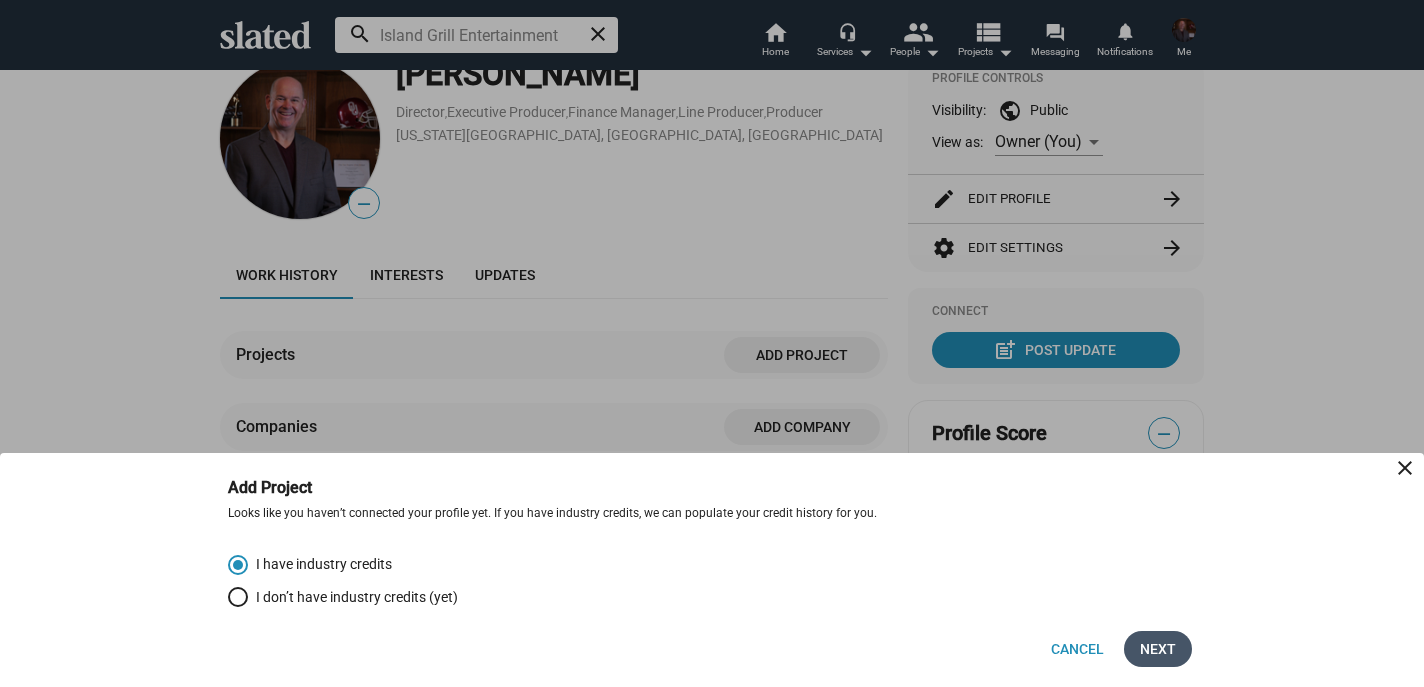 click on "Next" at bounding box center [1158, 649] 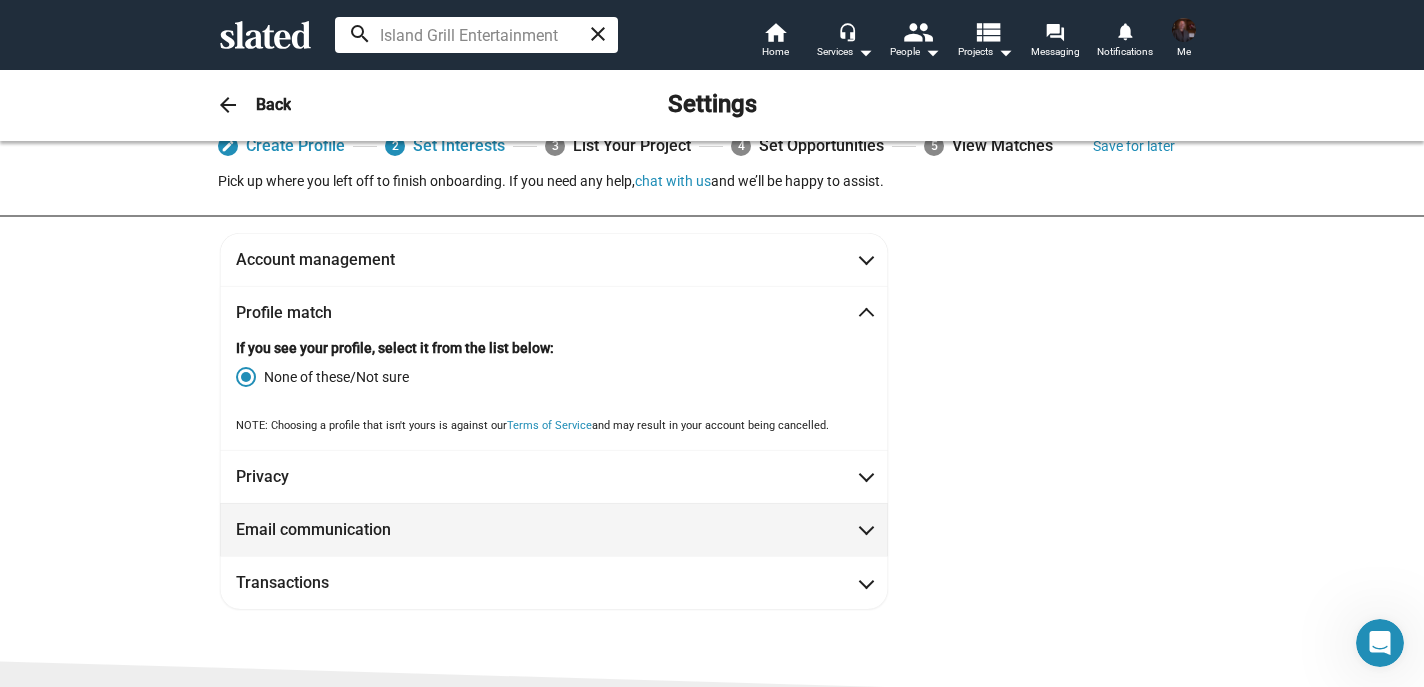 scroll, scrollTop: 51, scrollLeft: 0, axis: vertical 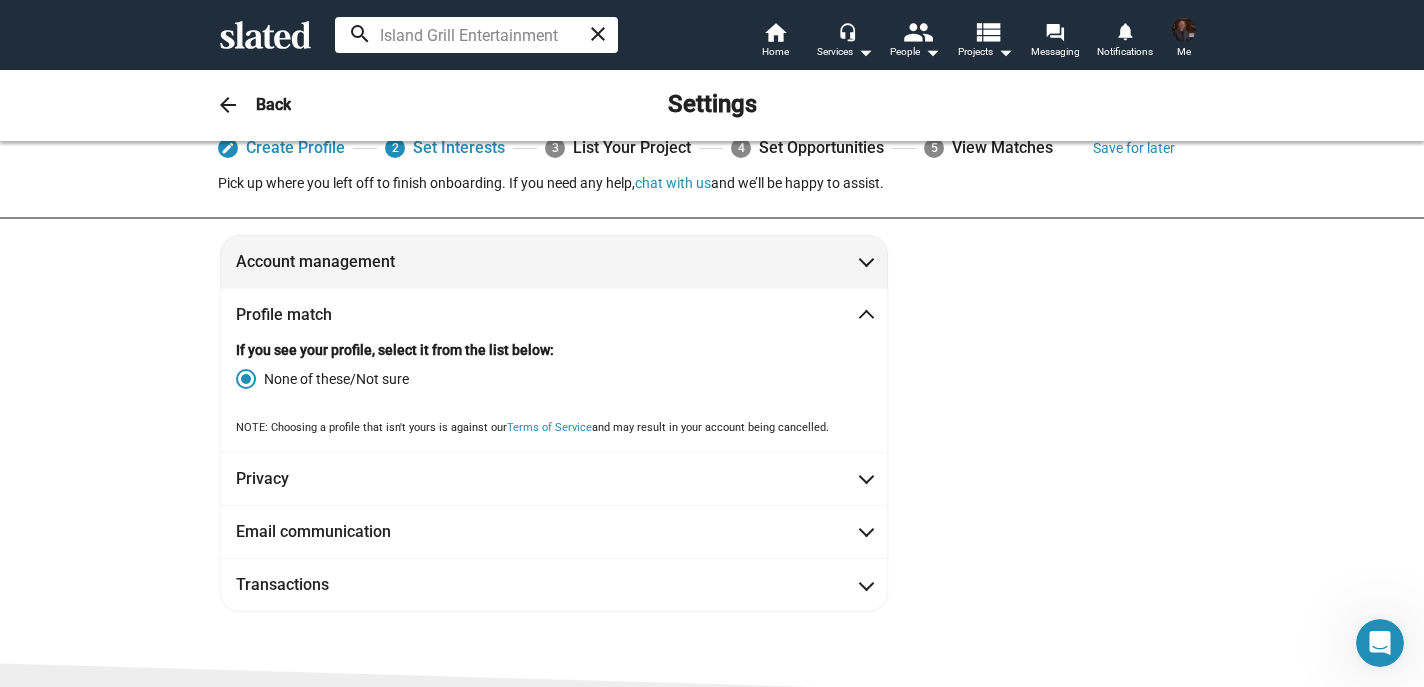 click at bounding box center [866, 260] 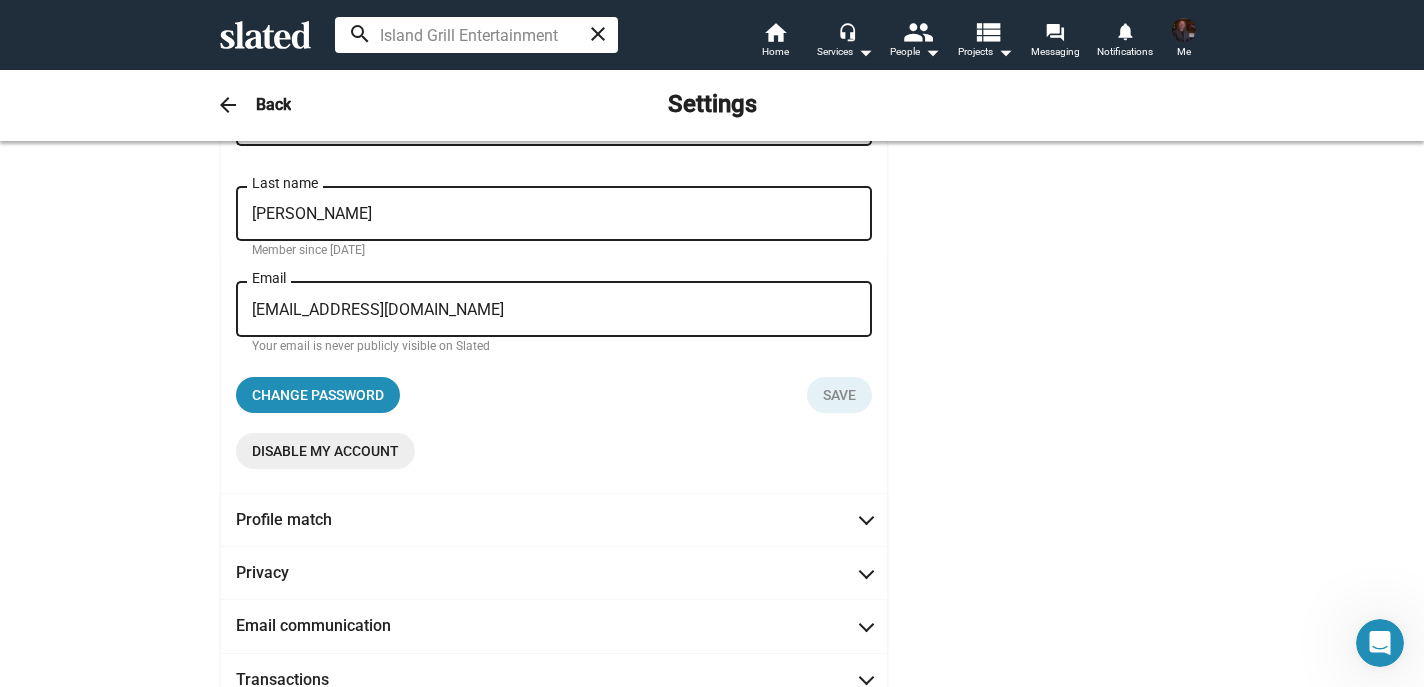 scroll, scrollTop: 0, scrollLeft: 0, axis: both 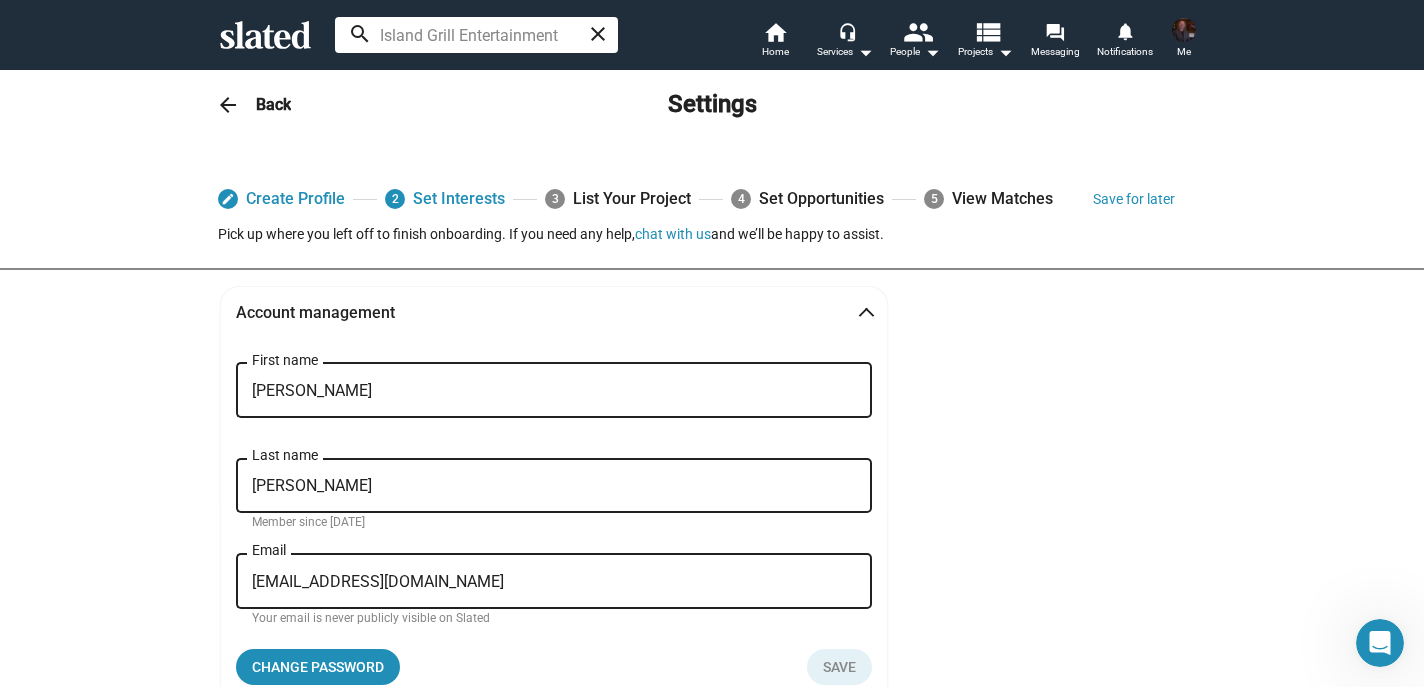 click at bounding box center [866, 316] 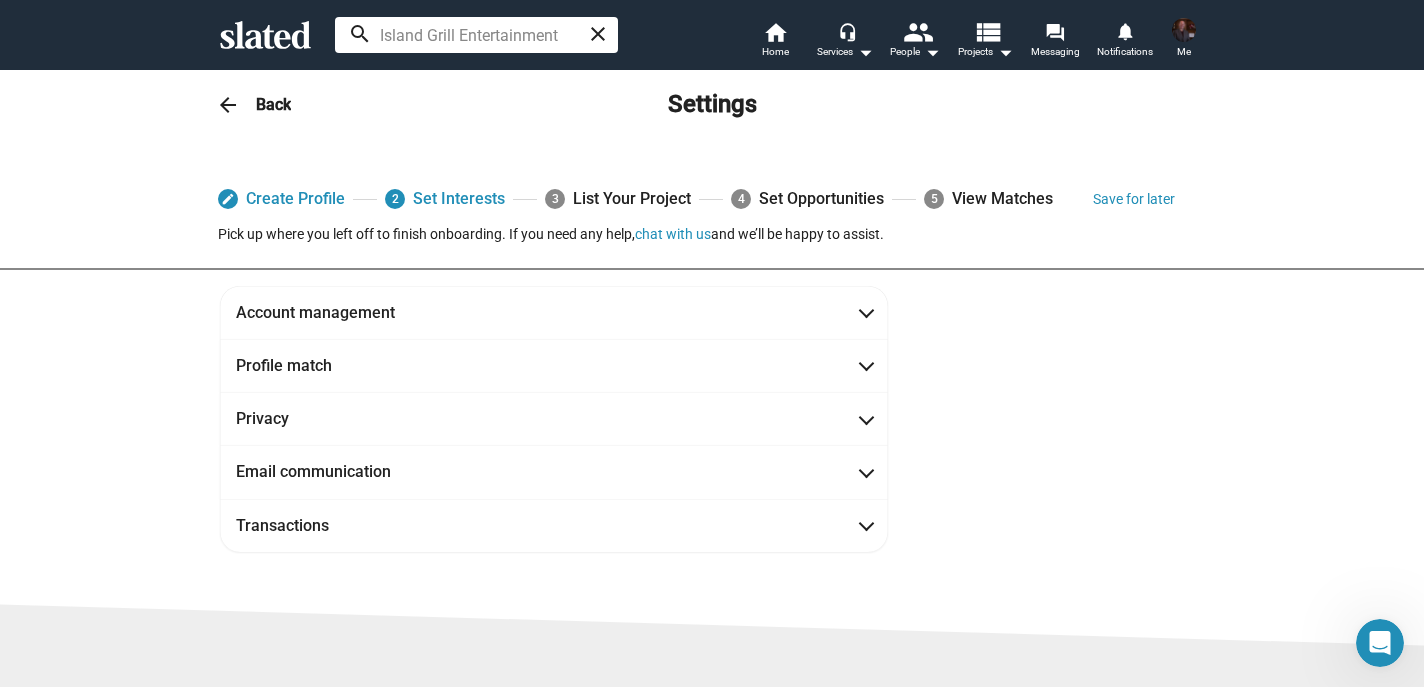 click at bounding box center (1184, 30) 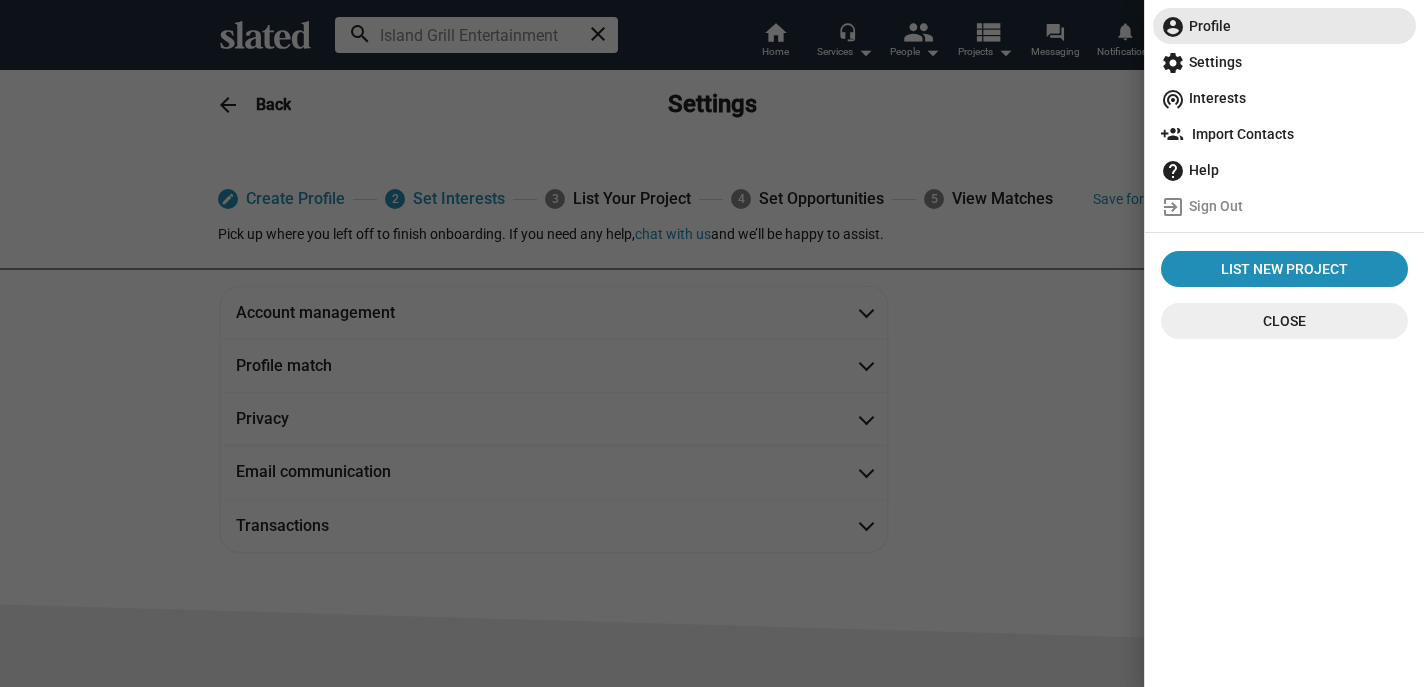 click on "account_circle  Profile" 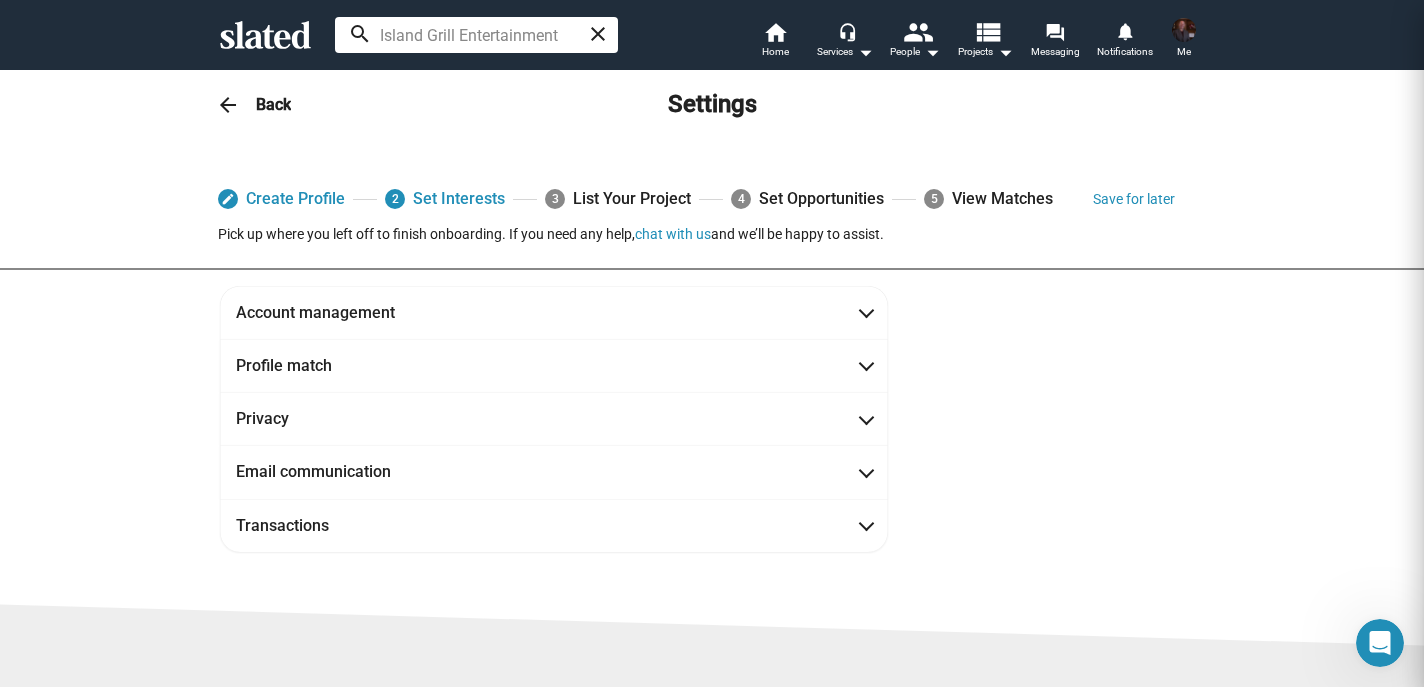 scroll, scrollTop: 0, scrollLeft: 0, axis: both 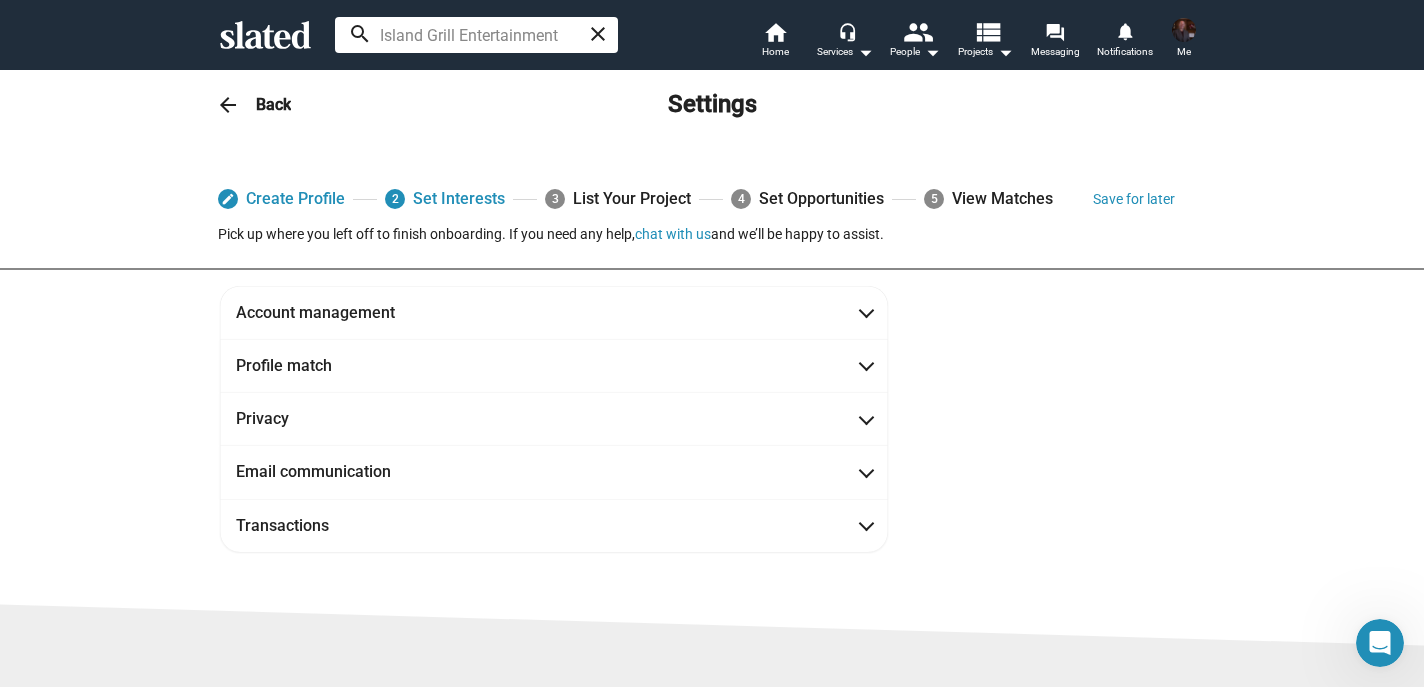 click at bounding box center [1184, 30] 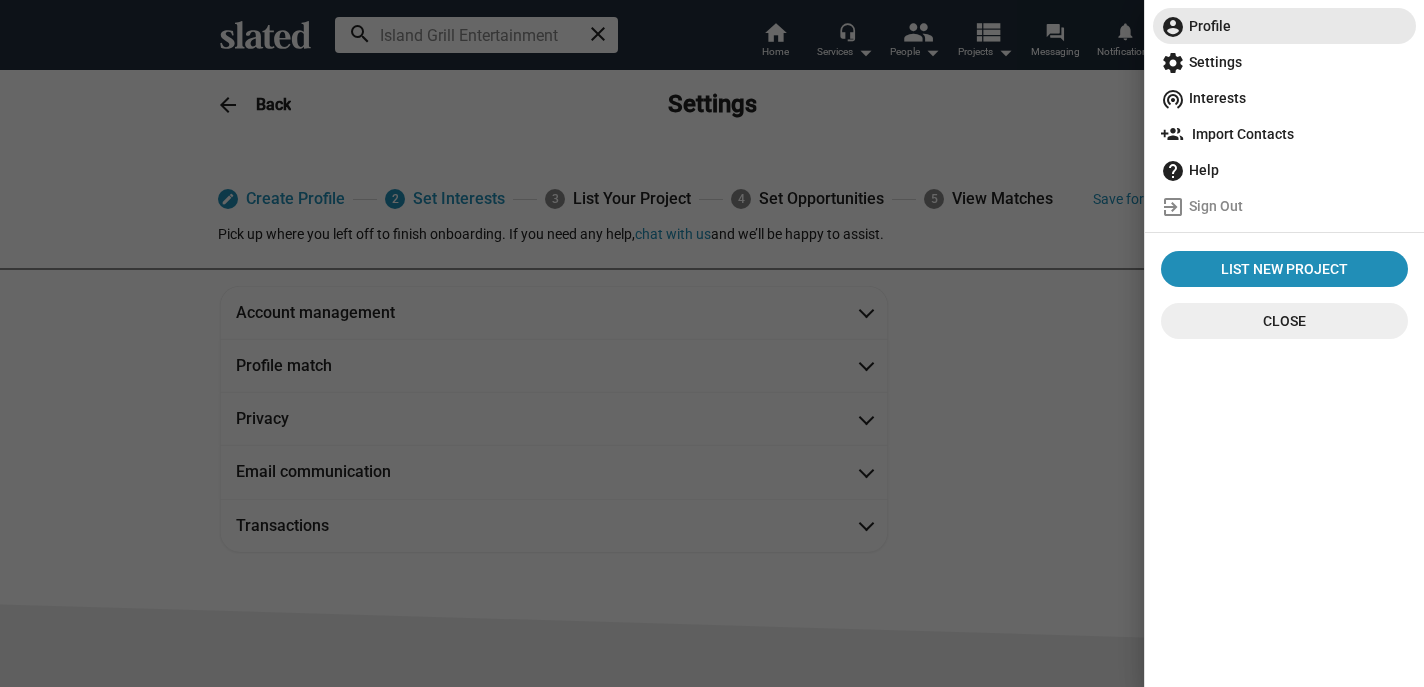 click on "account_circle  Profile" 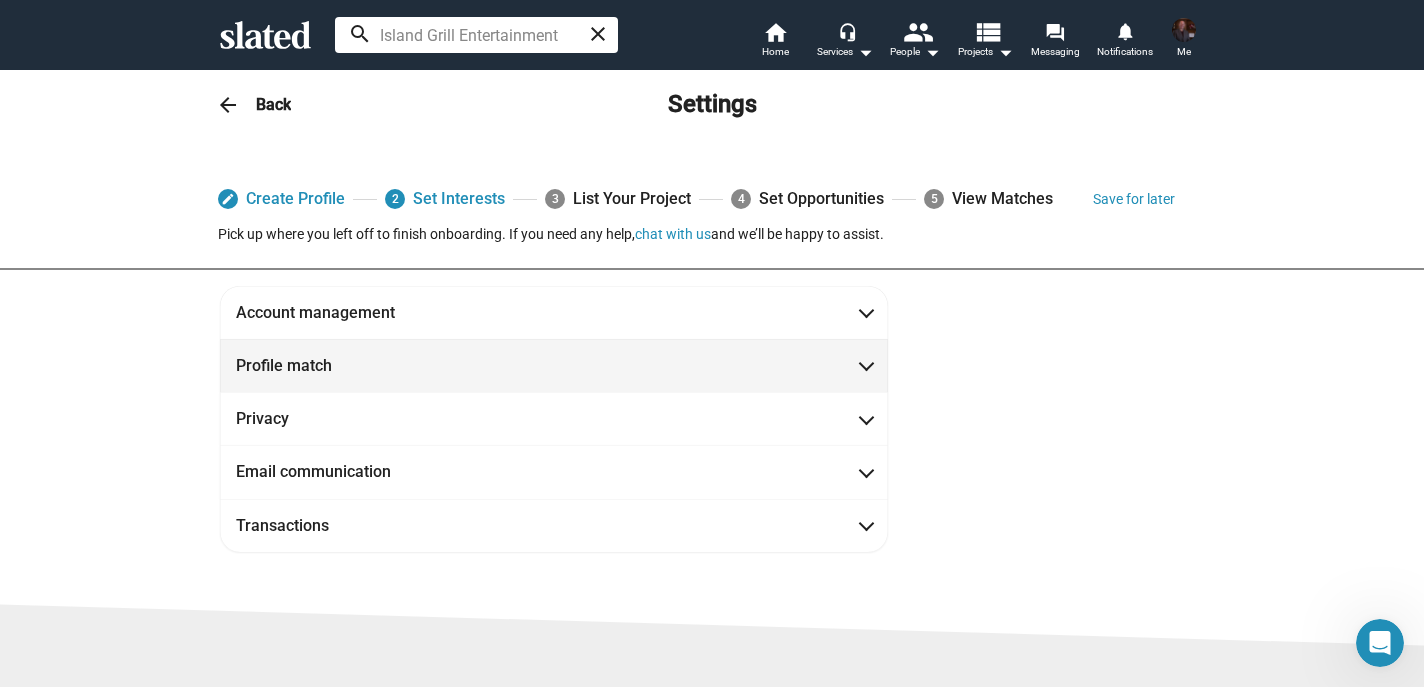click at bounding box center [866, 364] 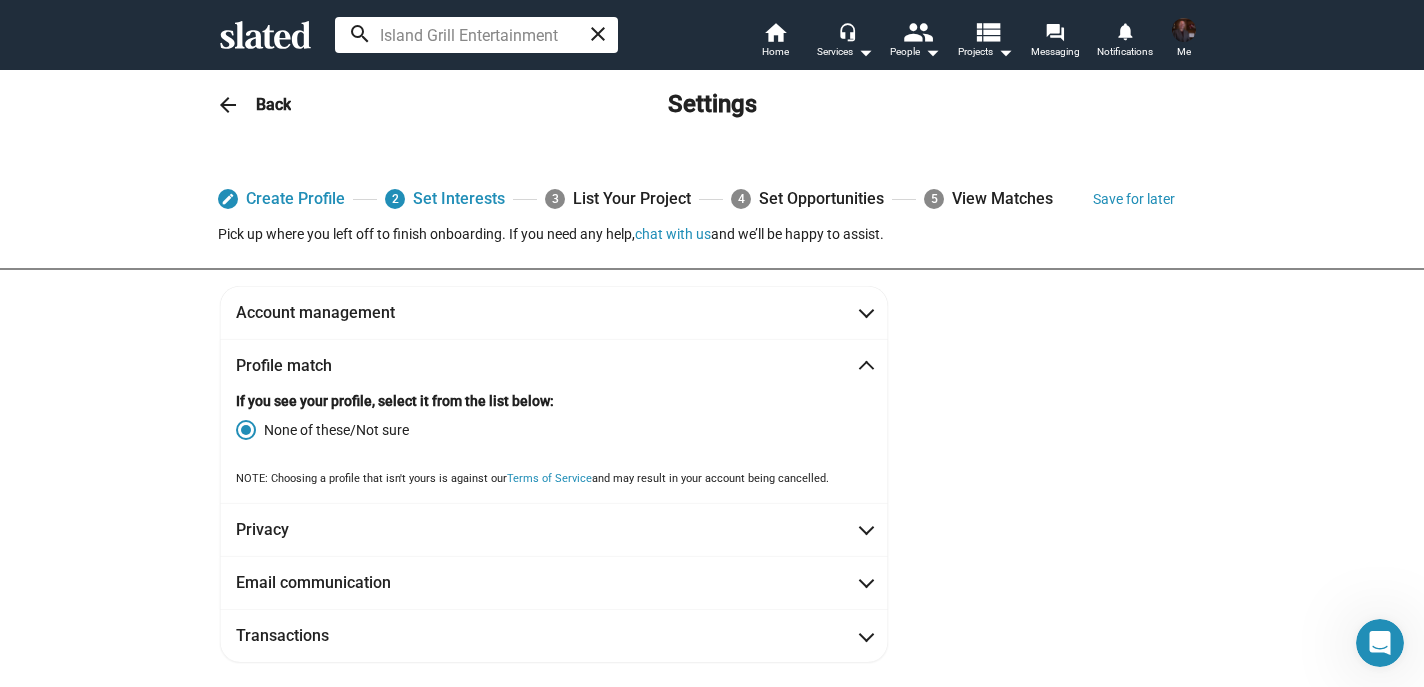 click at bounding box center [246, 430] 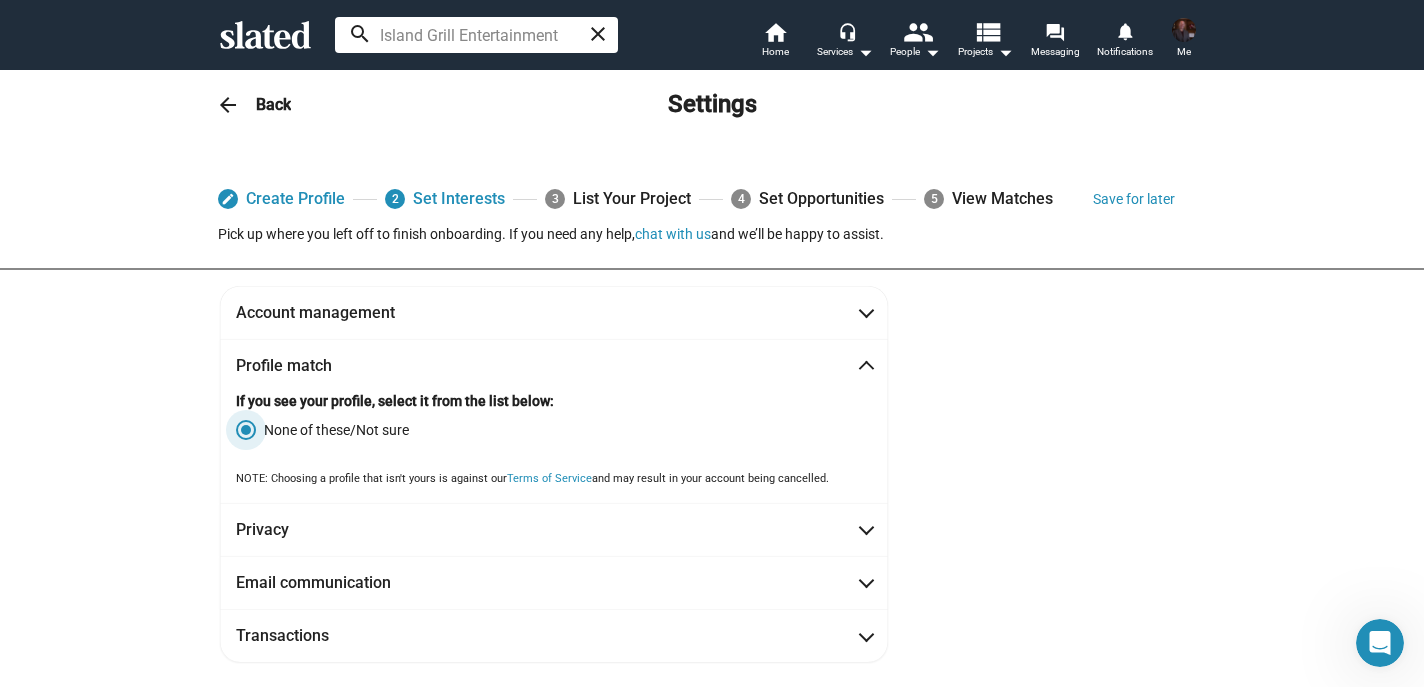 click at bounding box center (866, 369) 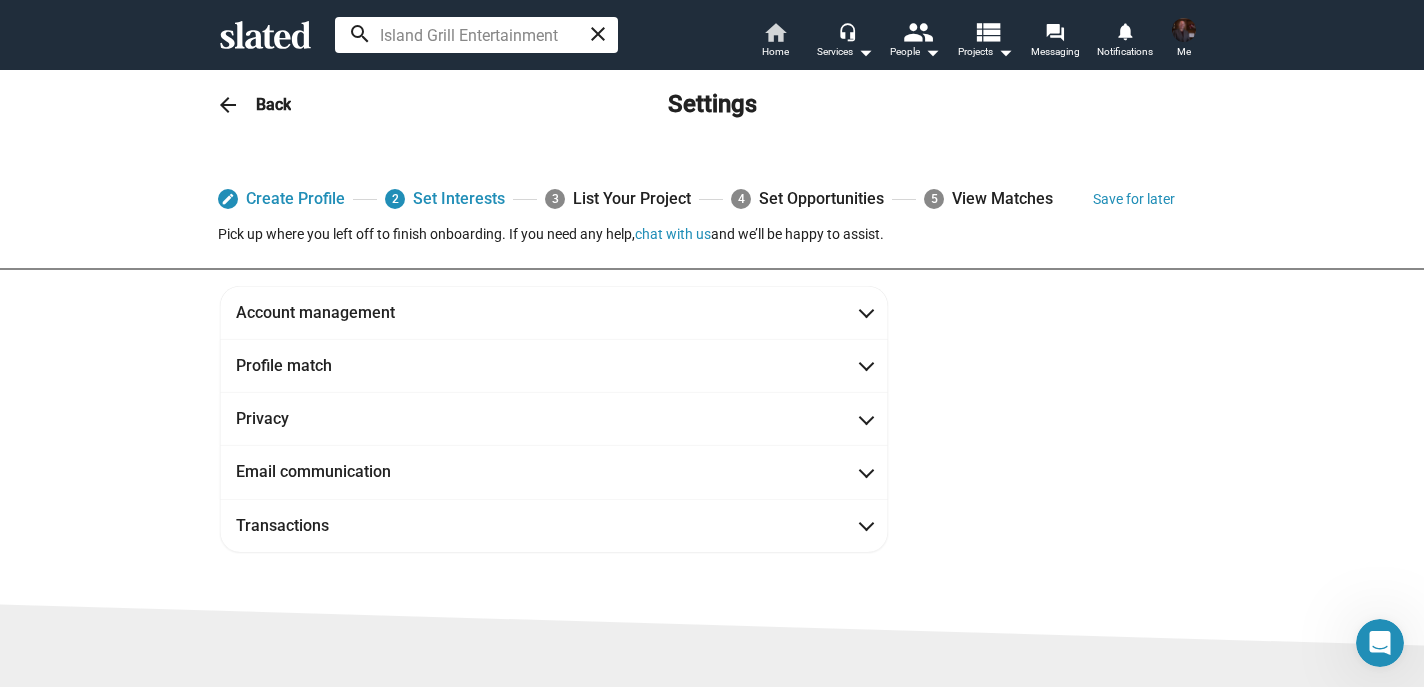 click on "Home" at bounding box center (775, 52) 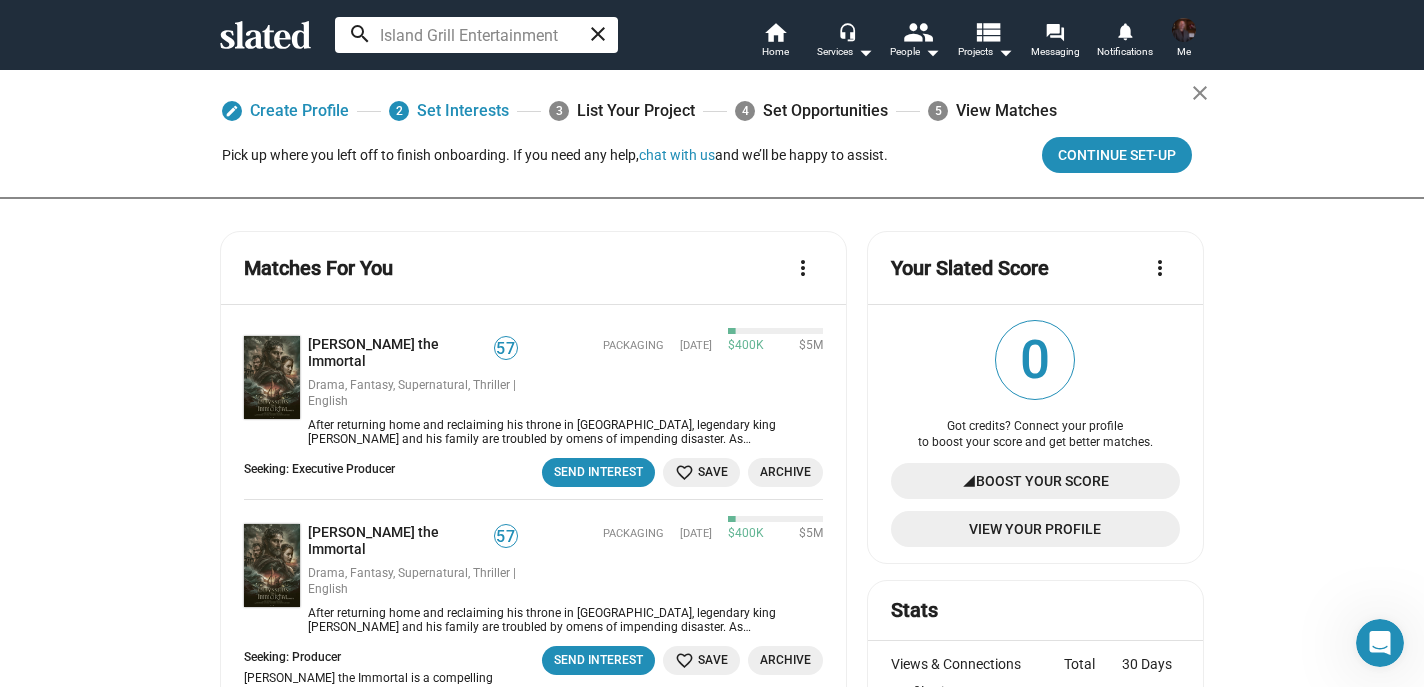 click 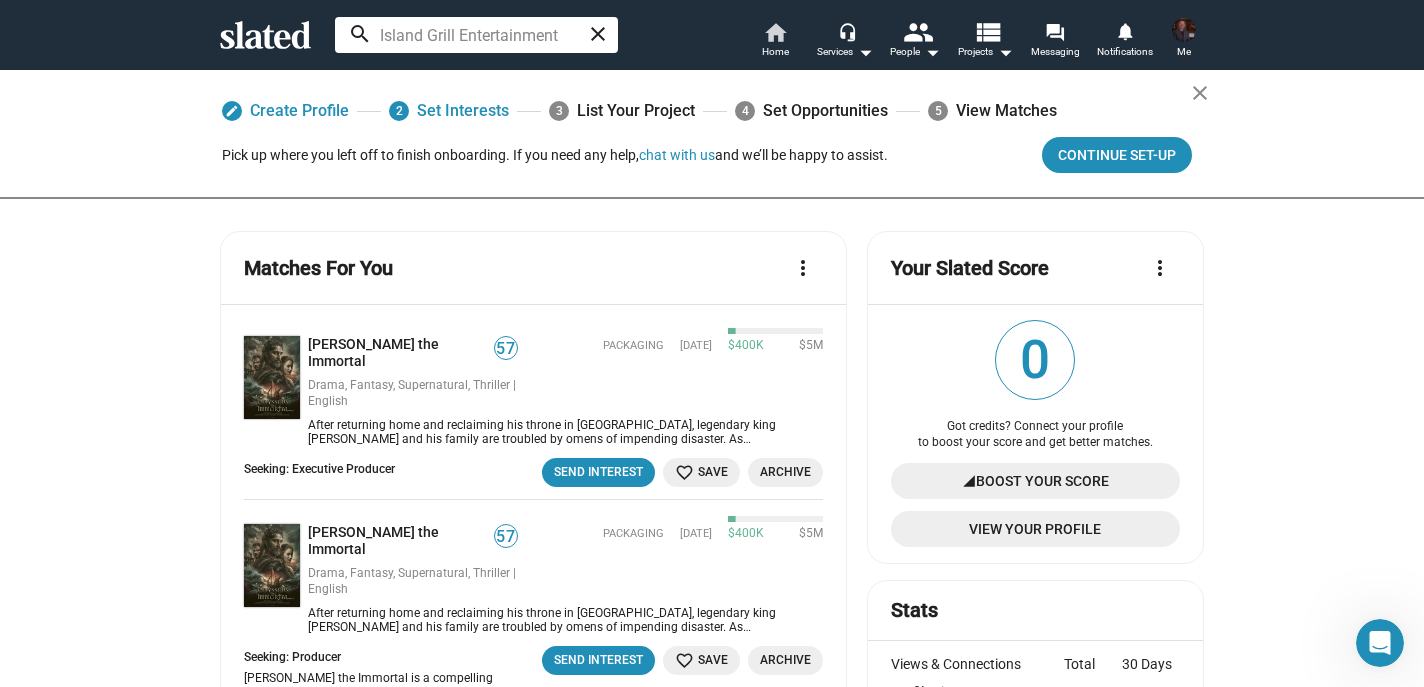 click on "home" at bounding box center (775, 32) 